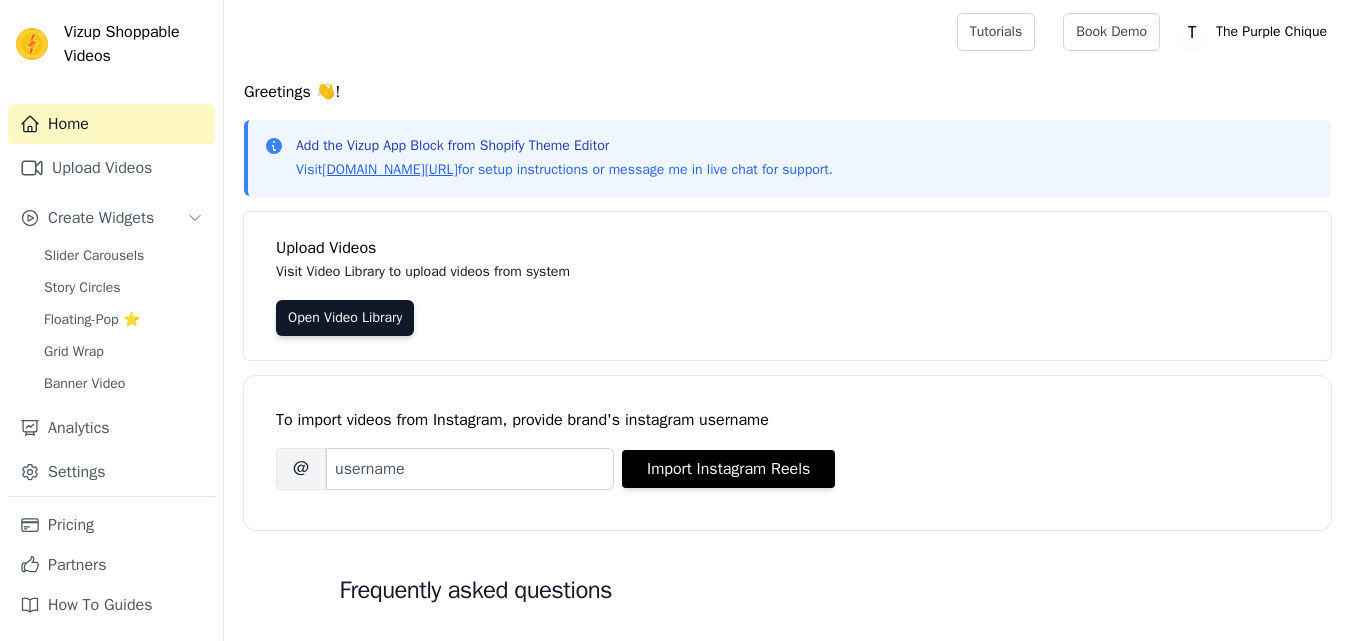 scroll, scrollTop: 0, scrollLeft: 0, axis: both 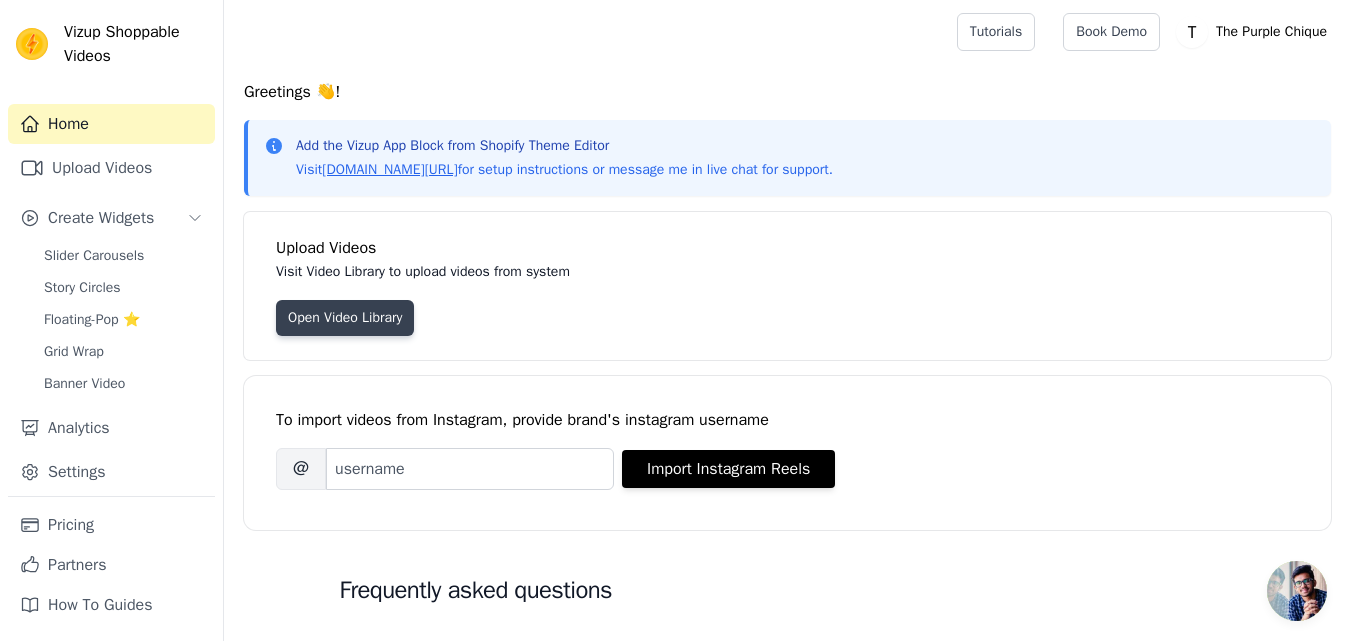 click on "Open Video Library" at bounding box center (345, 318) 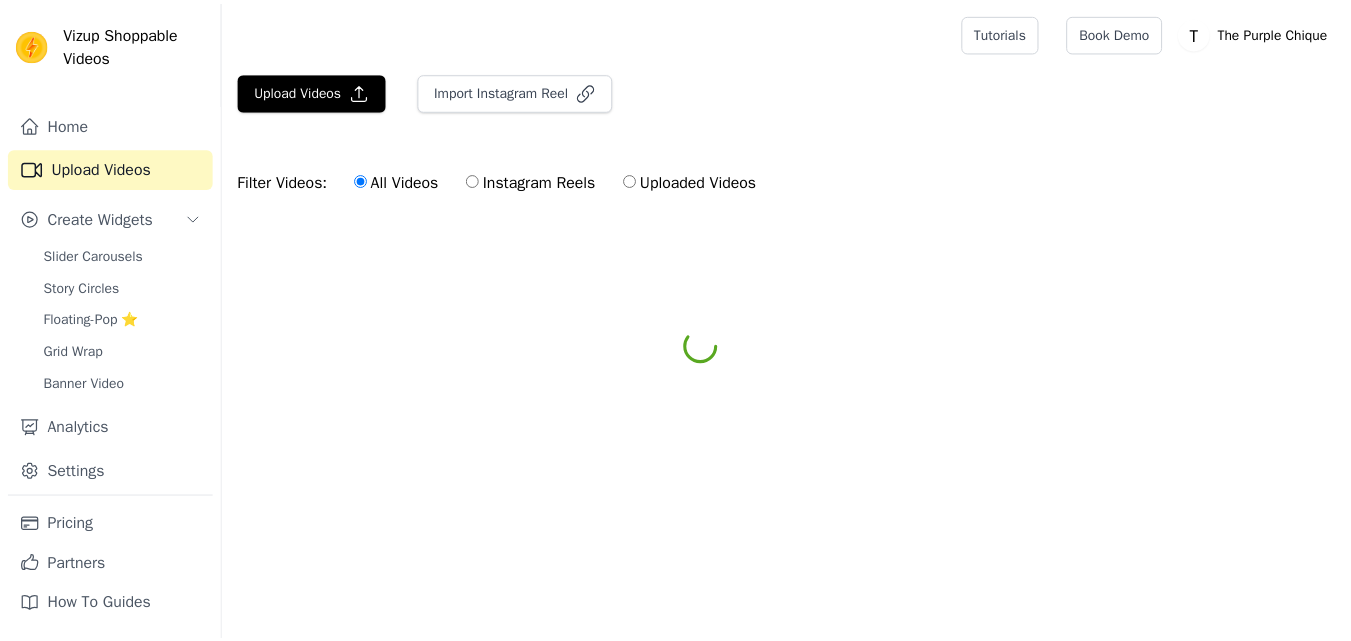 scroll, scrollTop: 0, scrollLeft: 0, axis: both 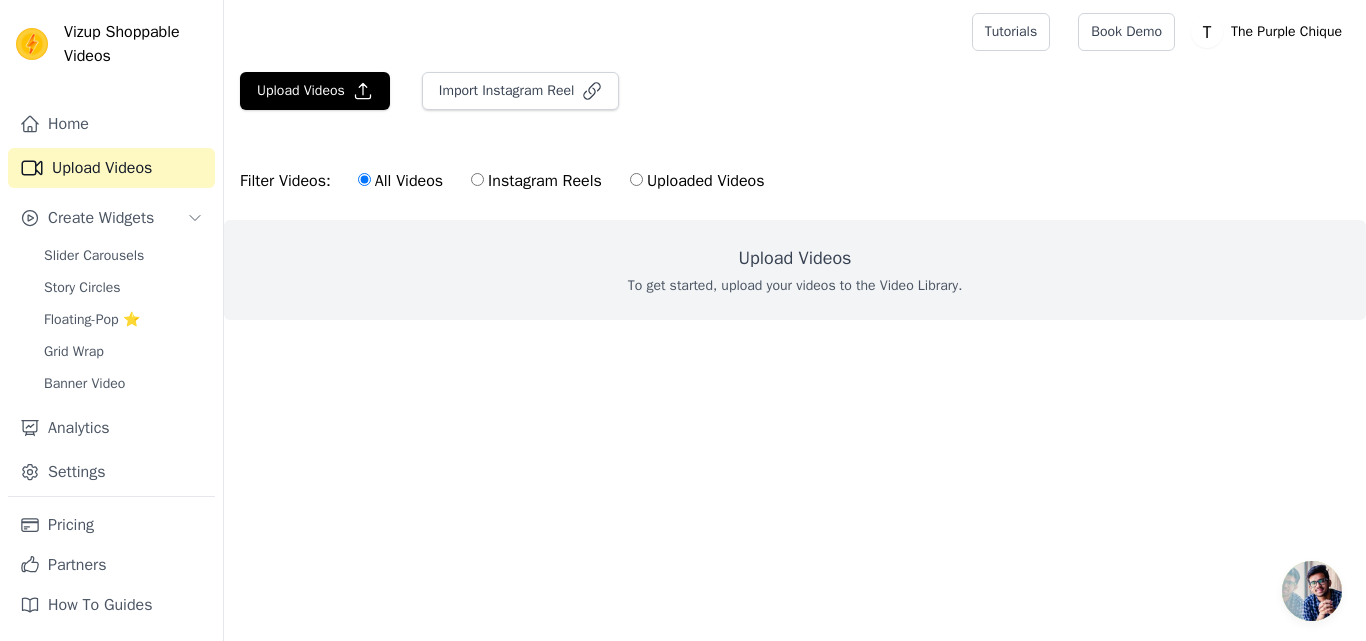 click on "Upload Videos   To get started, upload your videos to the Video Library." at bounding box center (795, 270) 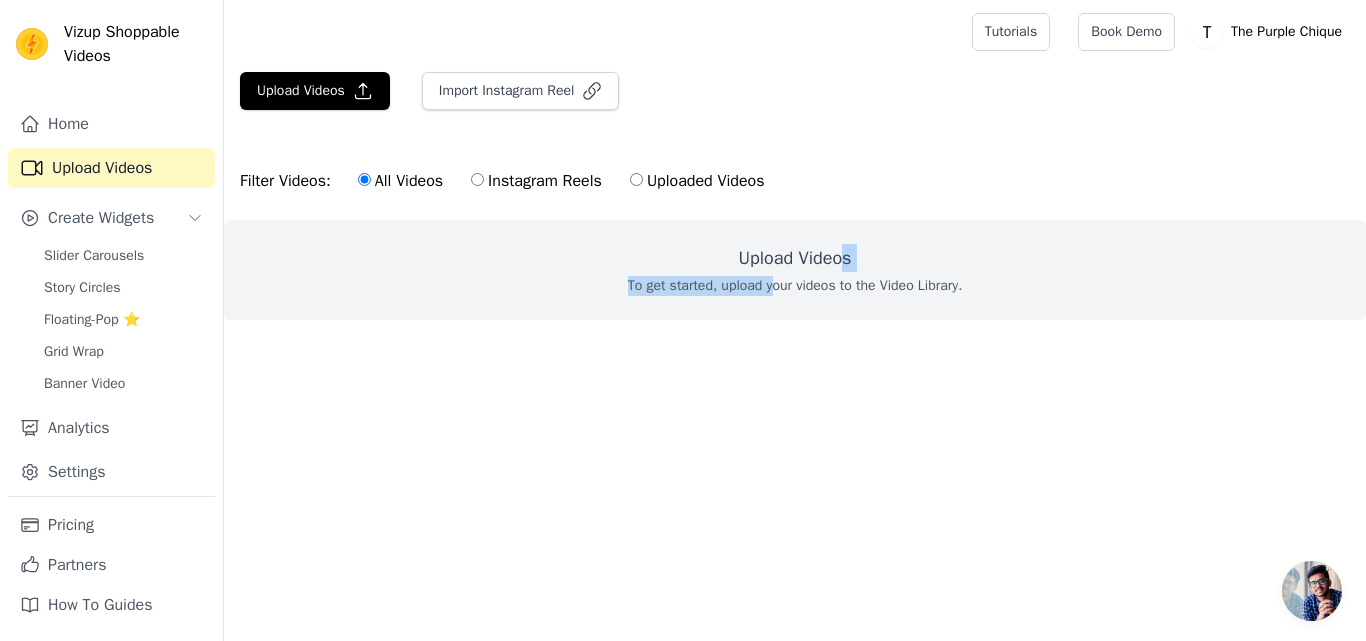 drag, startPoint x: 849, startPoint y: 258, endPoint x: 773, endPoint y: 314, distance: 94.40339 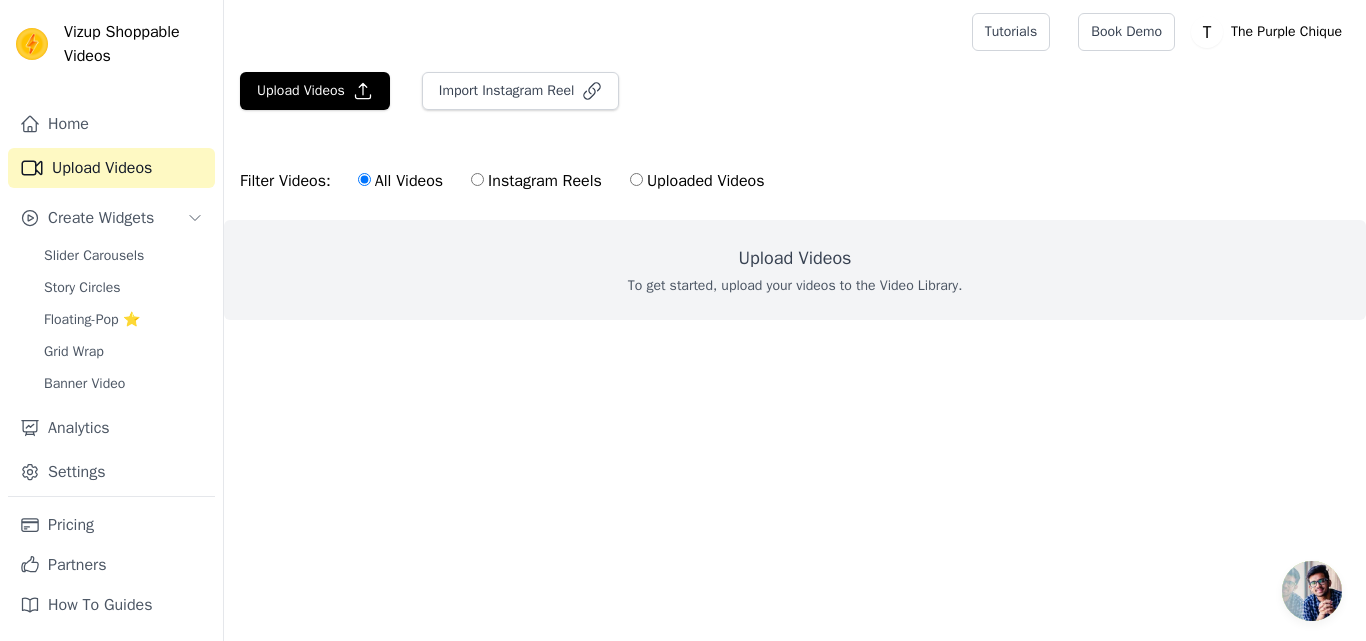 click on "Vizup Shoppable Videos
Home
Upload Videos       Create Widgets     Slider Carousels   Story Circles   Floating-Pop ⭐   Grid Wrap   Banner Video
Analytics
Settings
Pricing
Partners
How To Guides   Open sidebar       Tutorials     Book Demo   Open user menu" at bounding box center [683, 200] 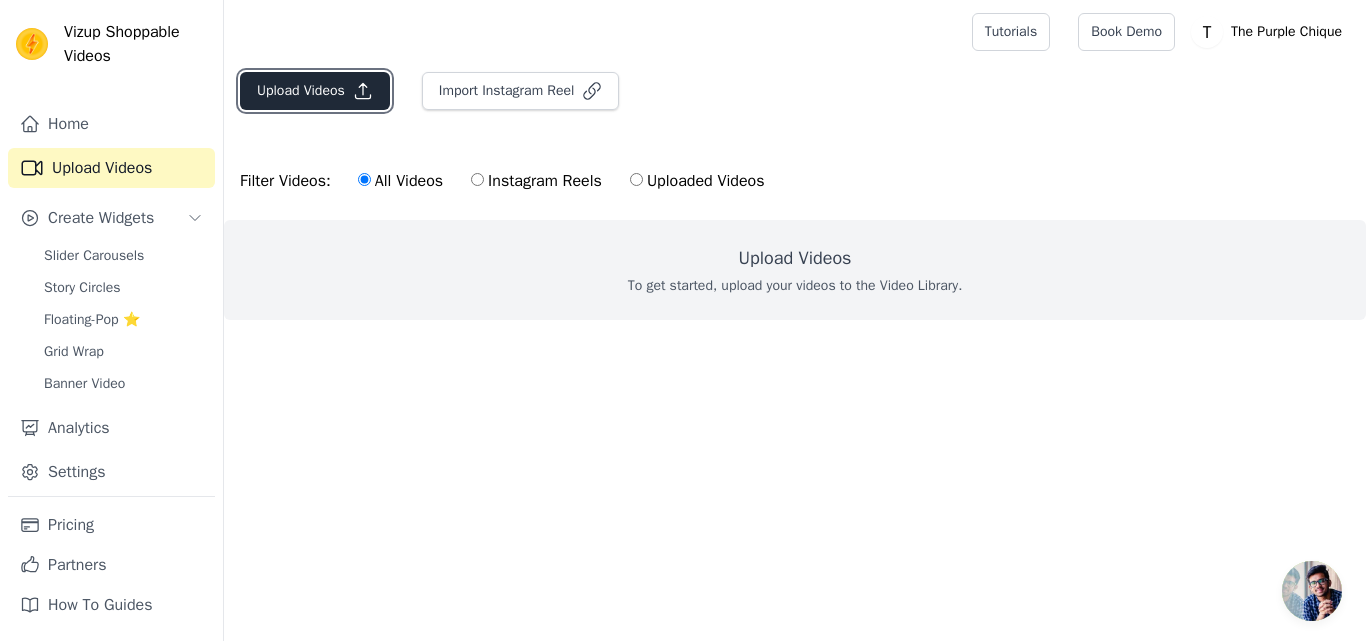 click on "Upload Videos" at bounding box center (315, 91) 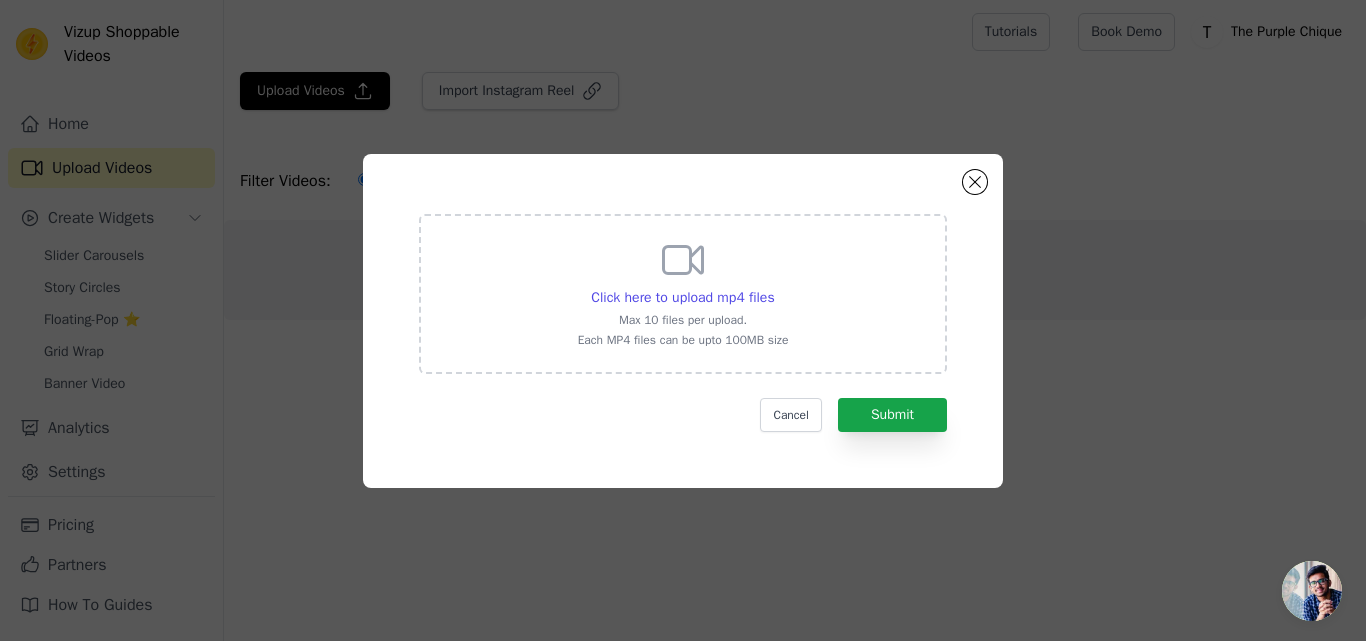 click on "Max 10 files per upload." at bounding box center [683, 320] 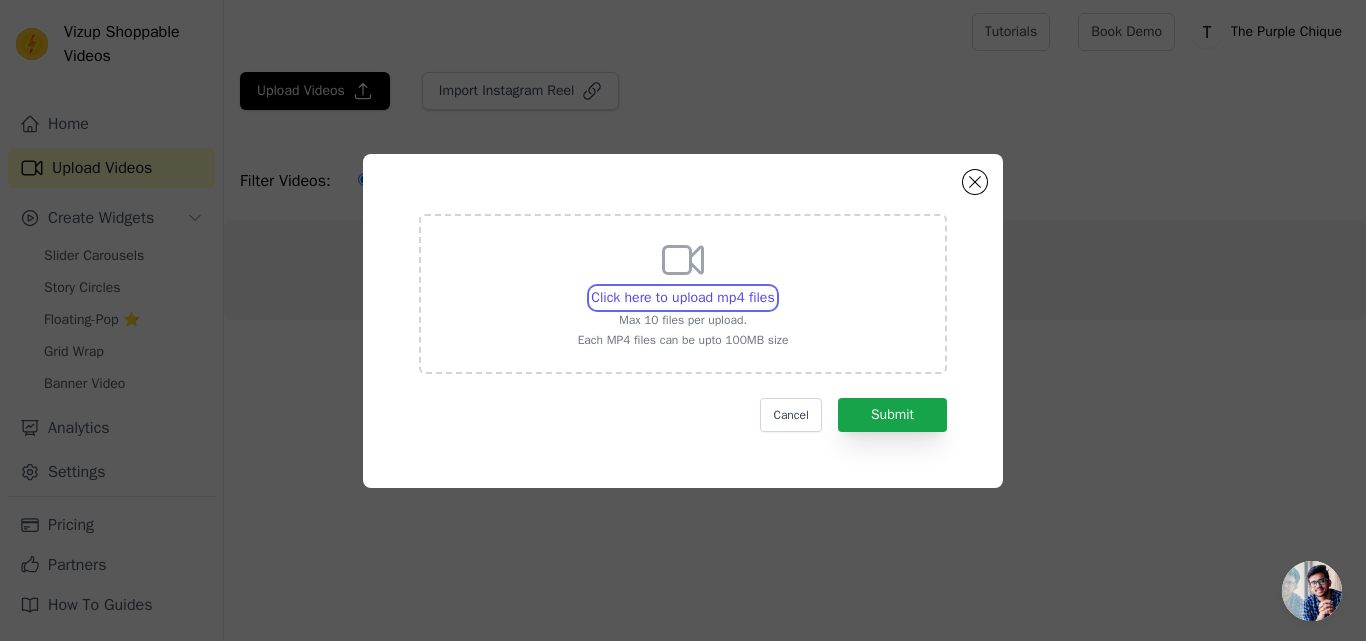 click on "Click here to upload mp4 files     Max 10 files per upload.   Each MP4 files can be upto 100MB size" at bounding box center [774, 287] 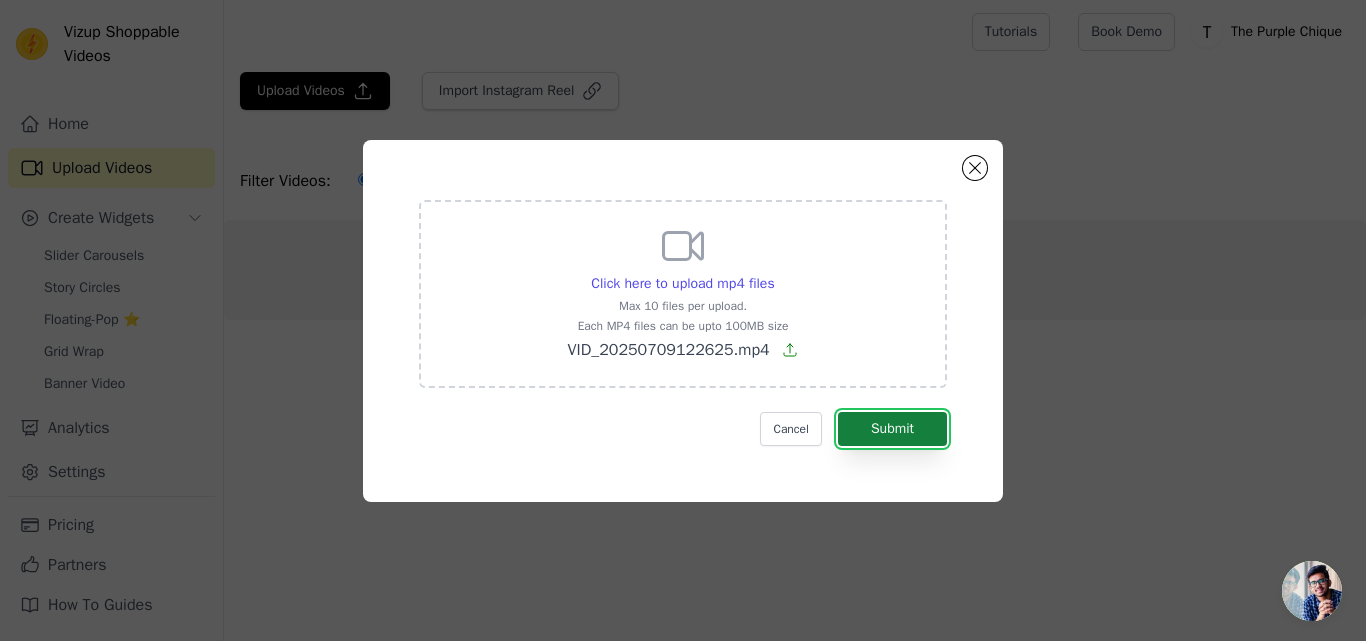 click on "Submit" at bounding box center (892, 429) 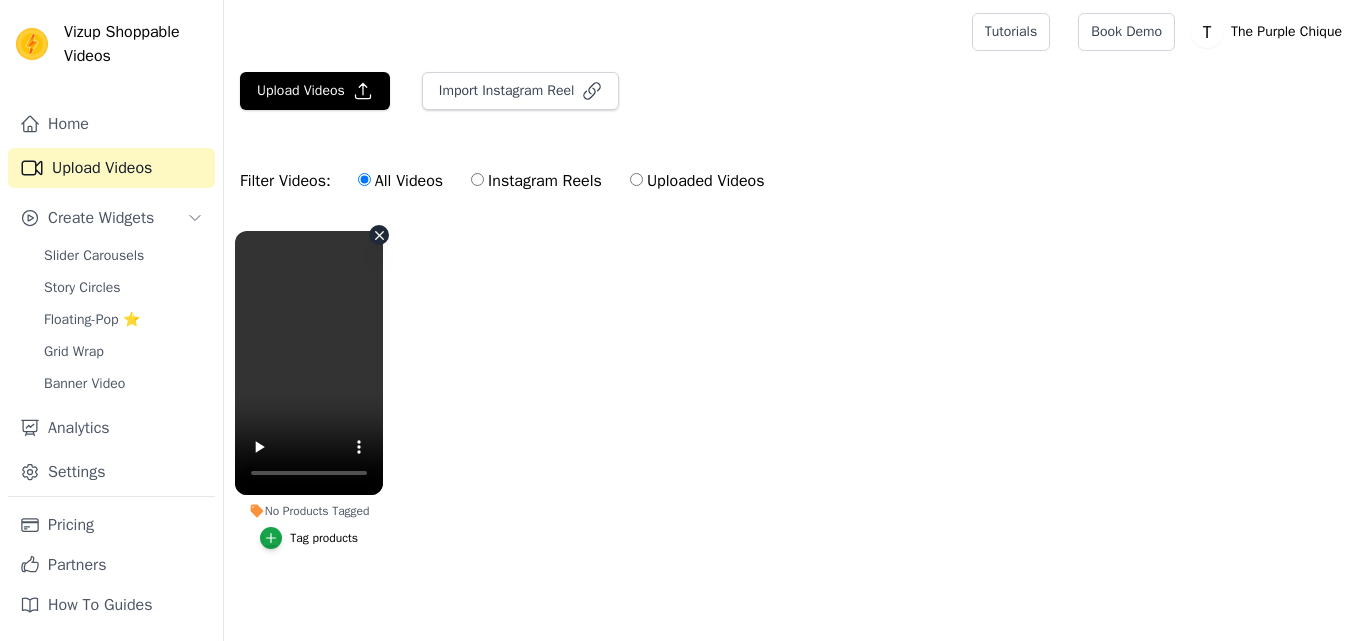 scroll, scrollTop: 0, scrollLeft: 0, axis: both 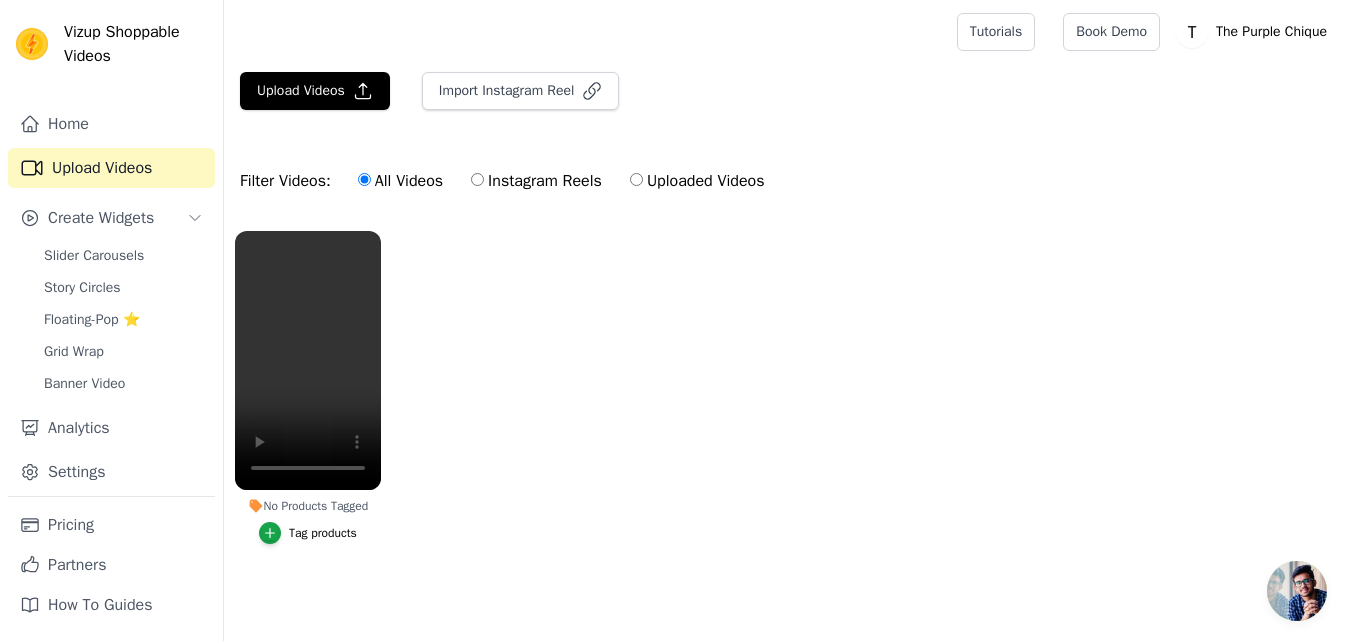 click on "No Products Tagged       Tag products" at bounding box center (787, 407) 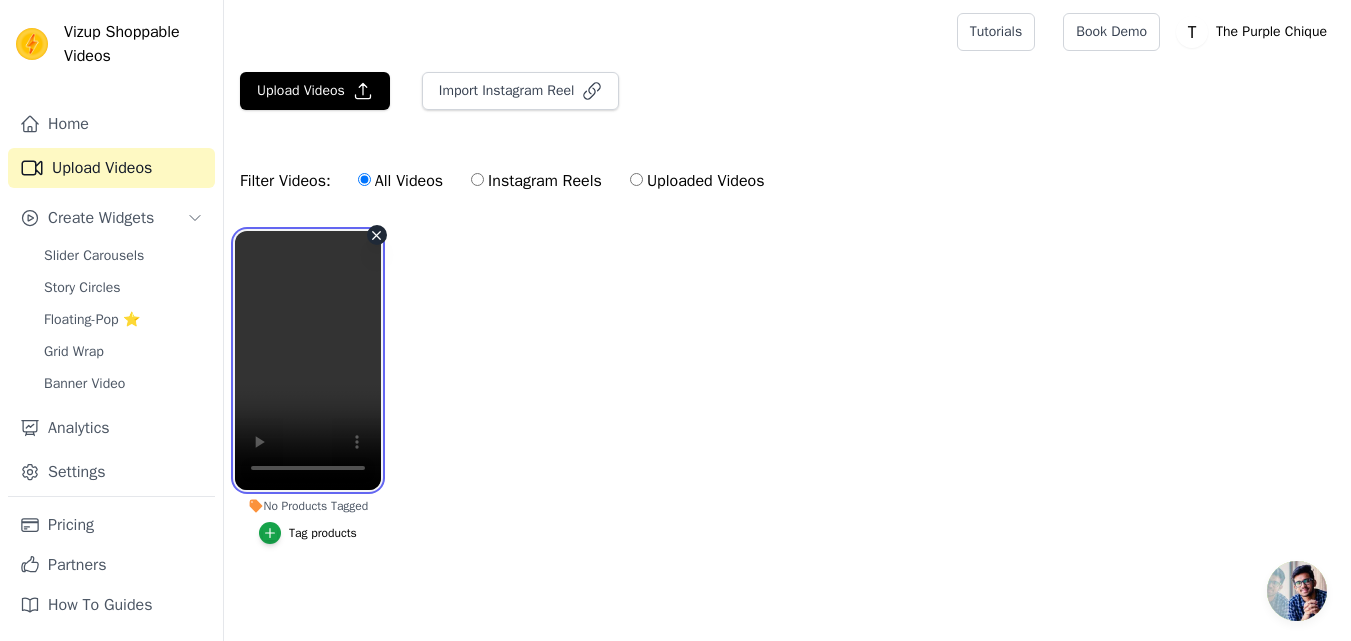 click at bounding box center (308, 360) 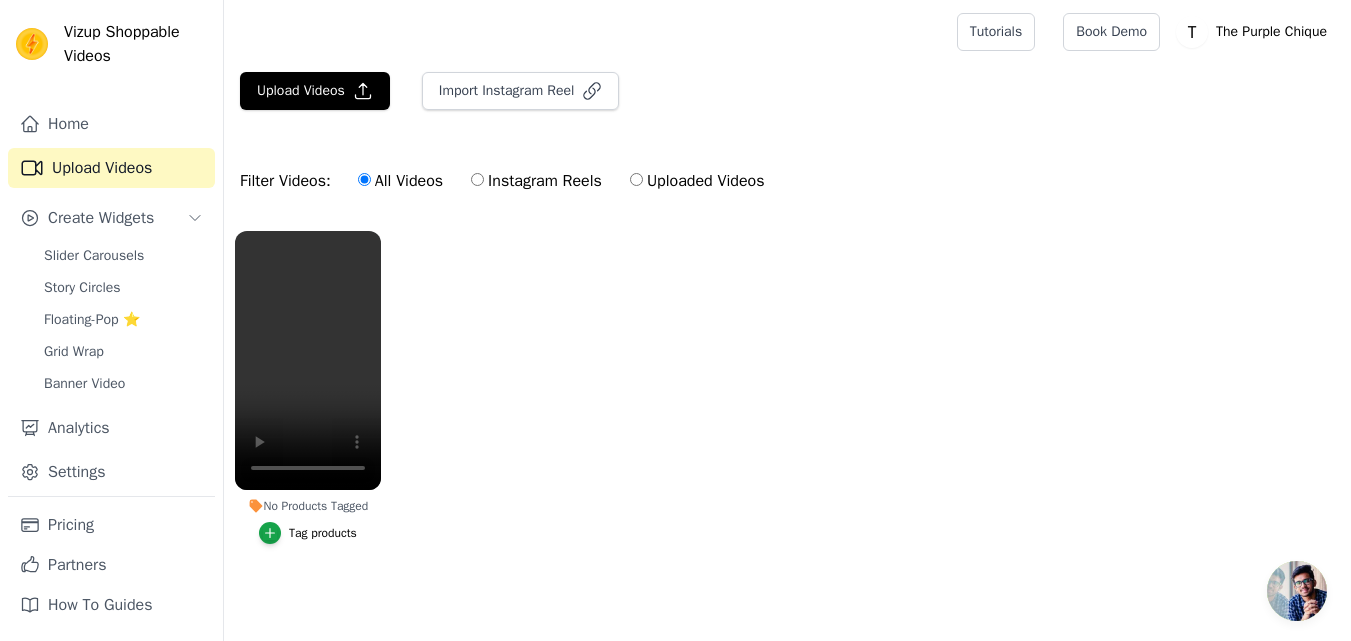 click on "No Products Tagged       Tag products" at bounding box center [787, 407] 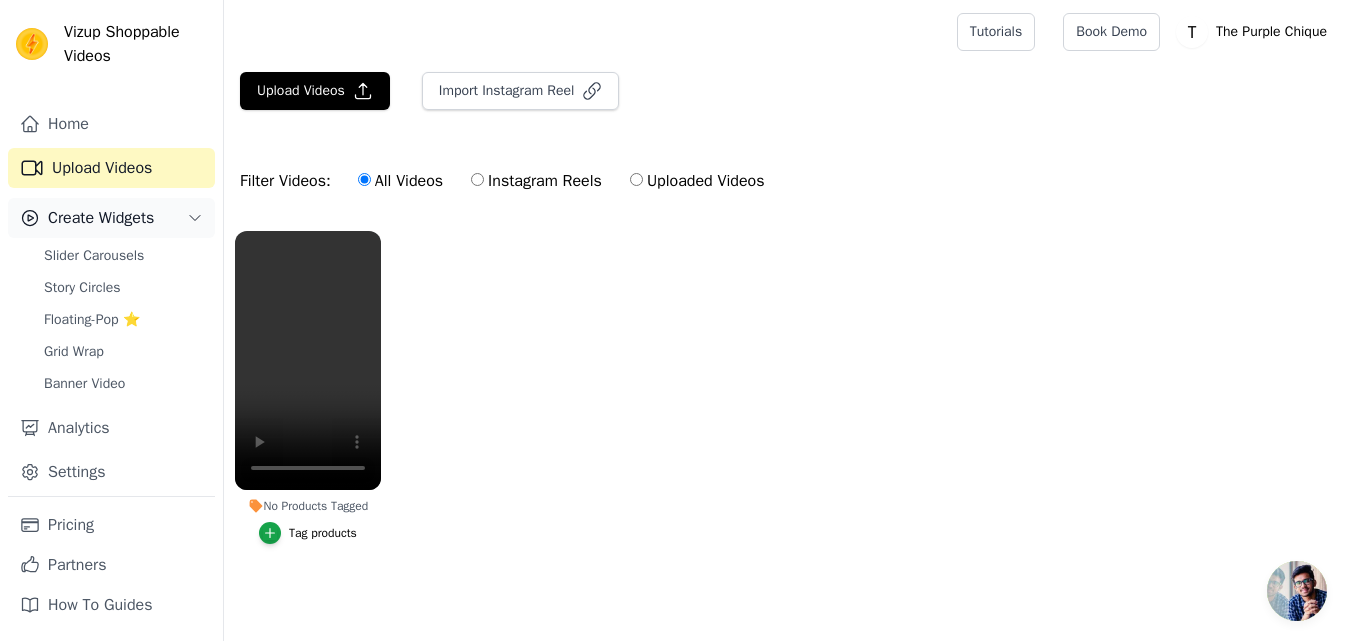 click on "Create Widgets" at bounding box center [101, 218] 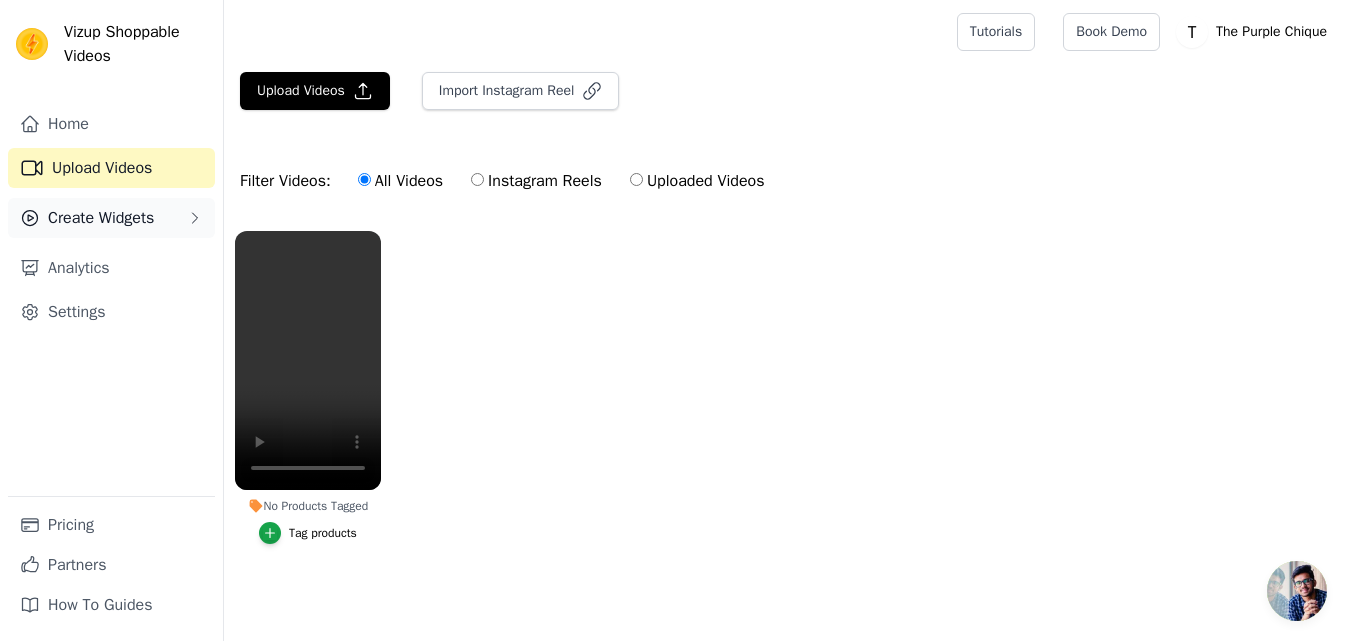 click on "Create Widgets" at bounding box center [101, 218] 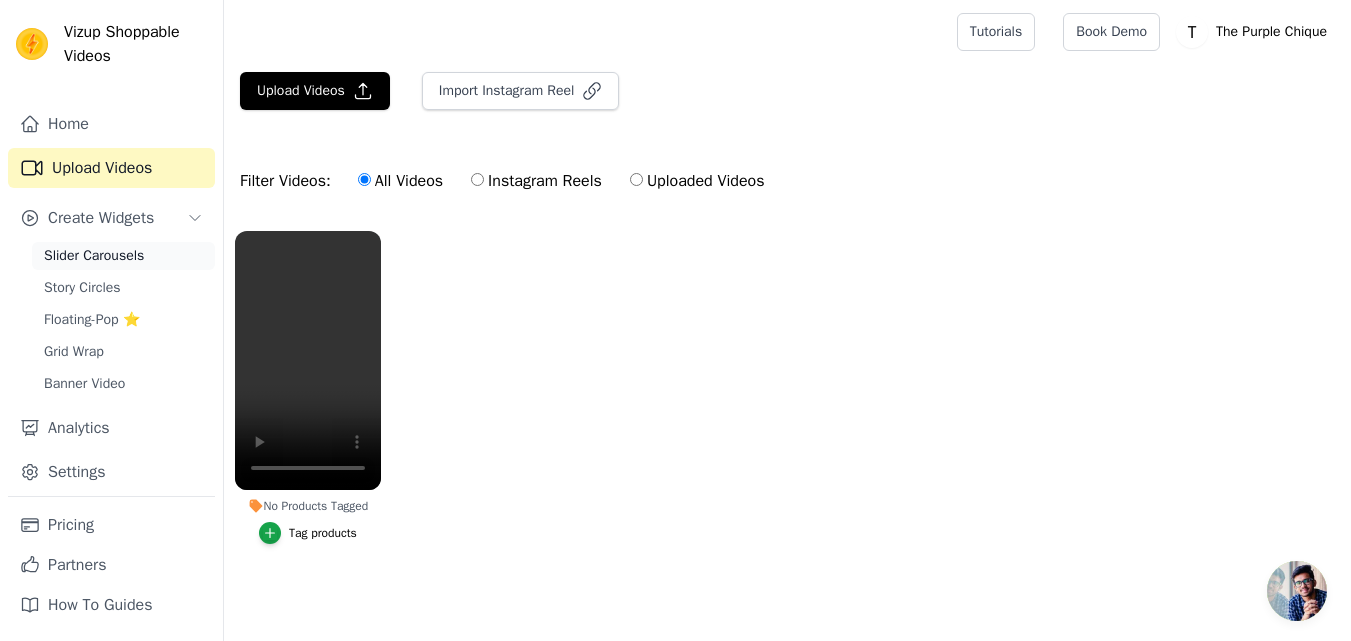 click on "Slider Carousels" at bounding box center (94, 256) 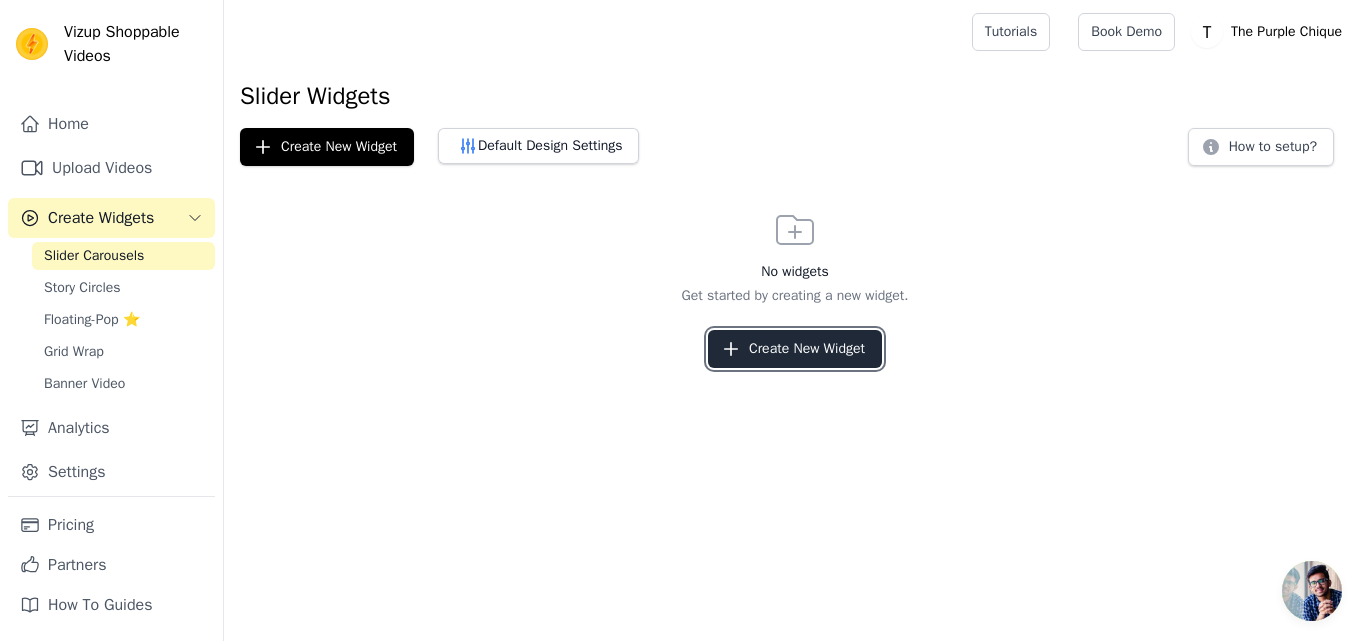 click on "Create New Widget" at bounding box center [795, 349] 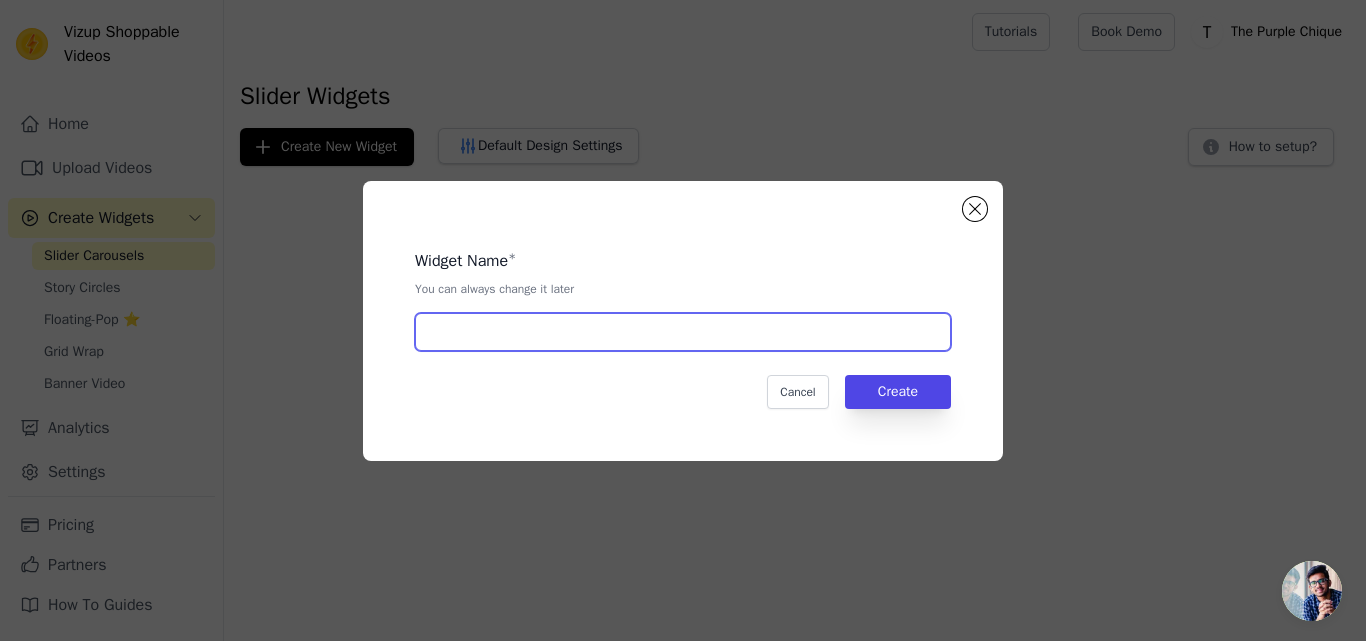 click at bounding box center [683, 332] 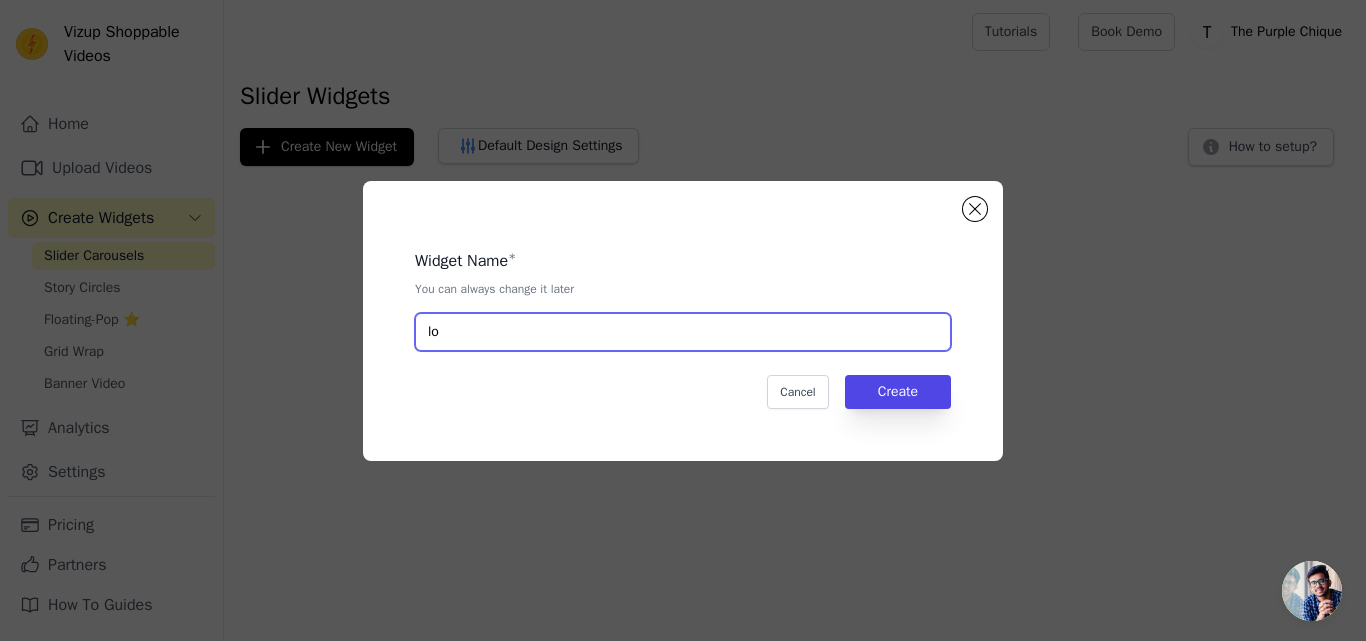 type on "l" 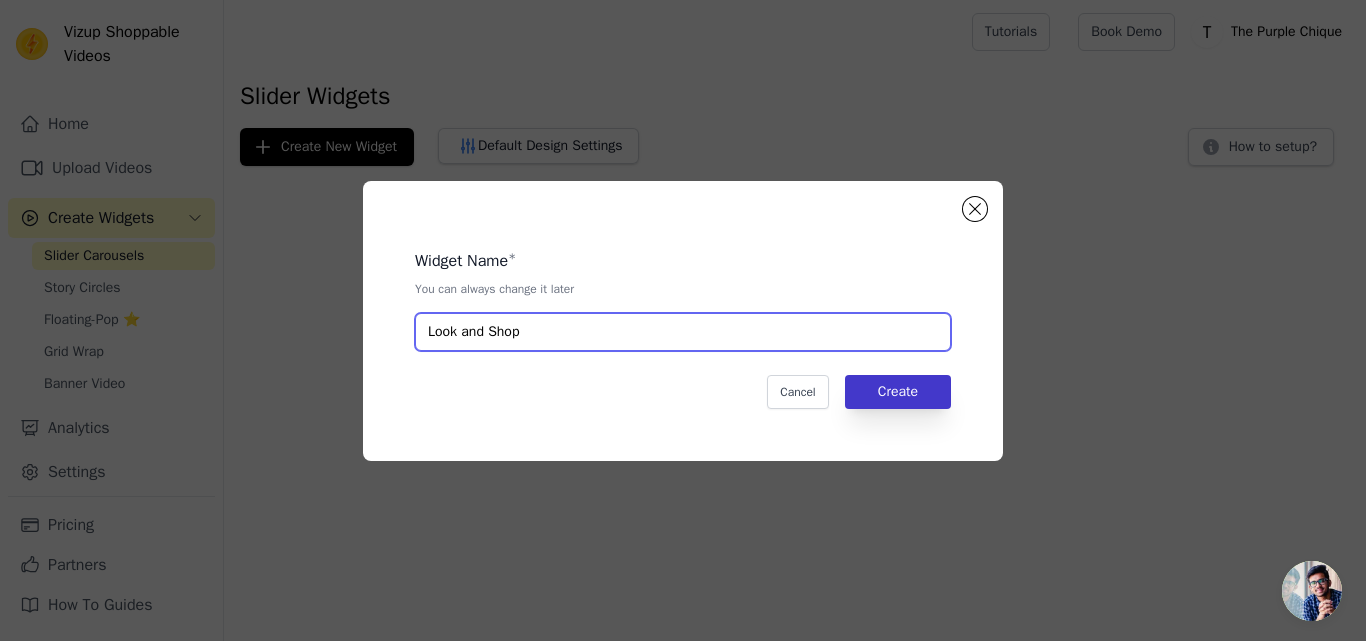 type on "Look and Shop" 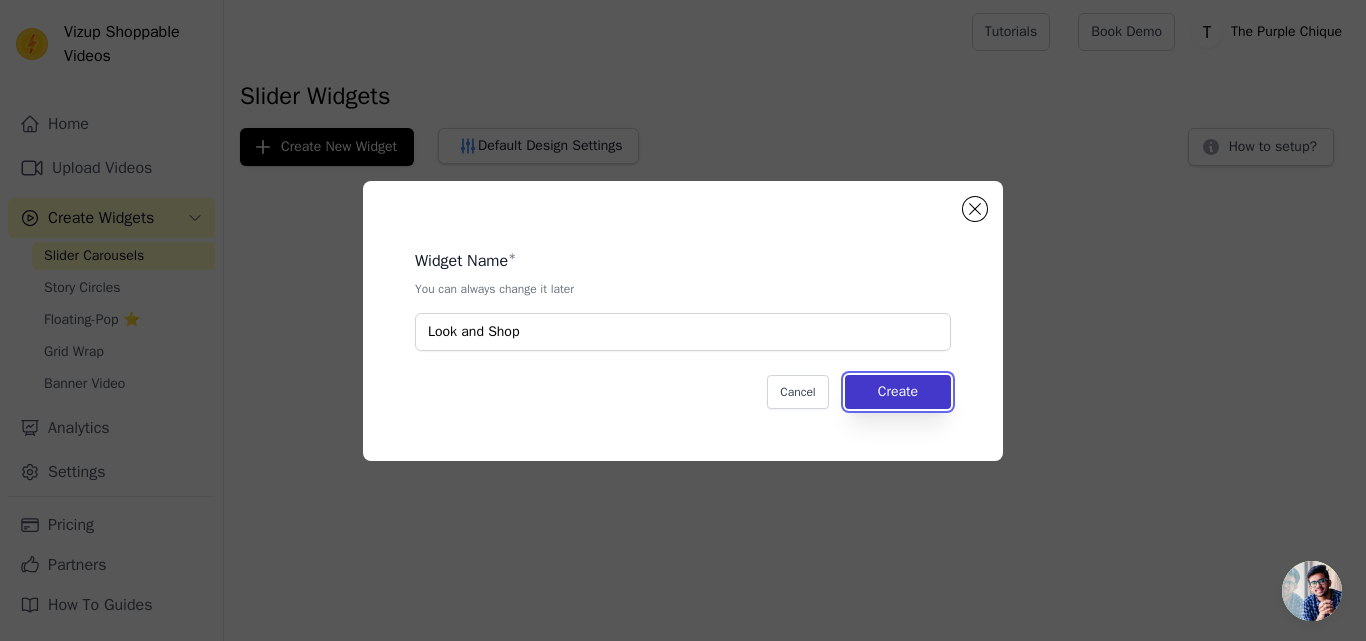 click on "Create" at bounding box center [898, 392] 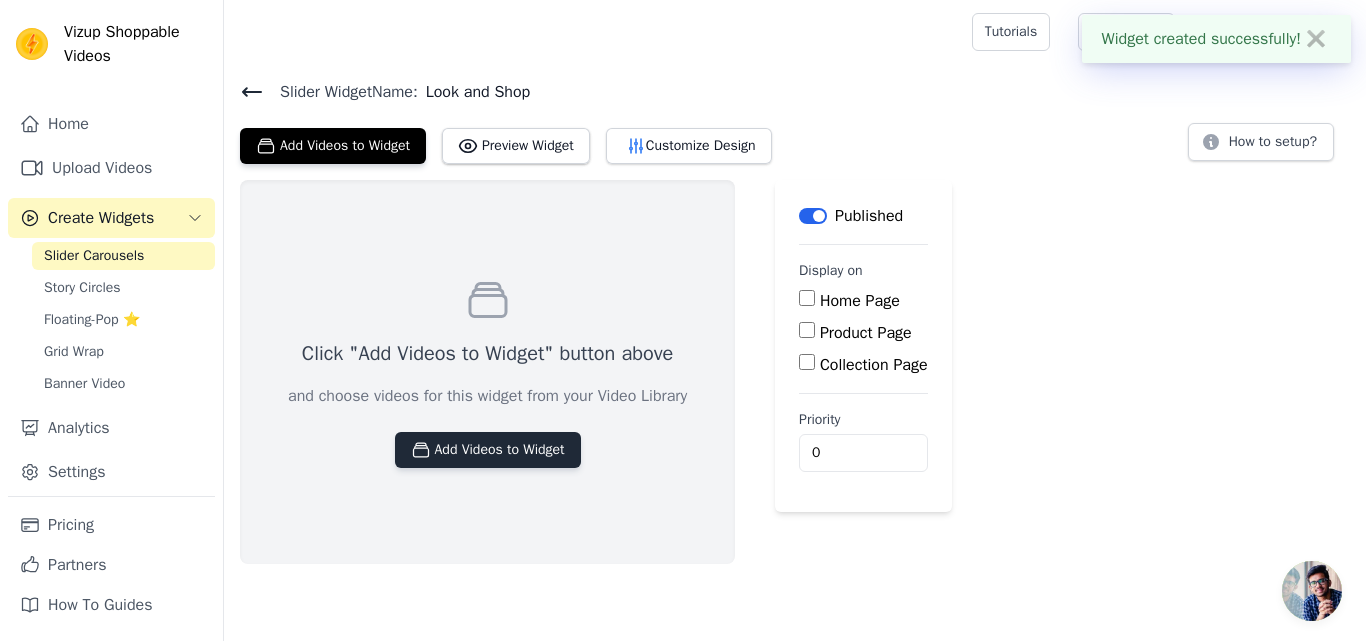 click on "Add Videos to Widget" at bounding box center [488, 450] 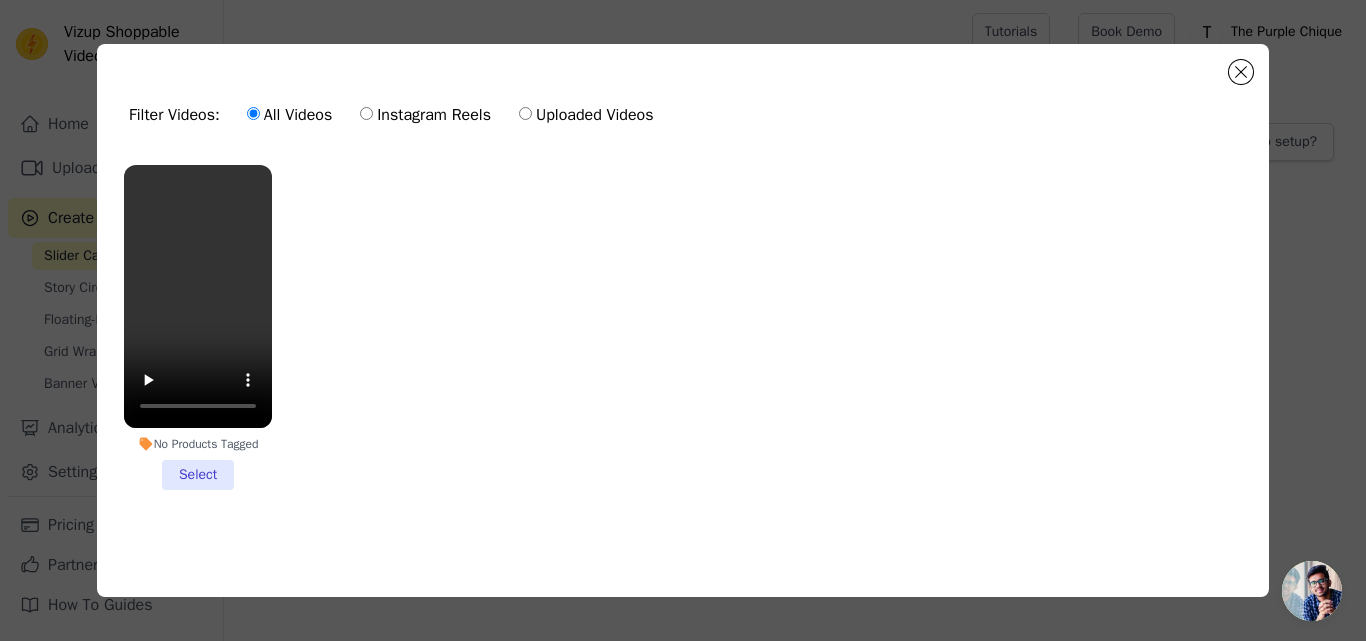 click on "No Products Tagged     Select" at bounding box center [198, 327] 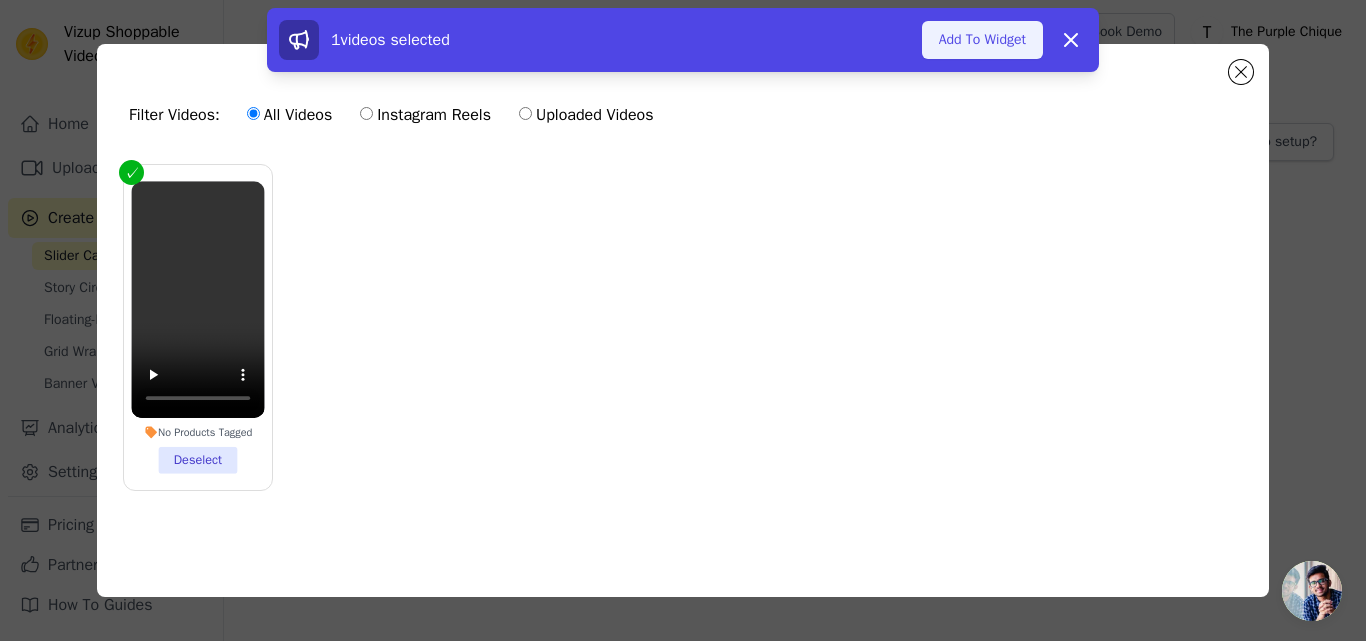 click on "Add To Widget" at bounding box center (982, 40) 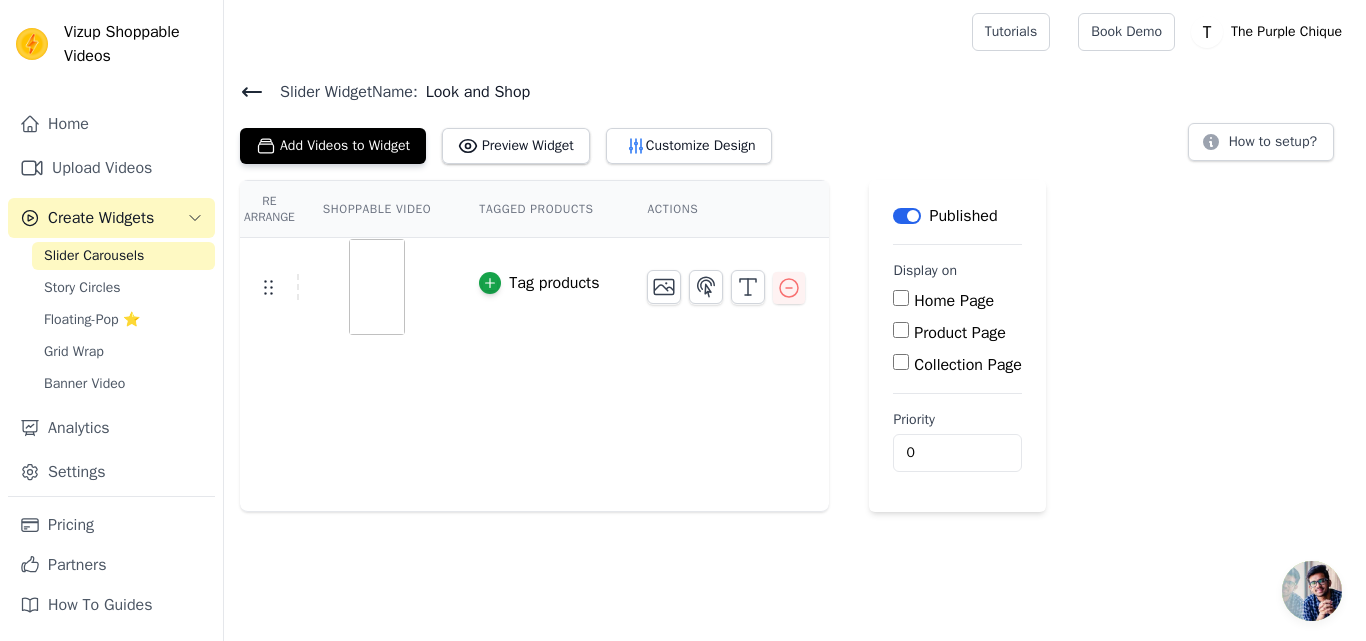 click on "Home Page" at bounding box center [901, 298] 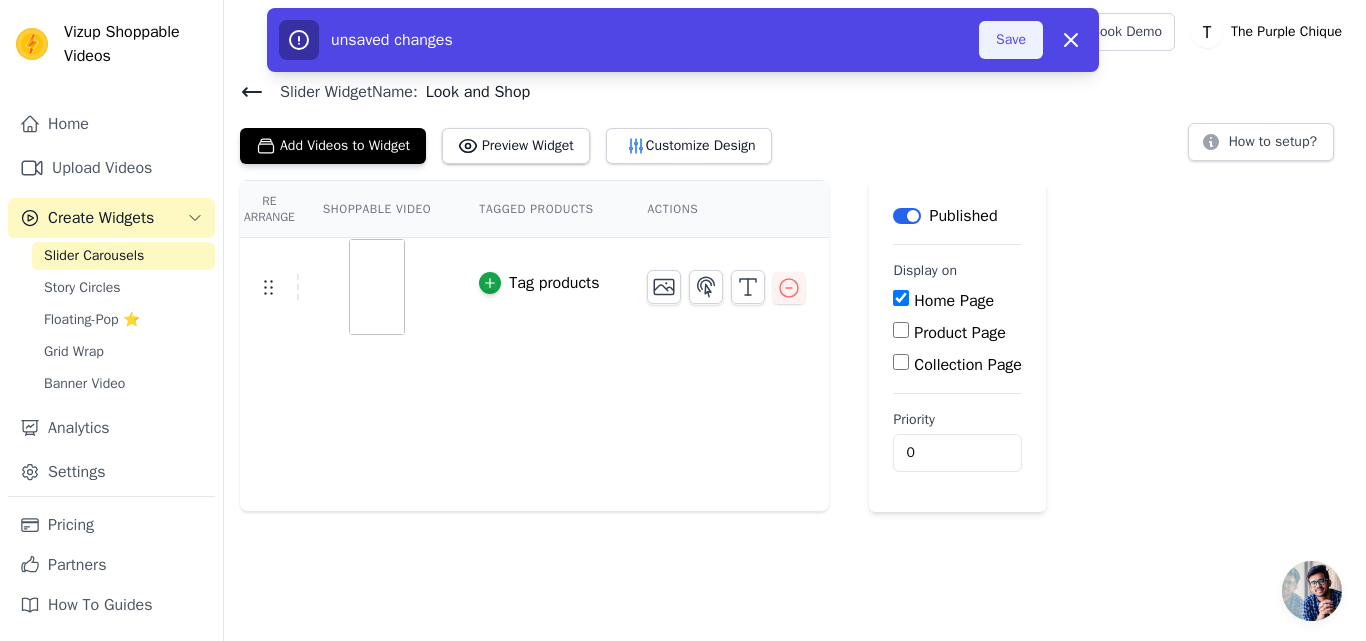 click on "Save" at bounding box center (1011, 40) 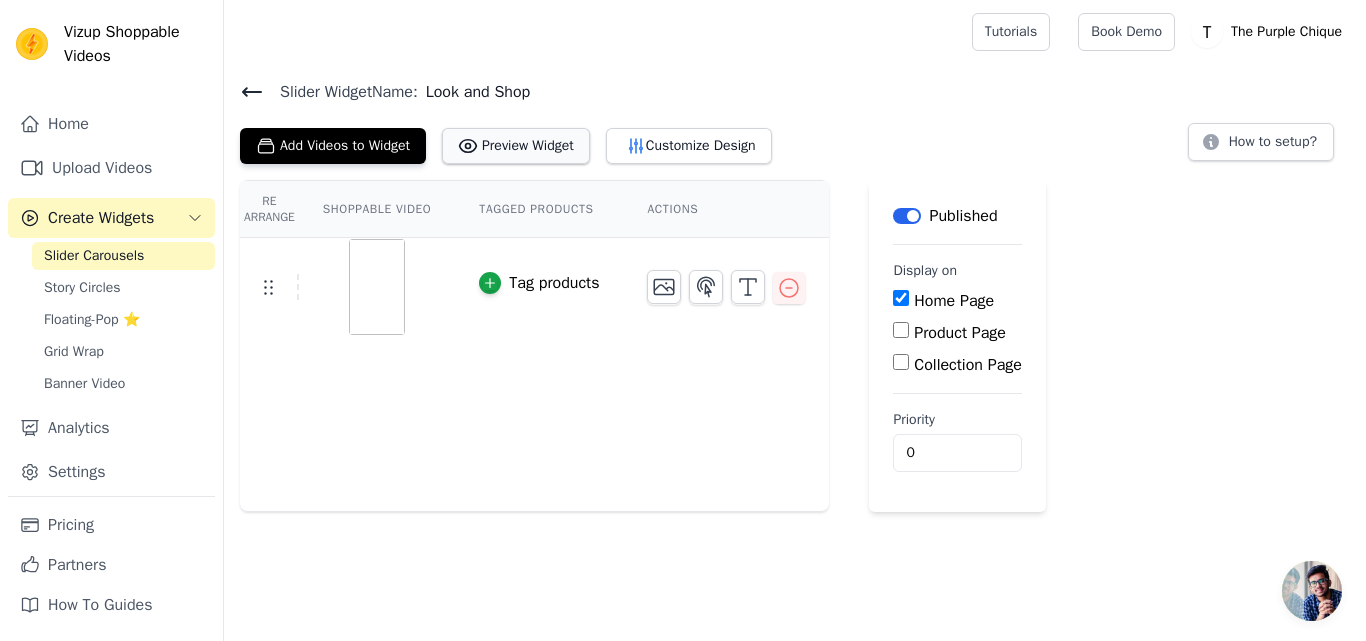 click on "Preview Widget" at bounding box center [516, 146] 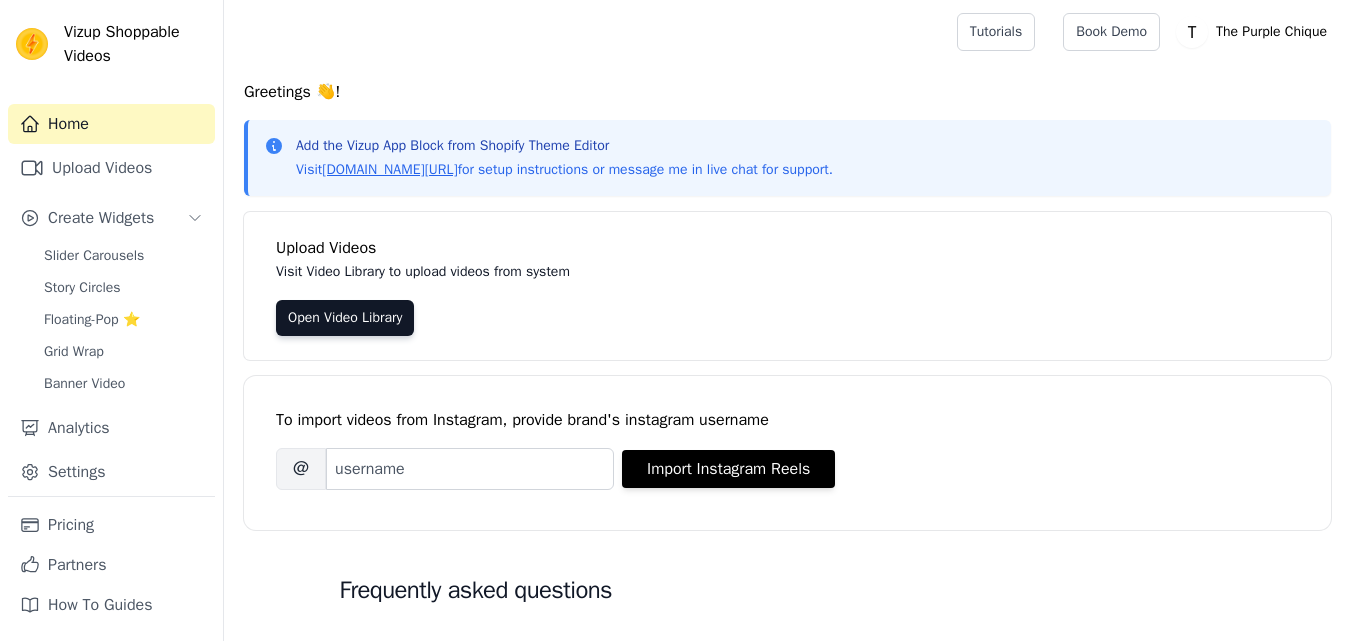scroll, scrollTop: 0, scrollLeft: 0, axis: both 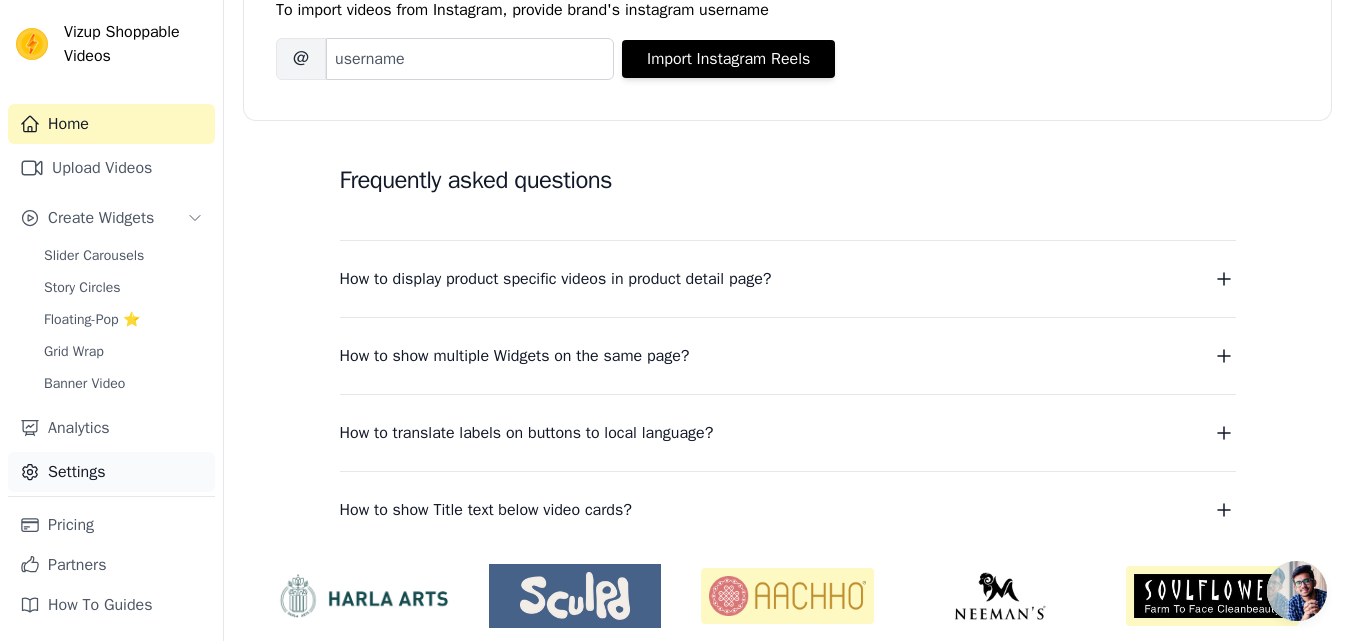 click on "Settings" at bounding box center [111, 472] 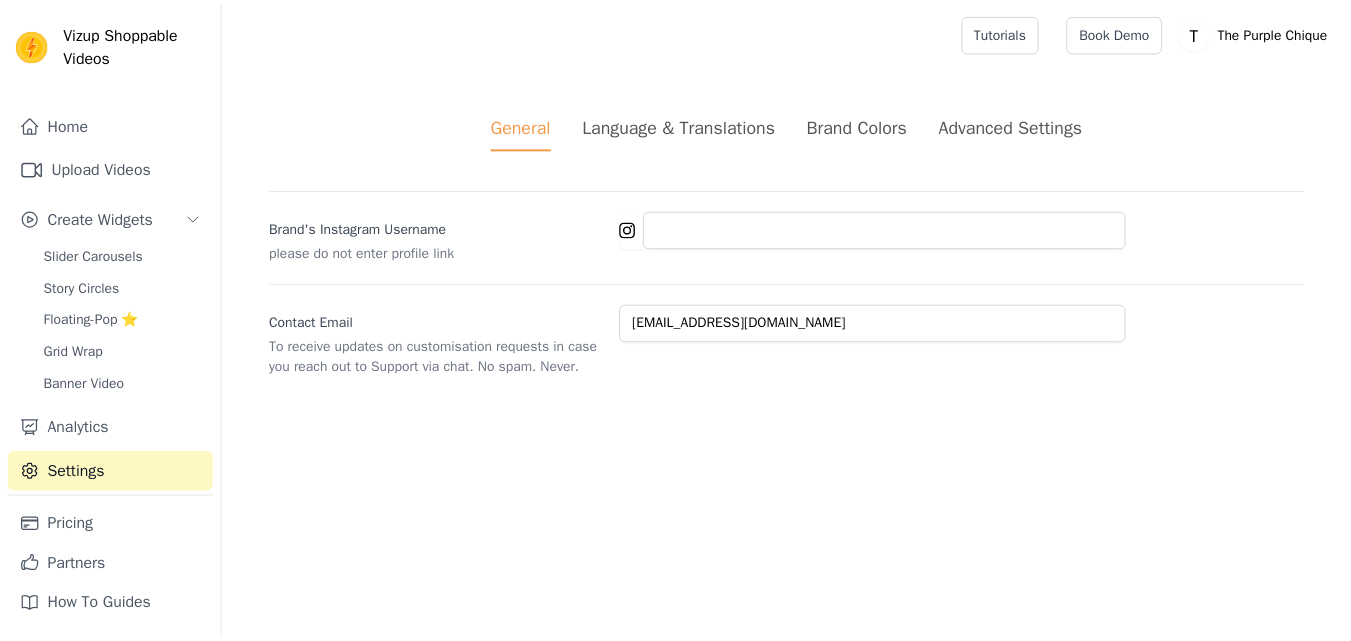 scroll, scrollTop: 0, scrollLeft: 0, axis: both 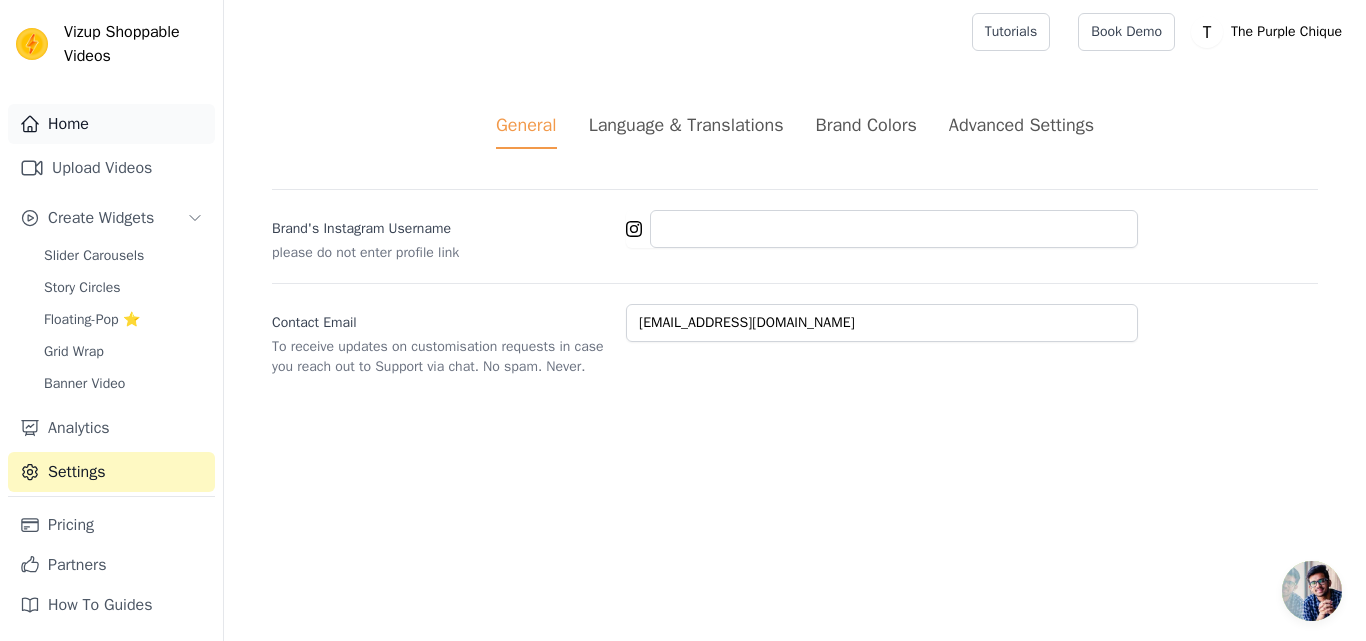click on "Home" at bounding box center [111, 124] 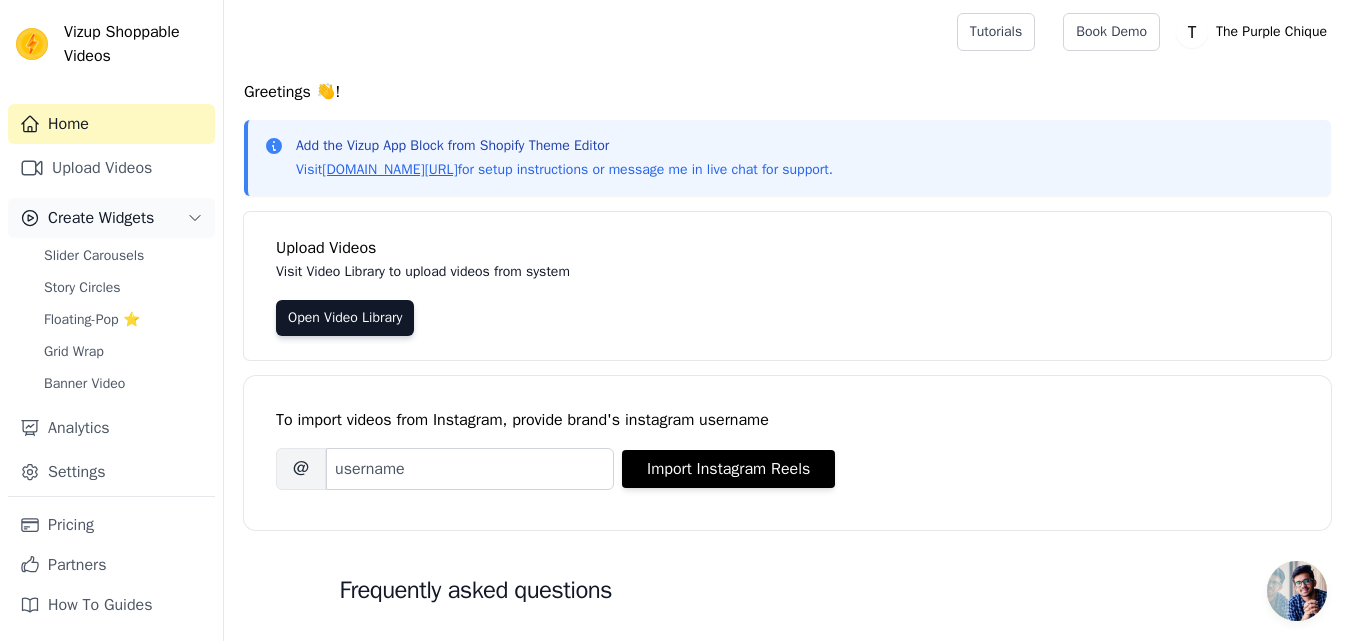 click on "Create Widgets" at bounding box center [101, 218] 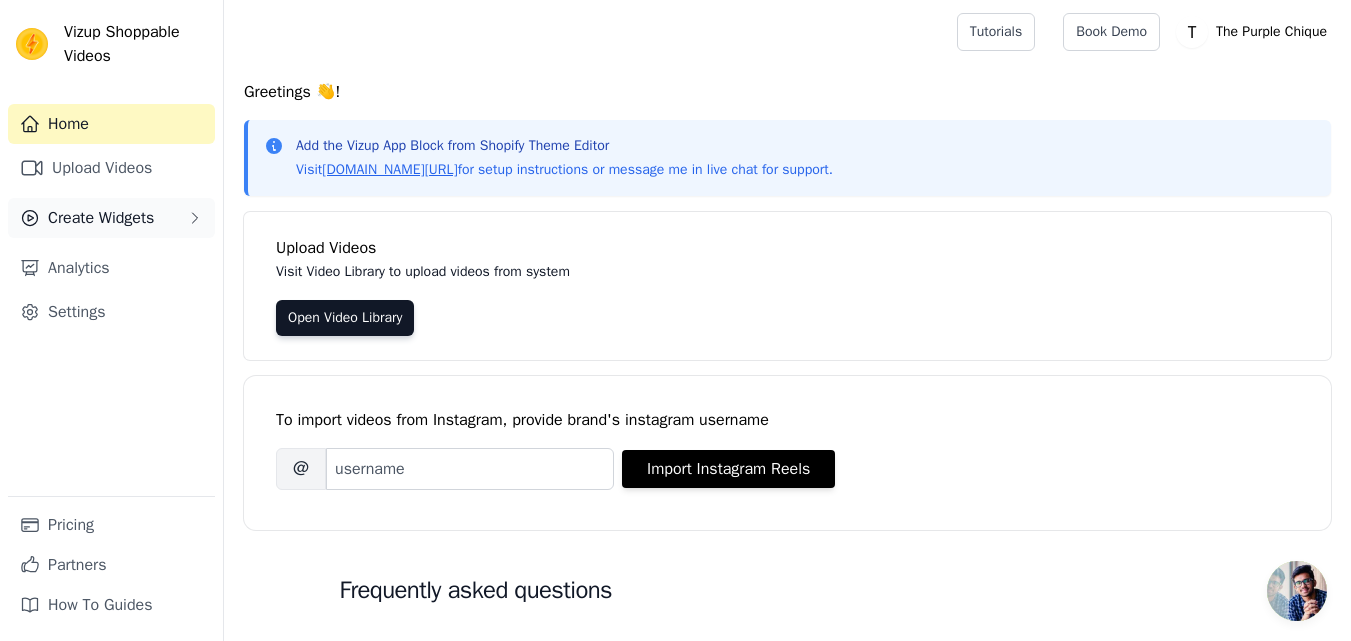 click on "Create Widgets" at bounding box center [101, 218] 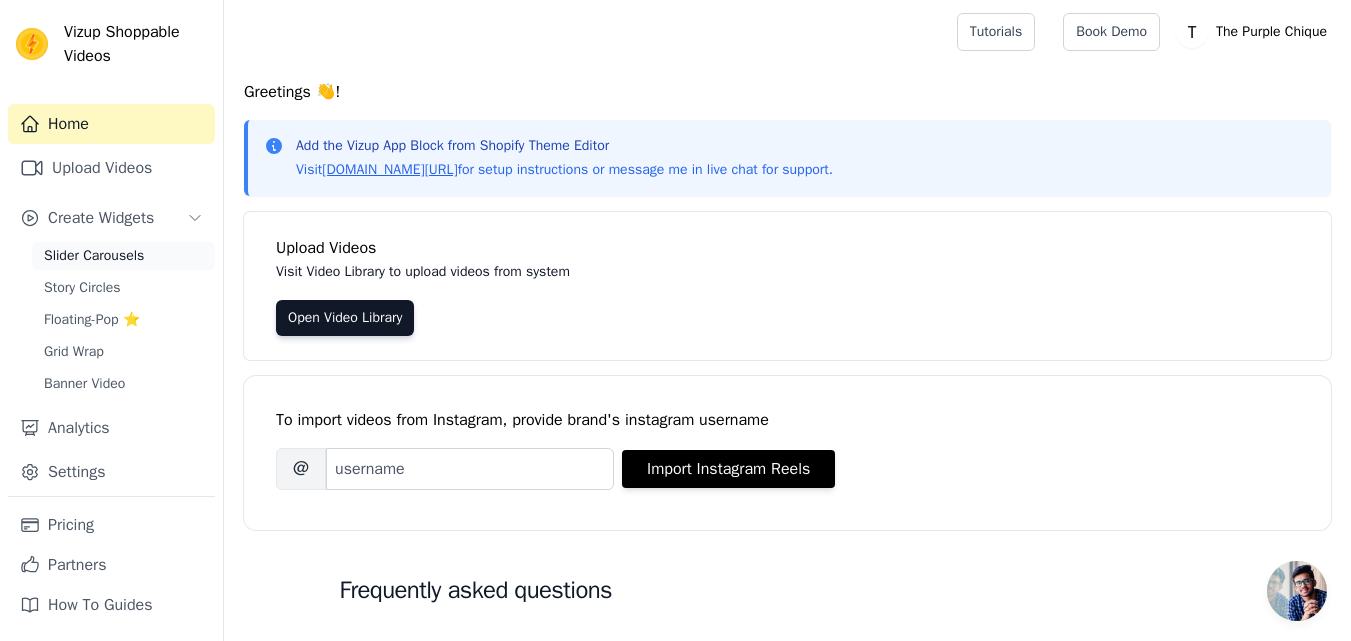 click on "Slider Carousels" at bounding box center [94, 256] 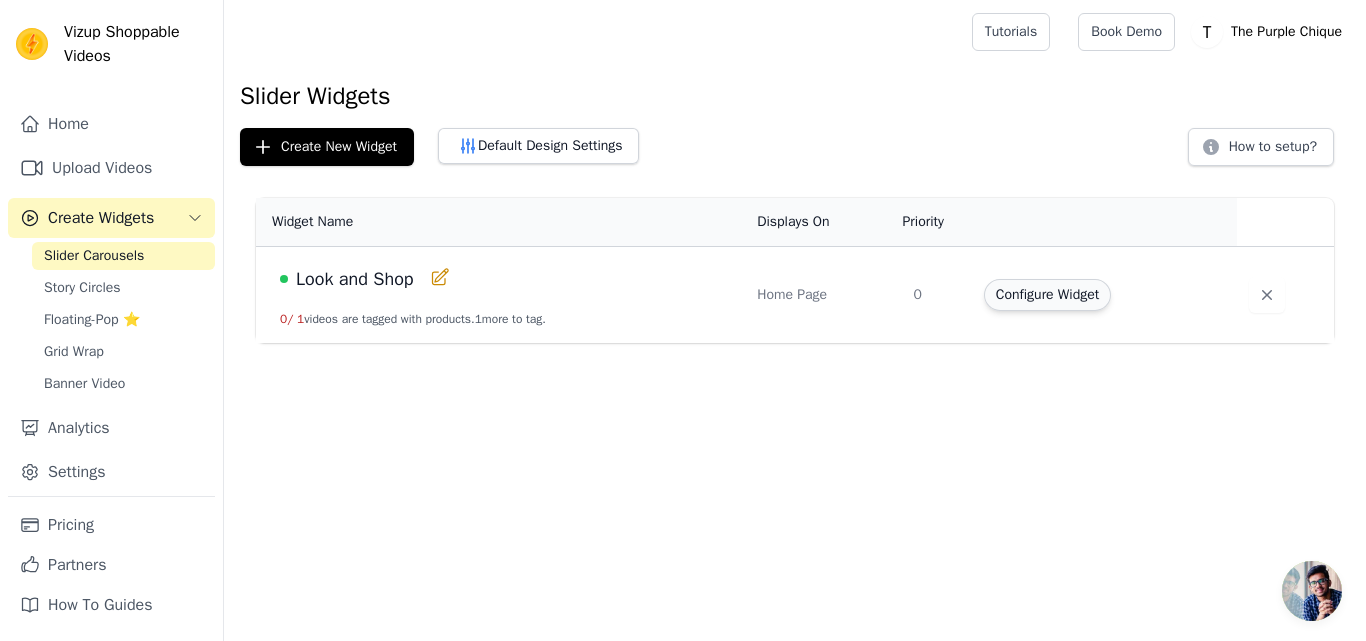 click on "Configure Widget" at bounding box center (1047, 295) 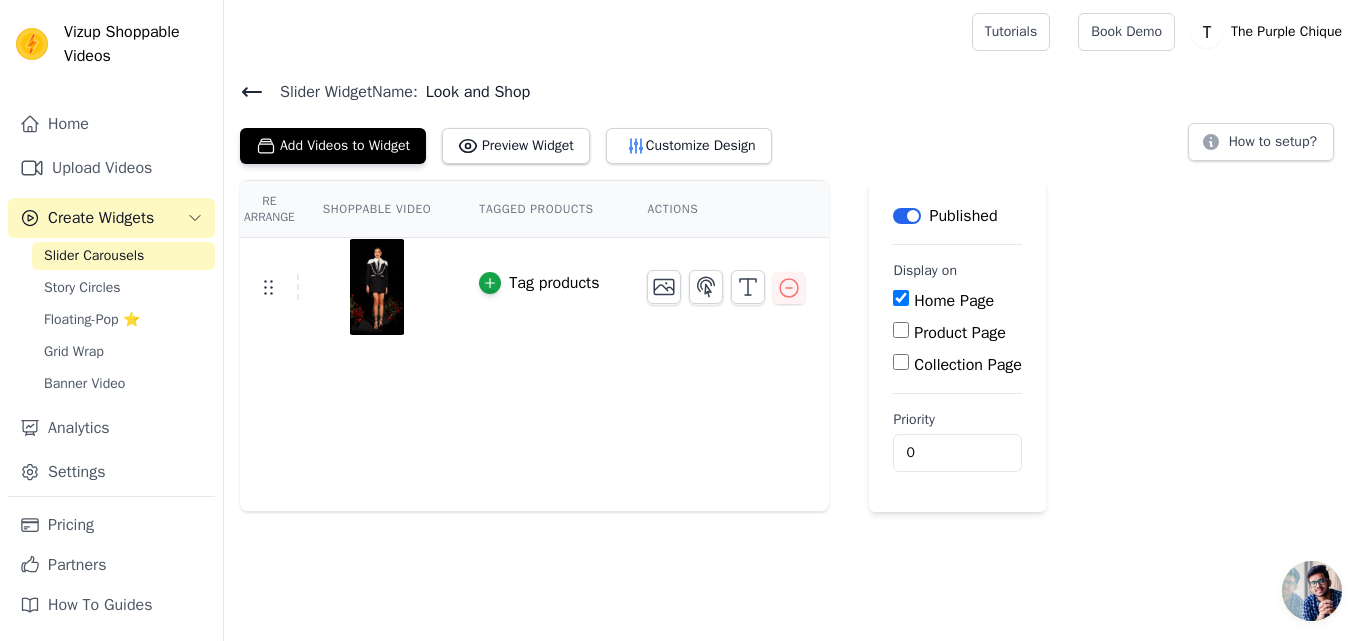 click on "Tag products" at bounding box center (554, 283) 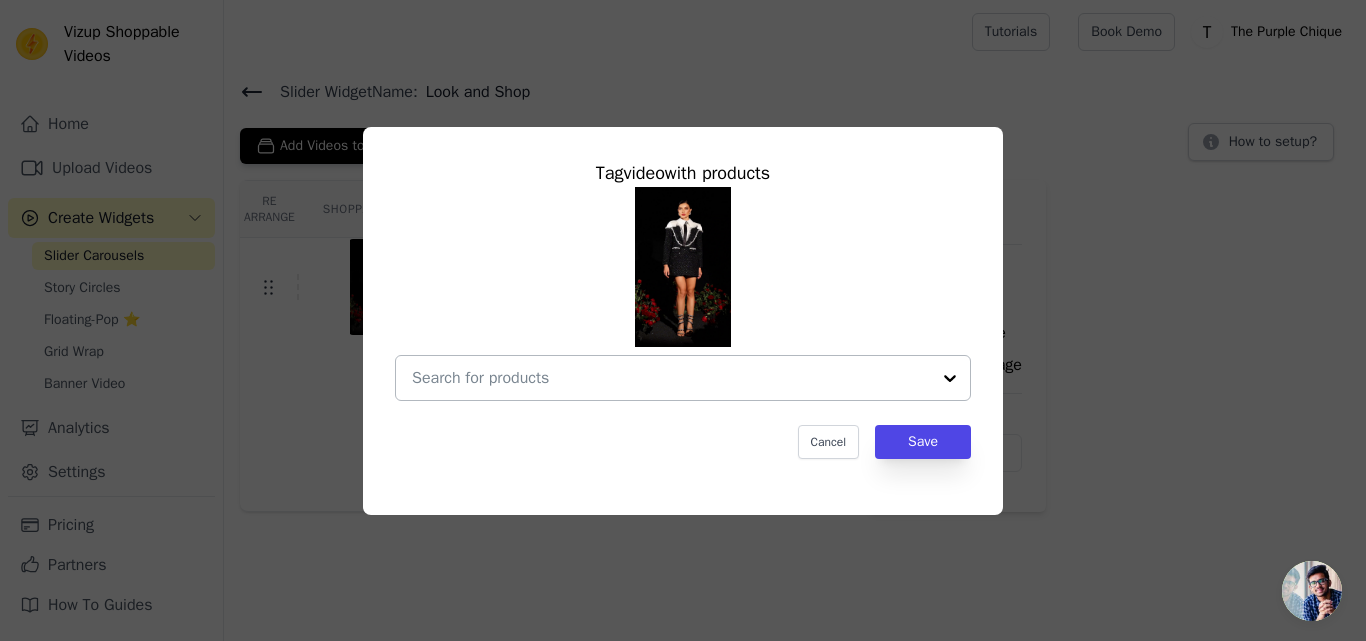 click at bounding box center [671, 378] 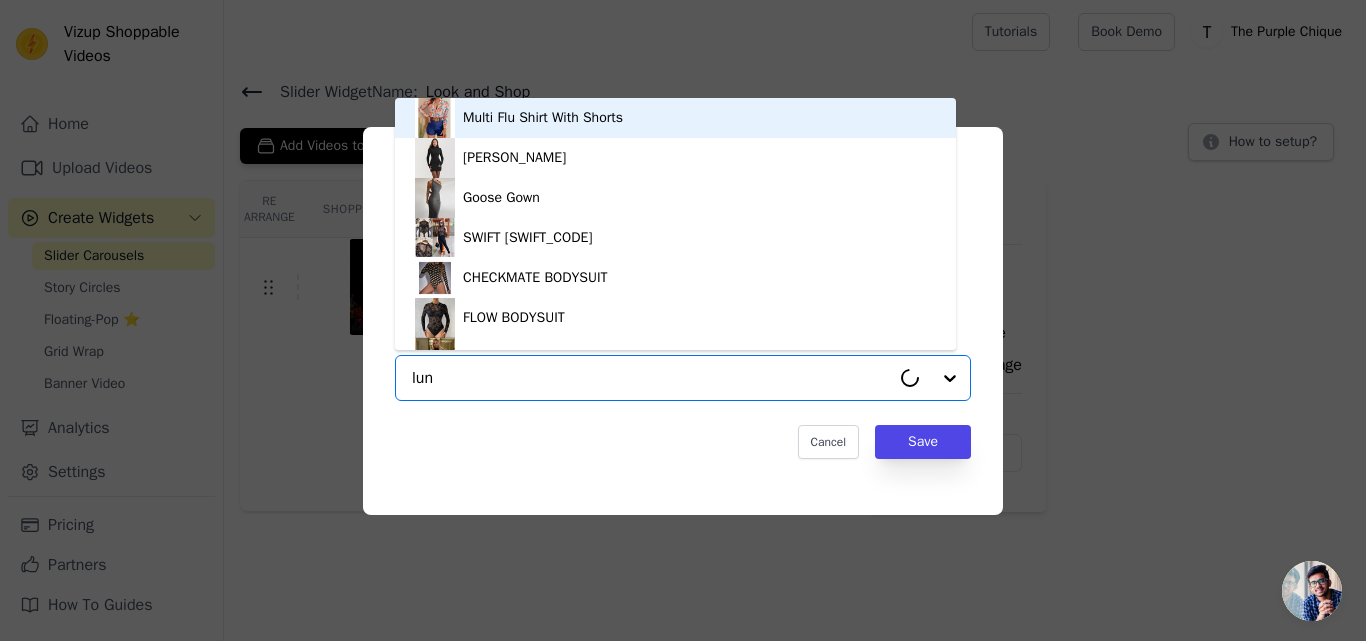 type on "luna" 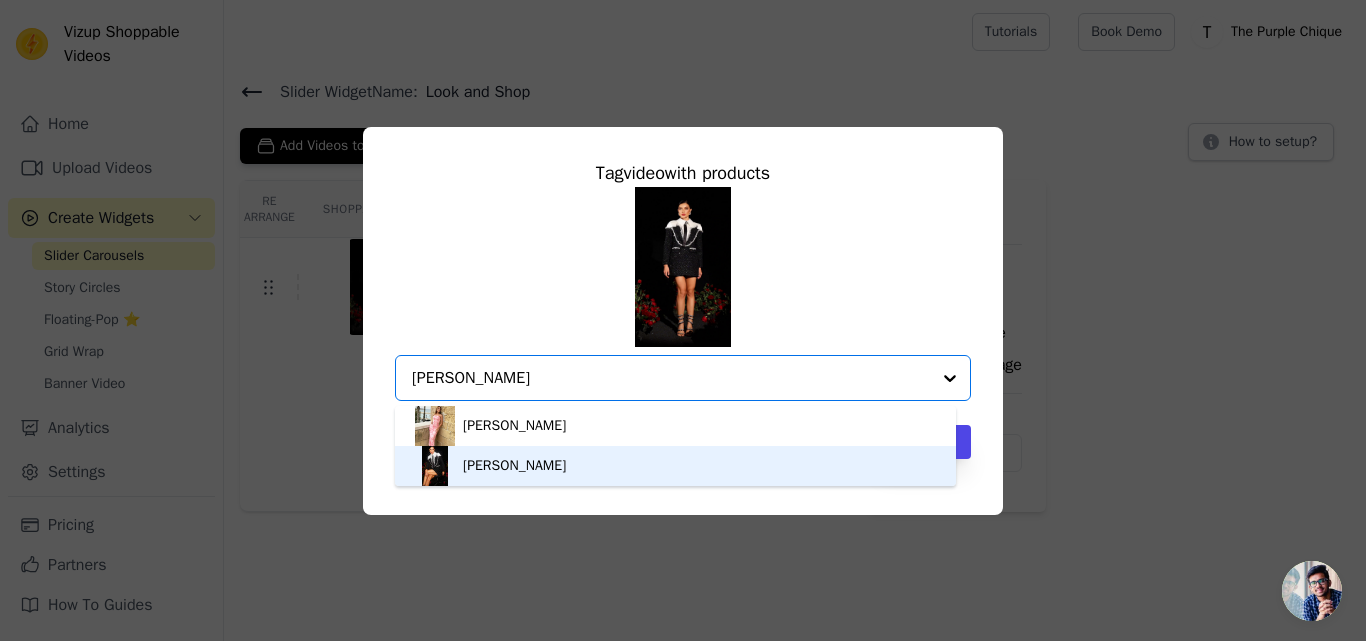 click on "[PERSON_NAME]" at bounding box center (514, 466) 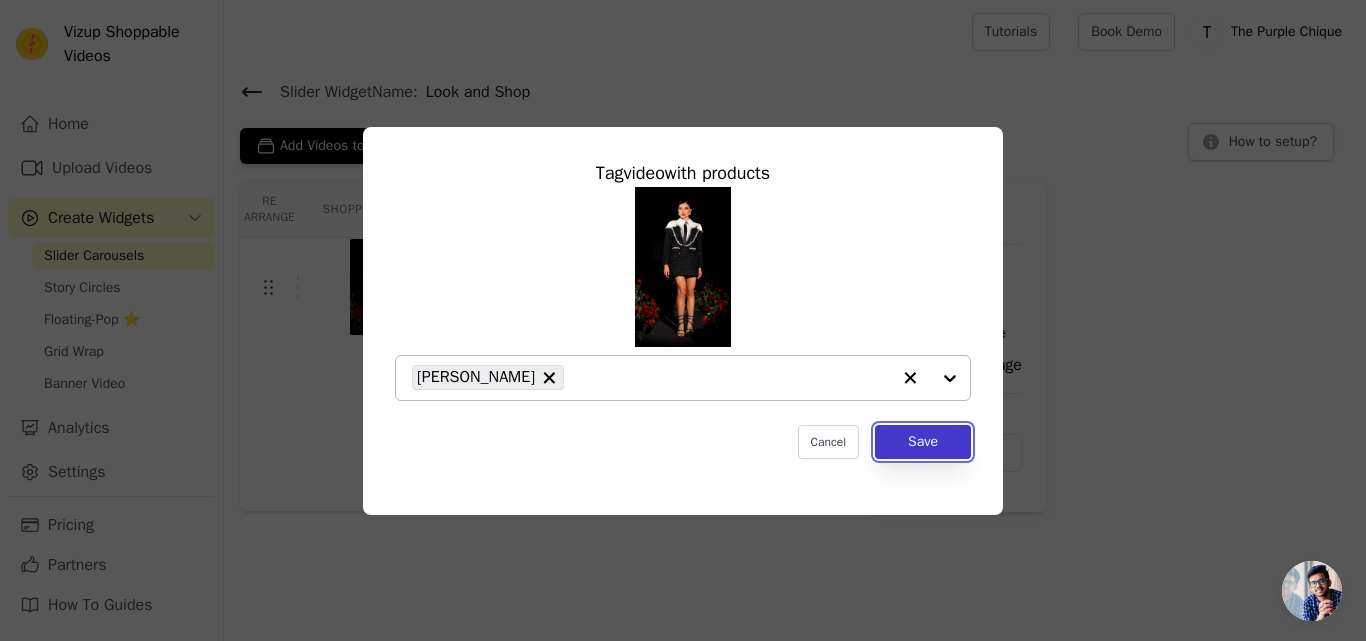 click on "Save" at bounding box center (923, 442) 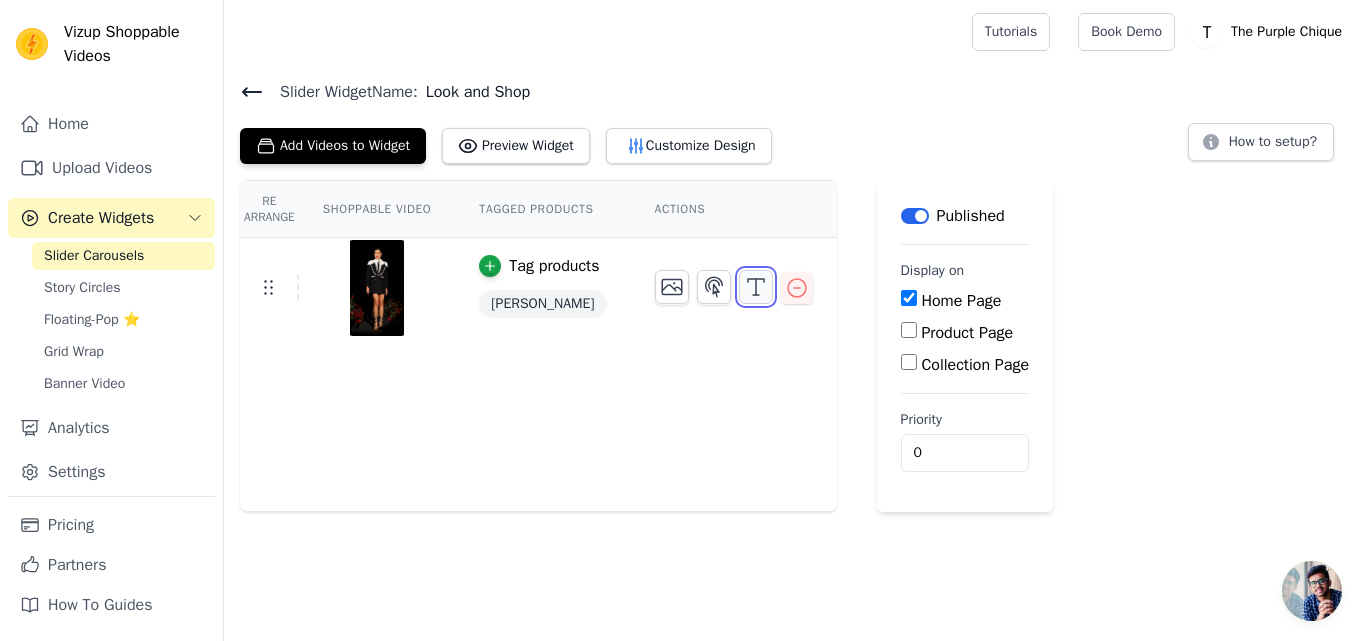 click 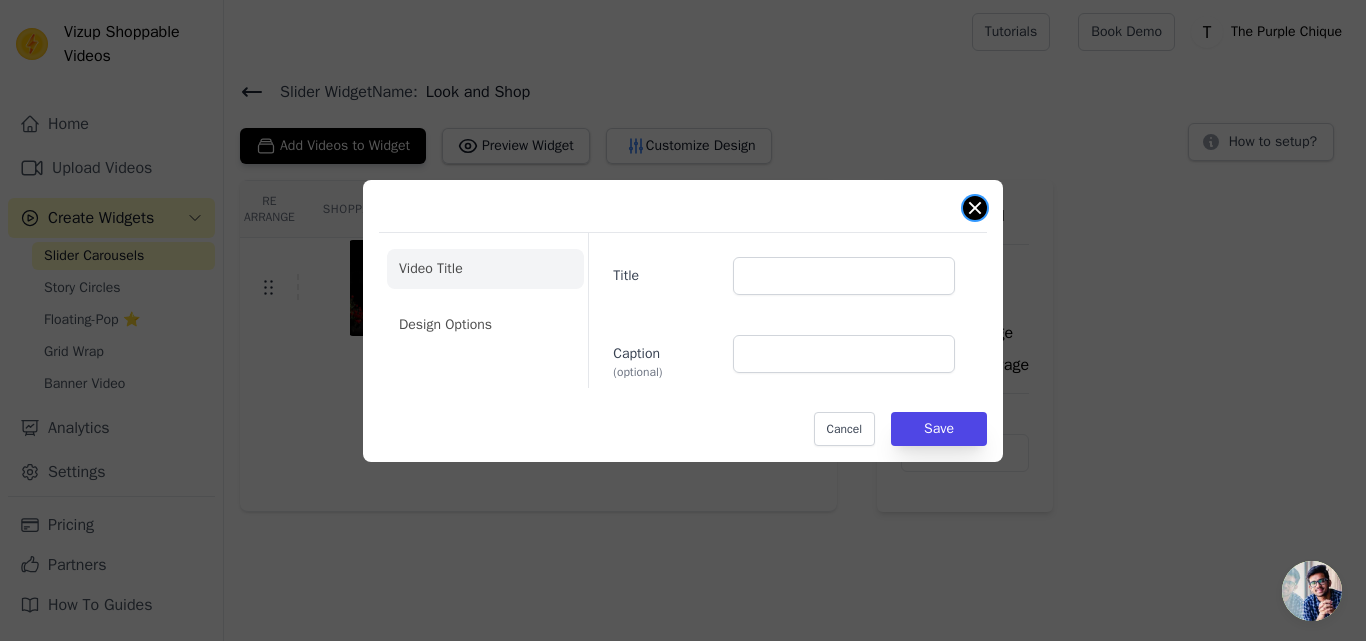 click at bounding box center [975, 208] 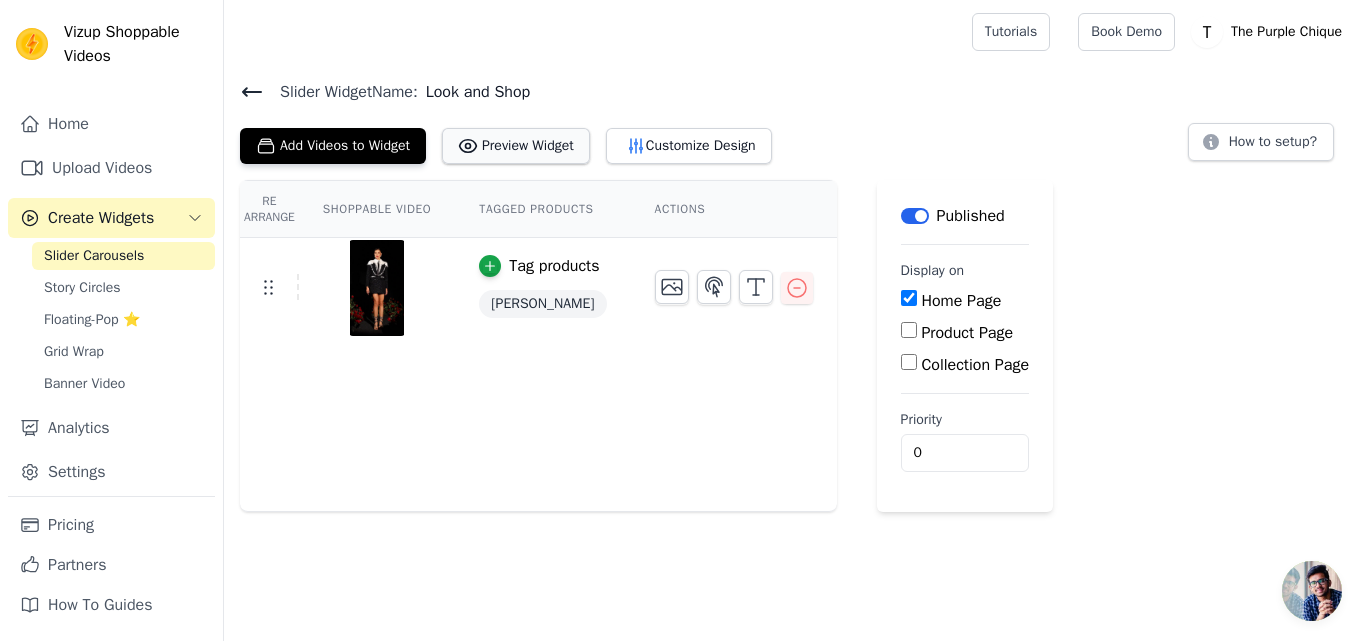 click on "Preview Widget" at bounding box center [516, 146] 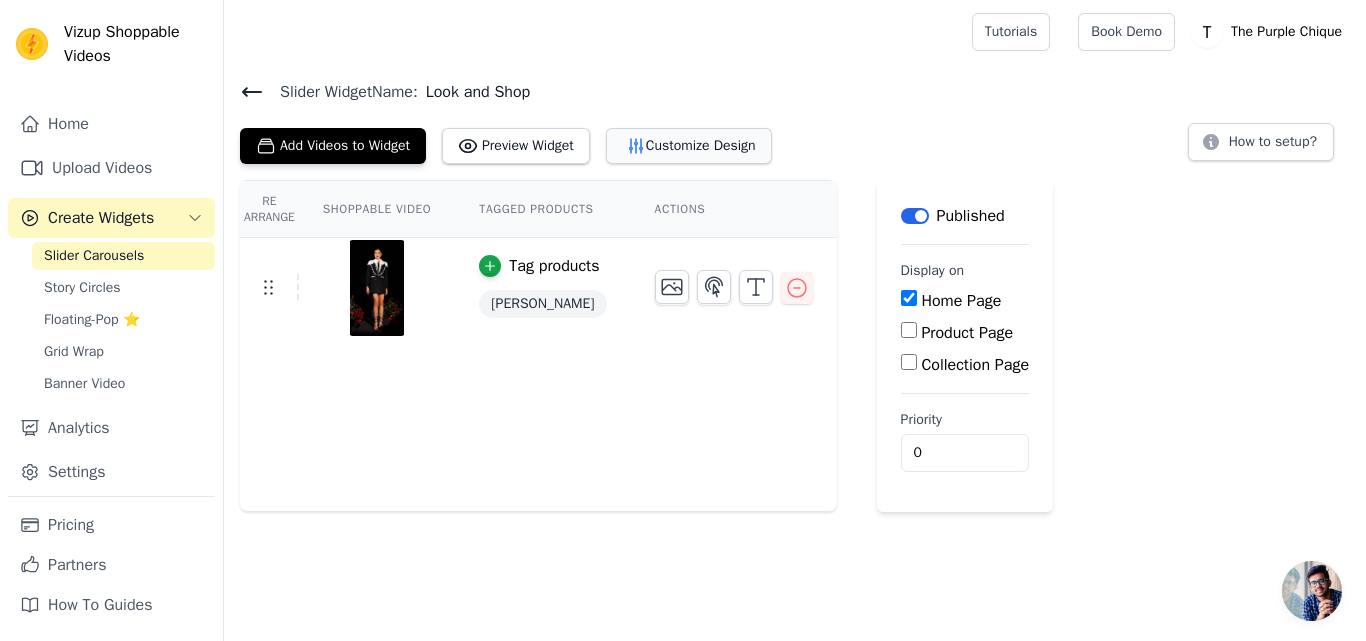 click on "Customize Design" at bounding box center (689, 146) 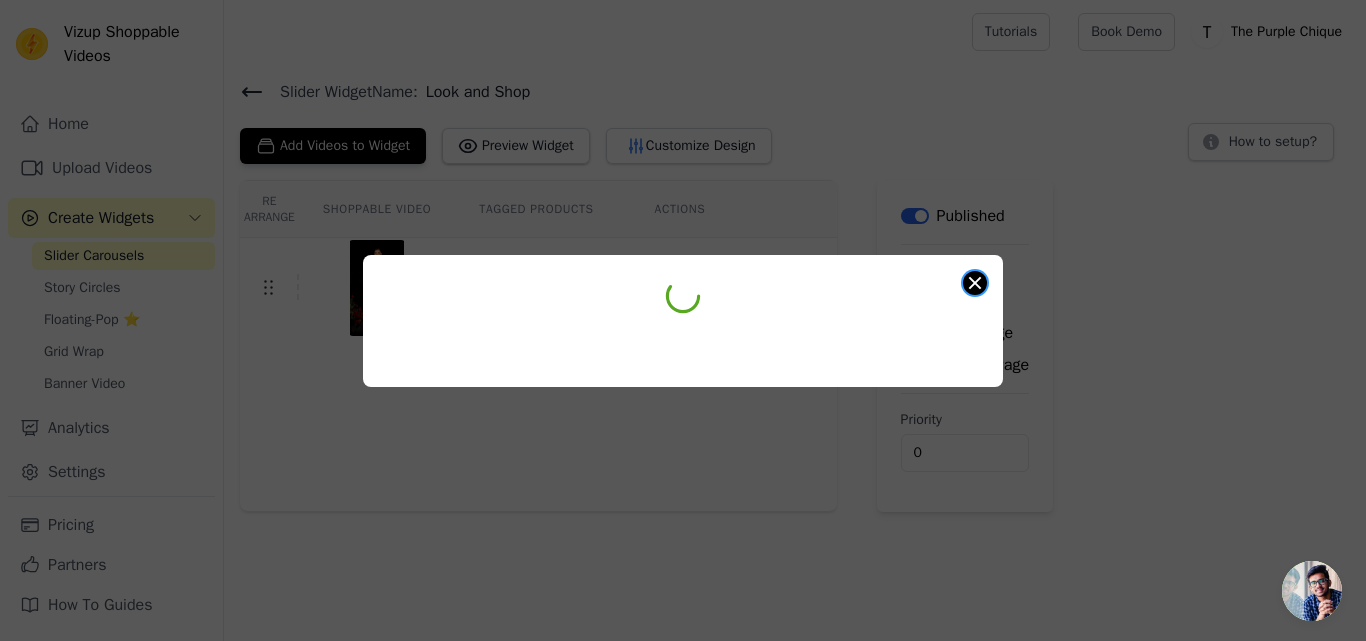 click at bounding box center [975, 283] 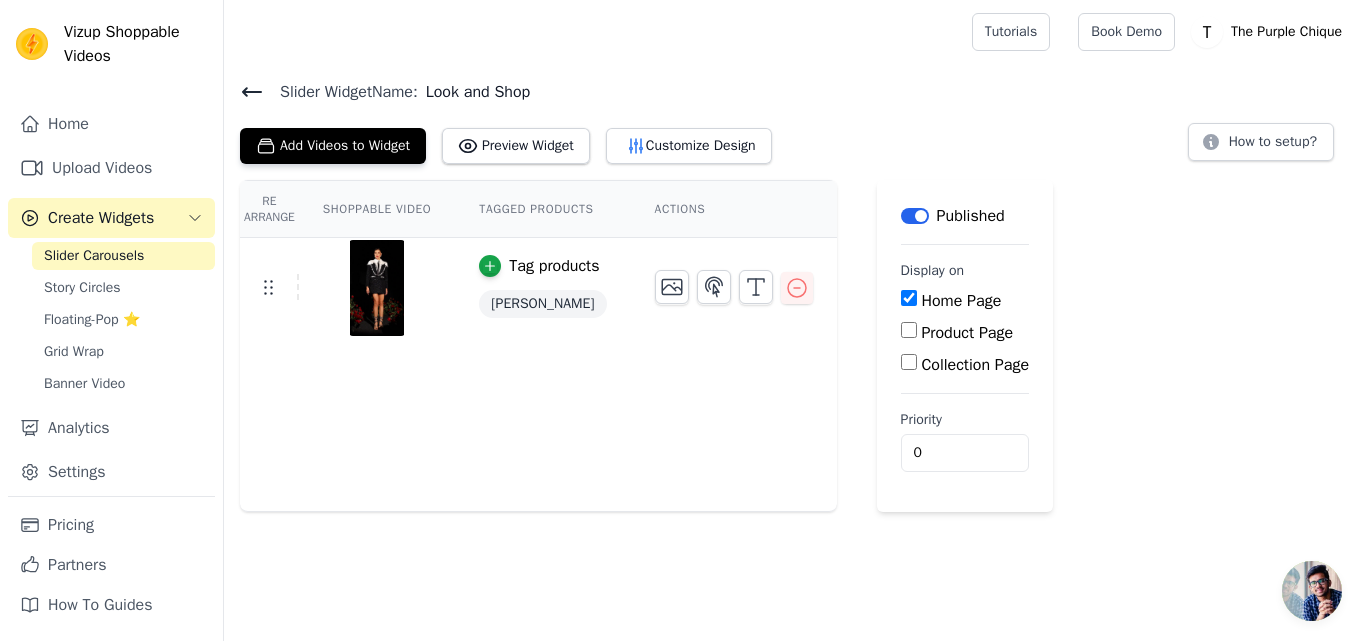 click 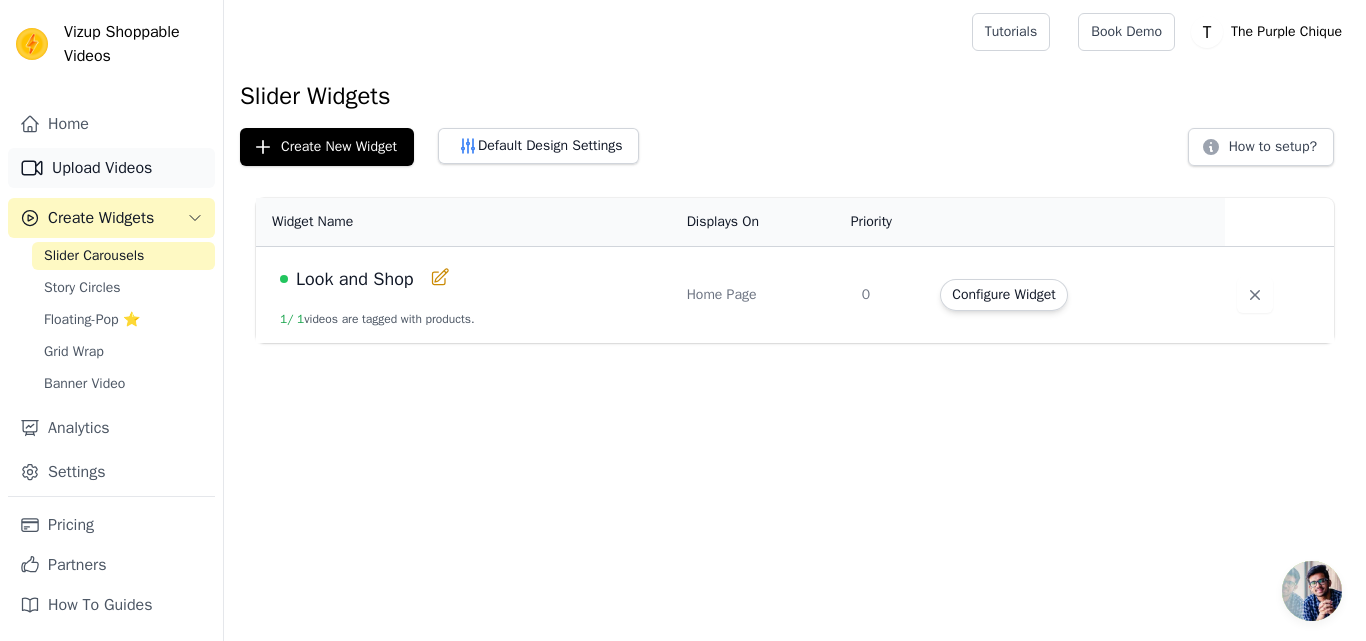 click on "Upload Videos" at bounding box center (111, 168) 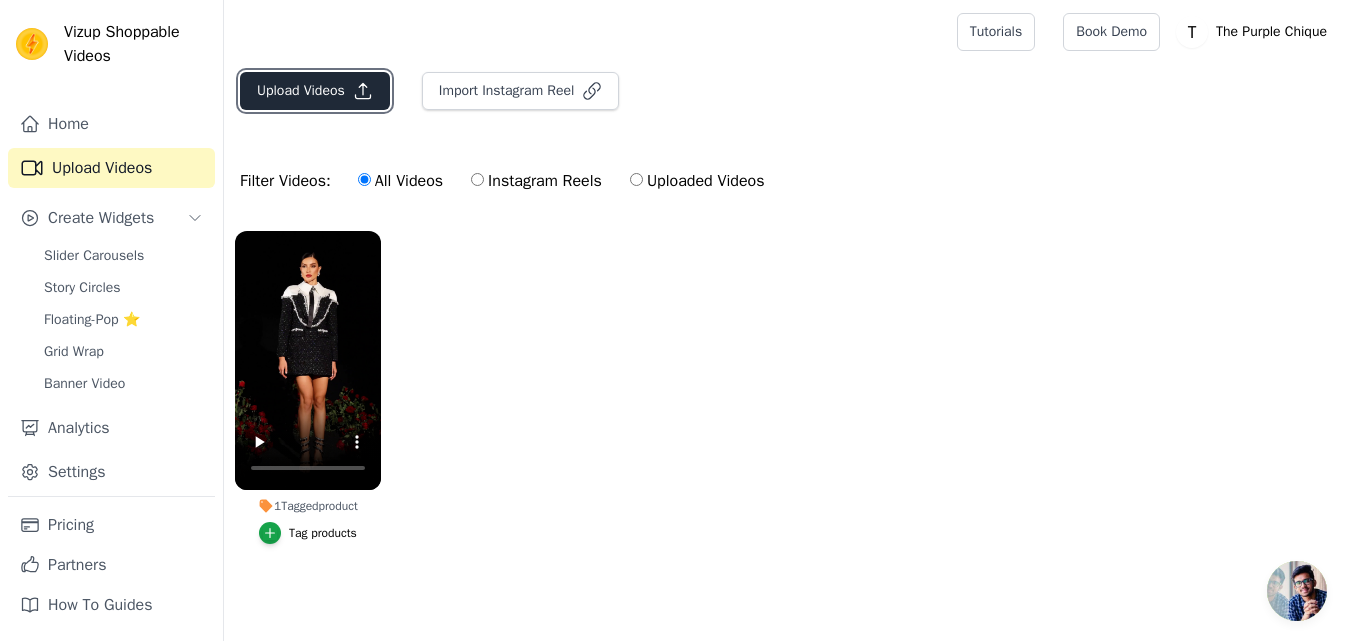 click 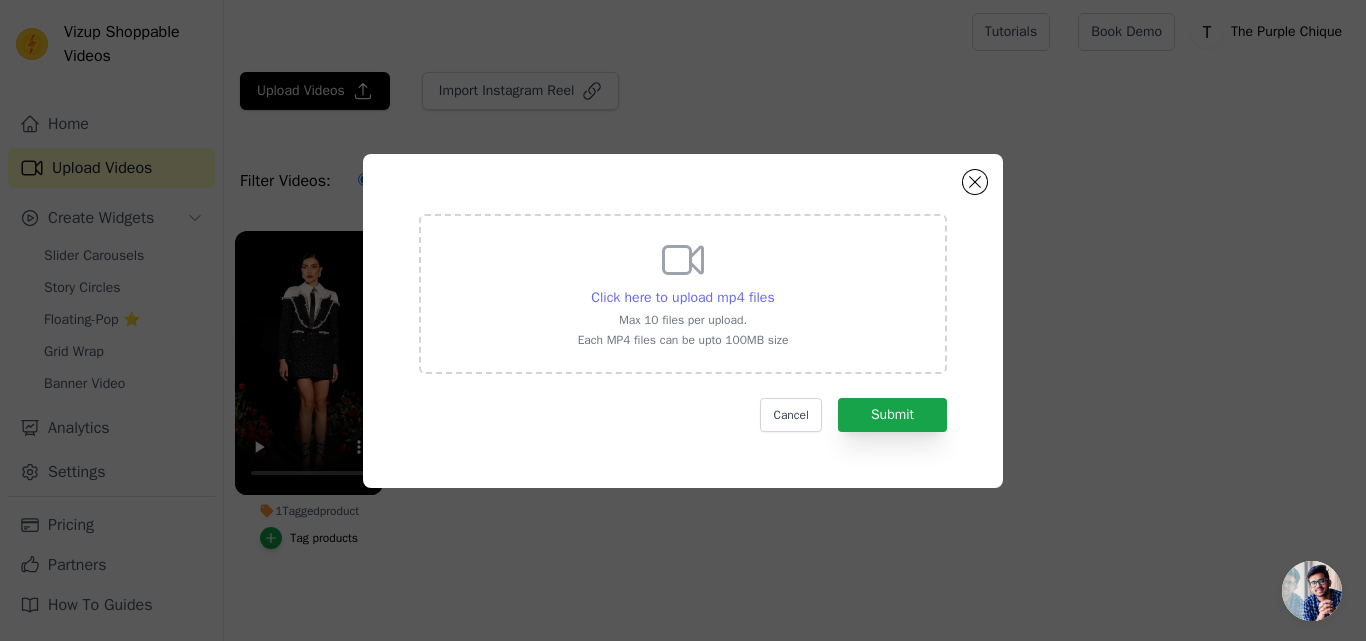 click on "Click here to upload mp4 files" at bounding box center [682, 297] 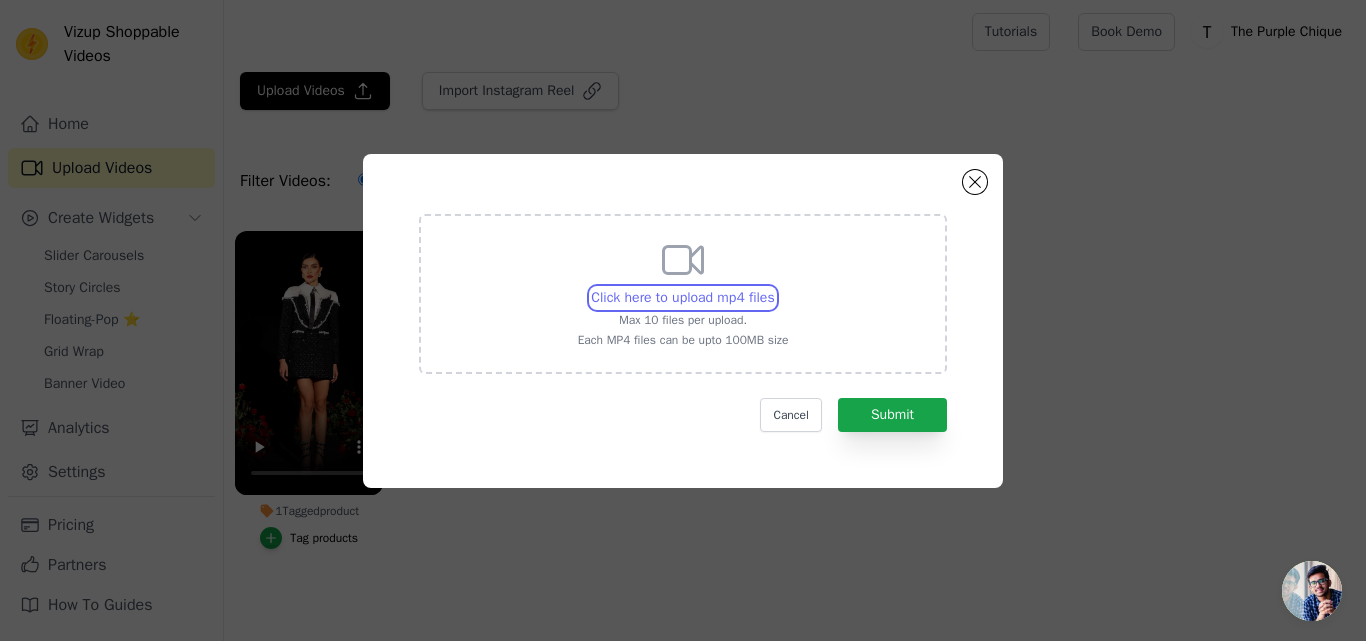 click on "Click here to upload mp4 files     Max 10 files per upload.   Each MP4 files can be upto 100MB size" at bounding box center (774, 287) 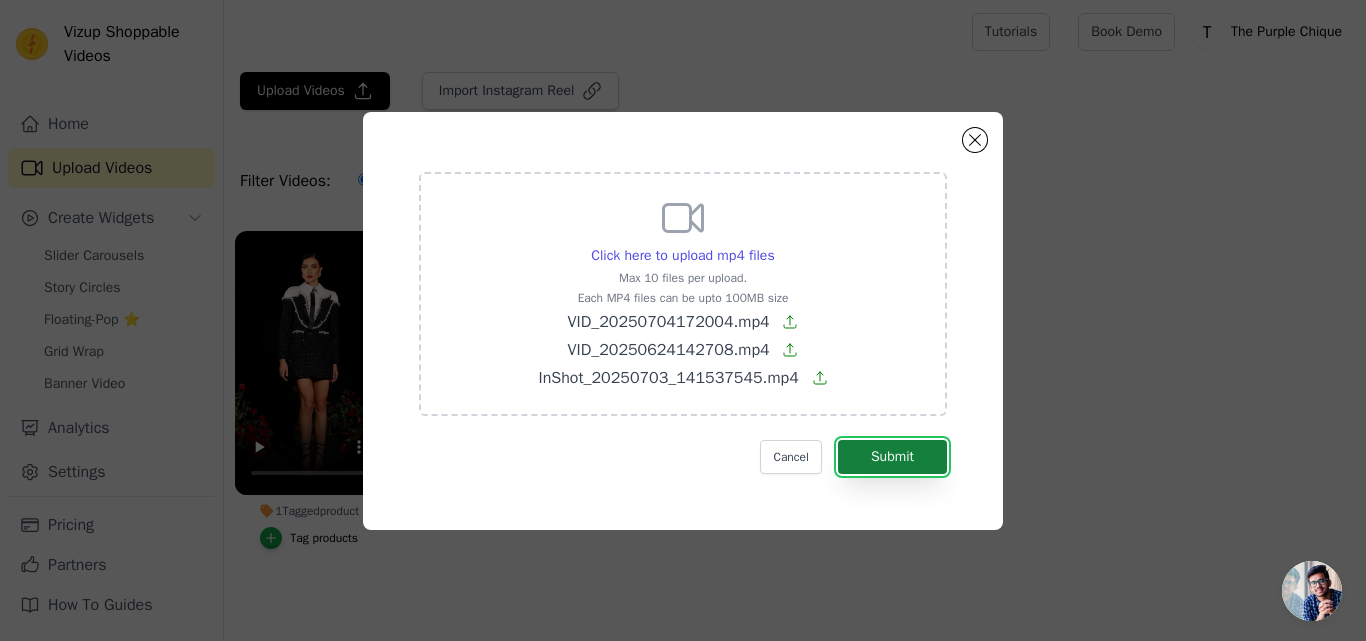 click on "Submit" at bounding box center (892, 457) 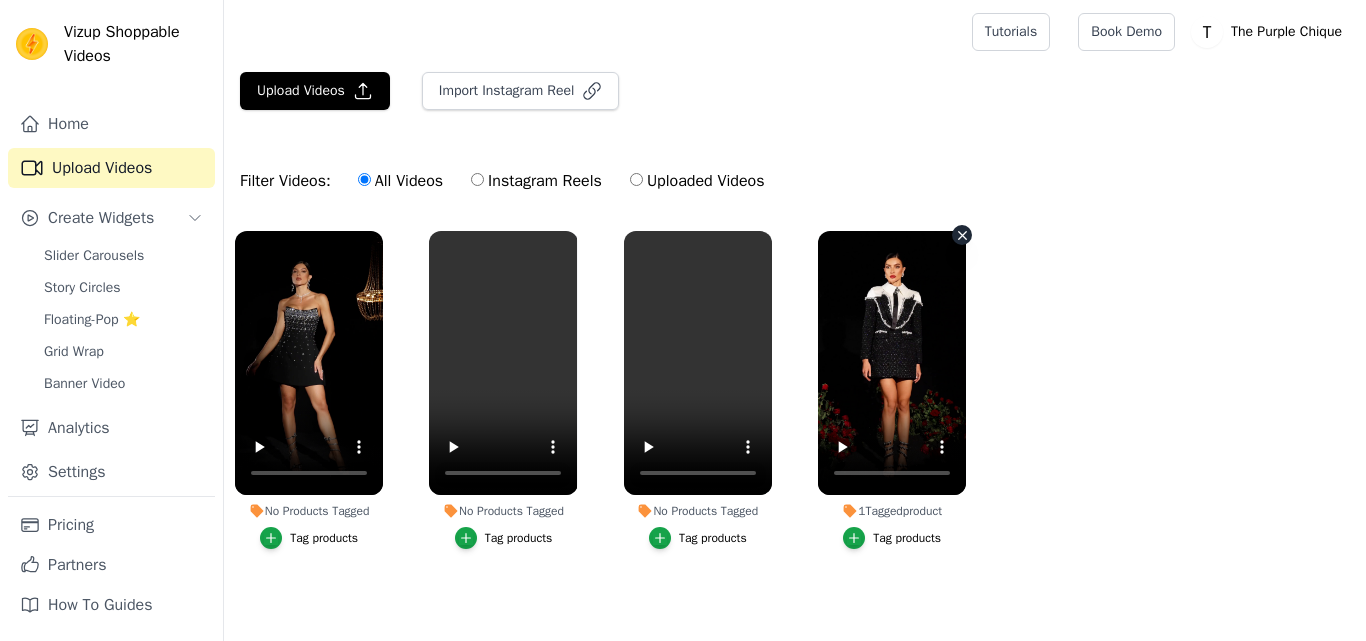scroll, scrollTop: 0, scrollLeft: 0, axis: both 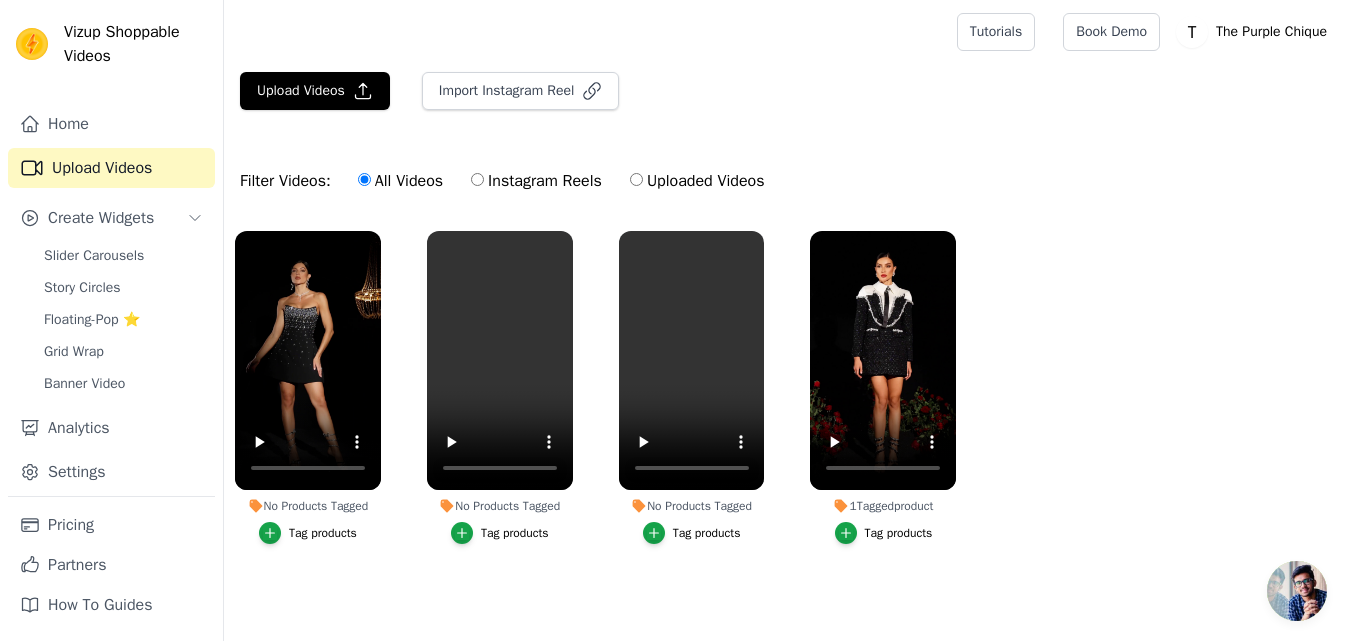 click on "Tag products" at bounding box center (323, 533) 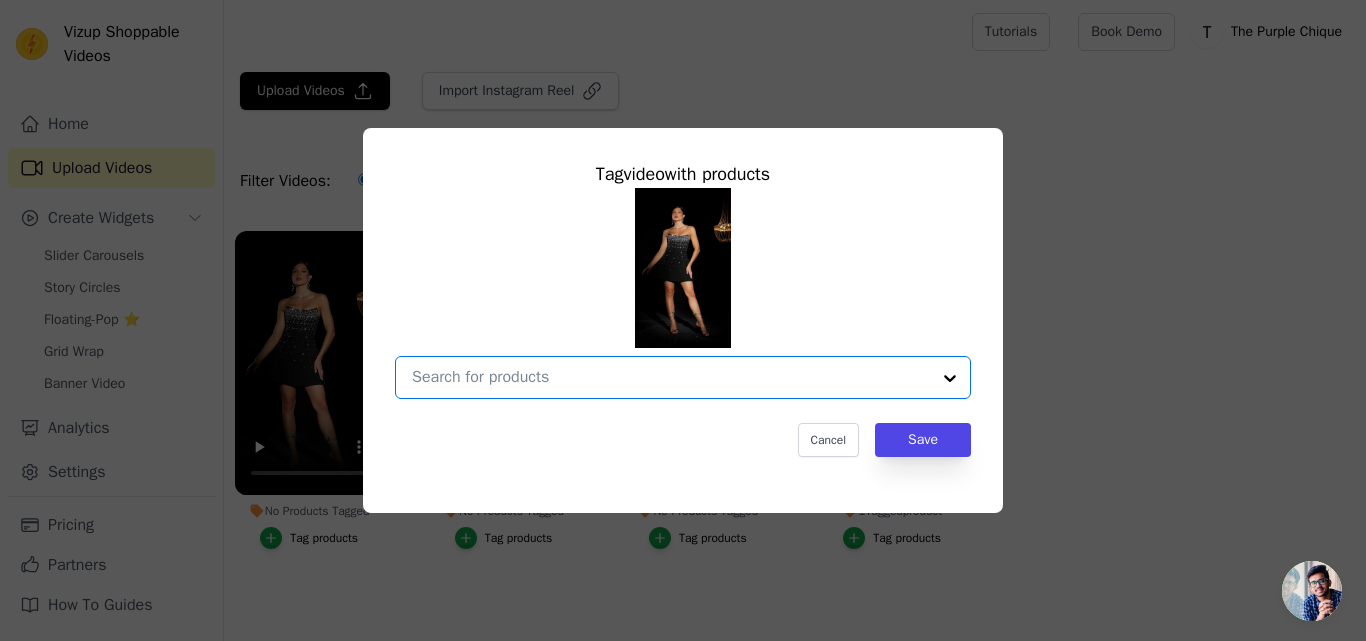 click on "No Products Tagged     Tag  video  with products       Option undefined, selected.   Select is focused, type to refine list, press down to open the menu.                   Cancel   Save     Tag products" at bounding box center (671, 377) 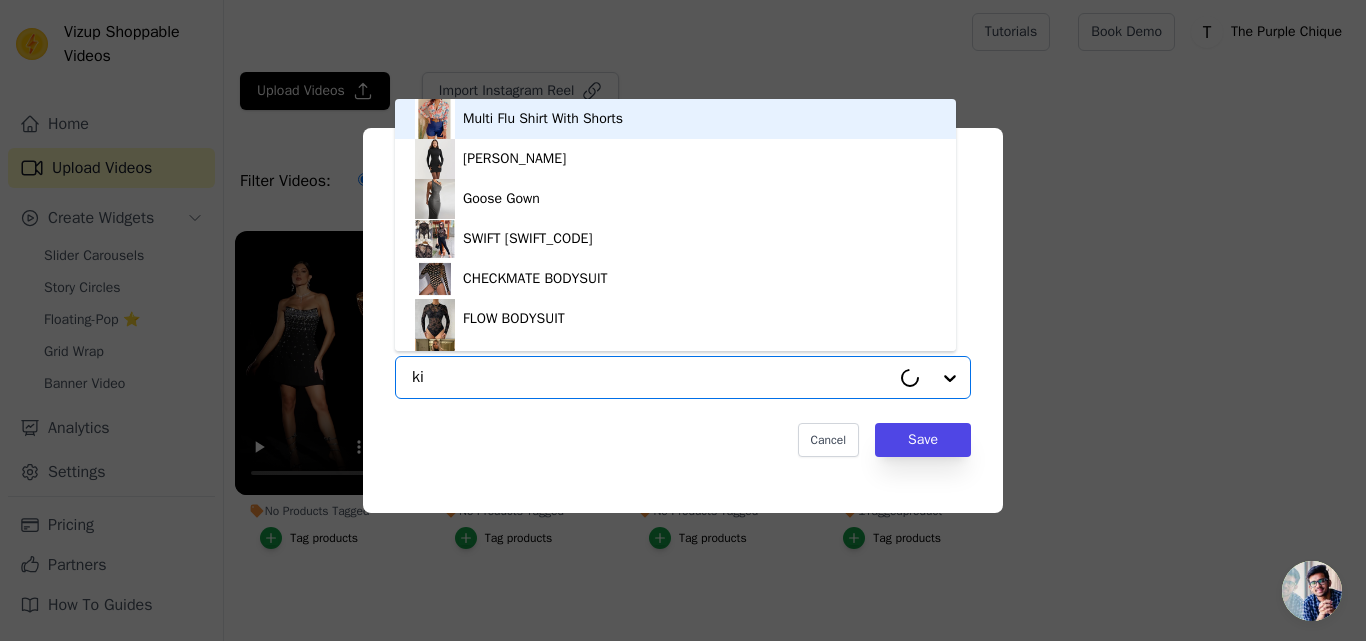 type on "kia" 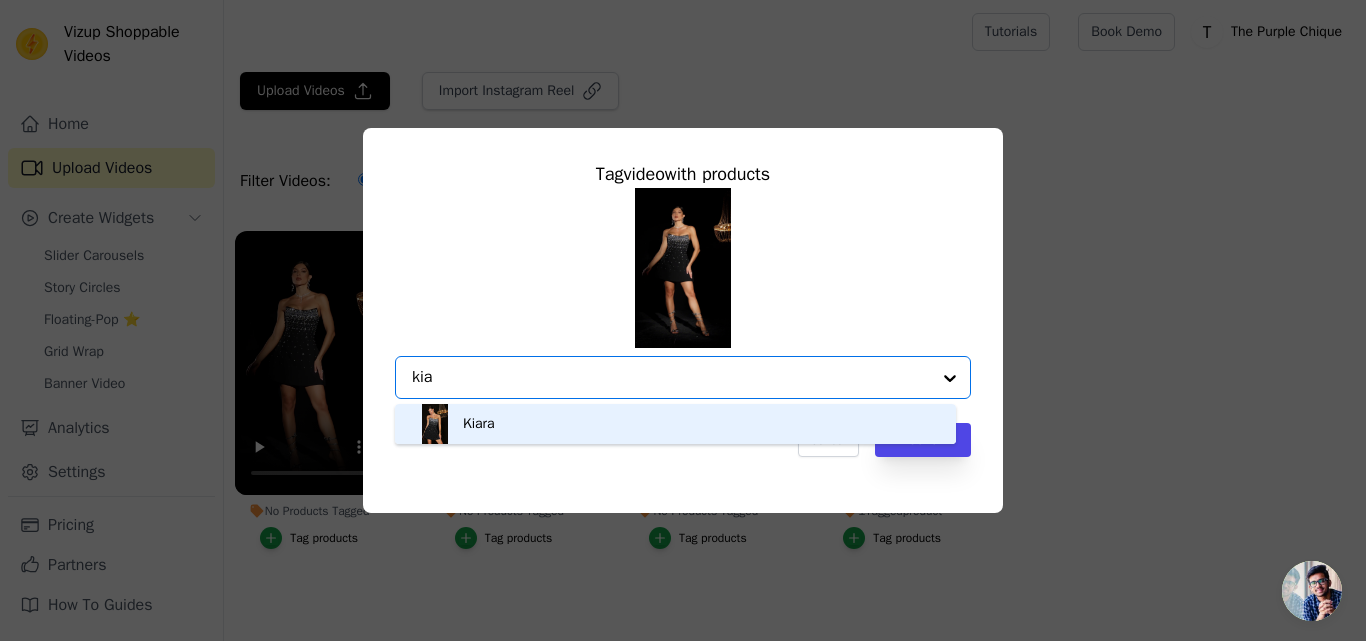 click on "Kiara" at bounding box center (675, 424) 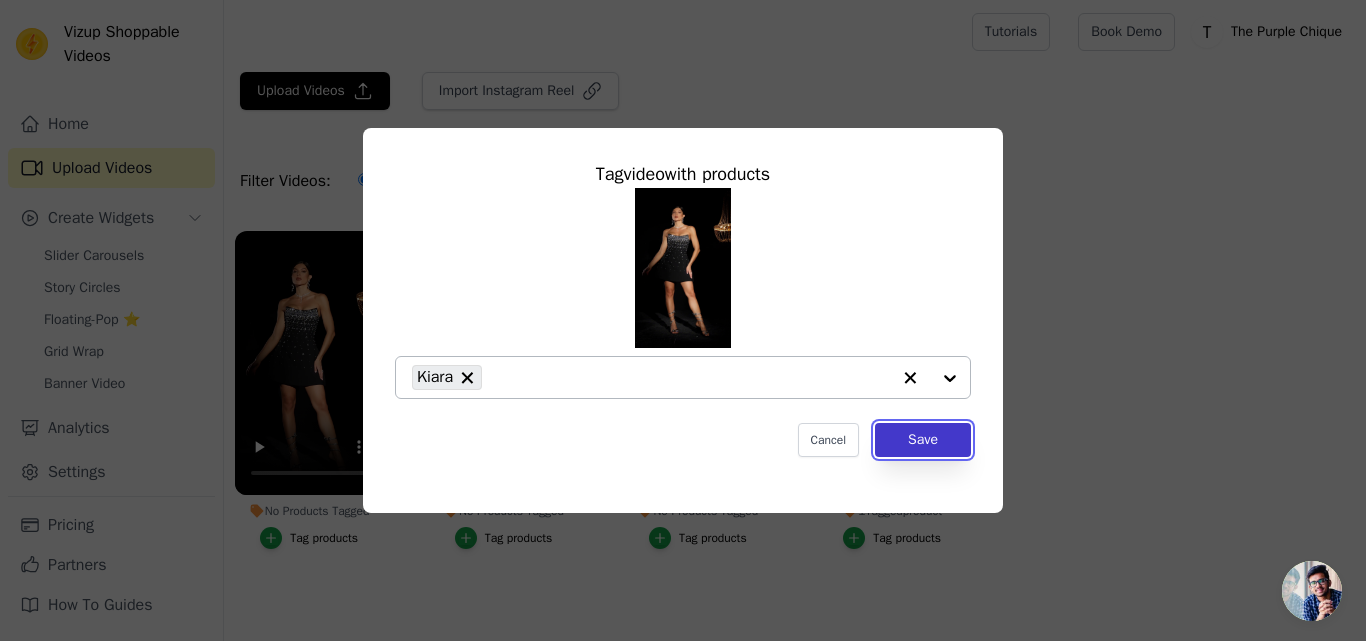 click on "Save" at bounding box center (923, 440) 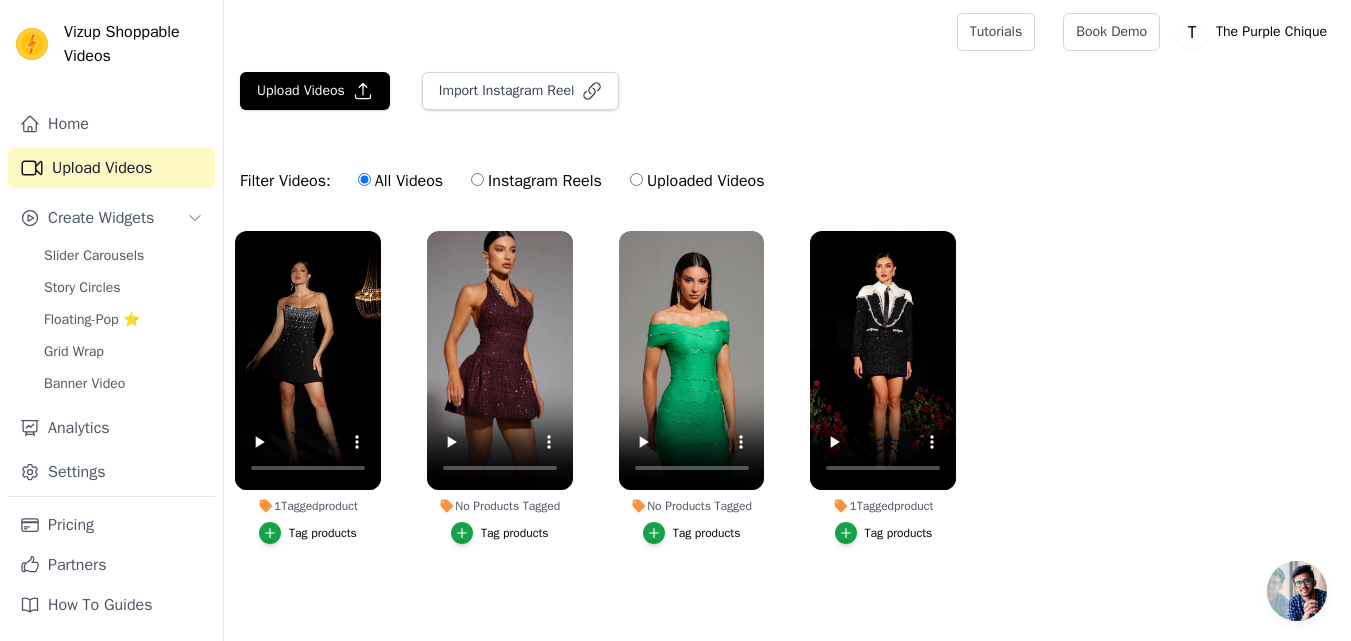 click on "Tag products" at bounding box center (515, 533) 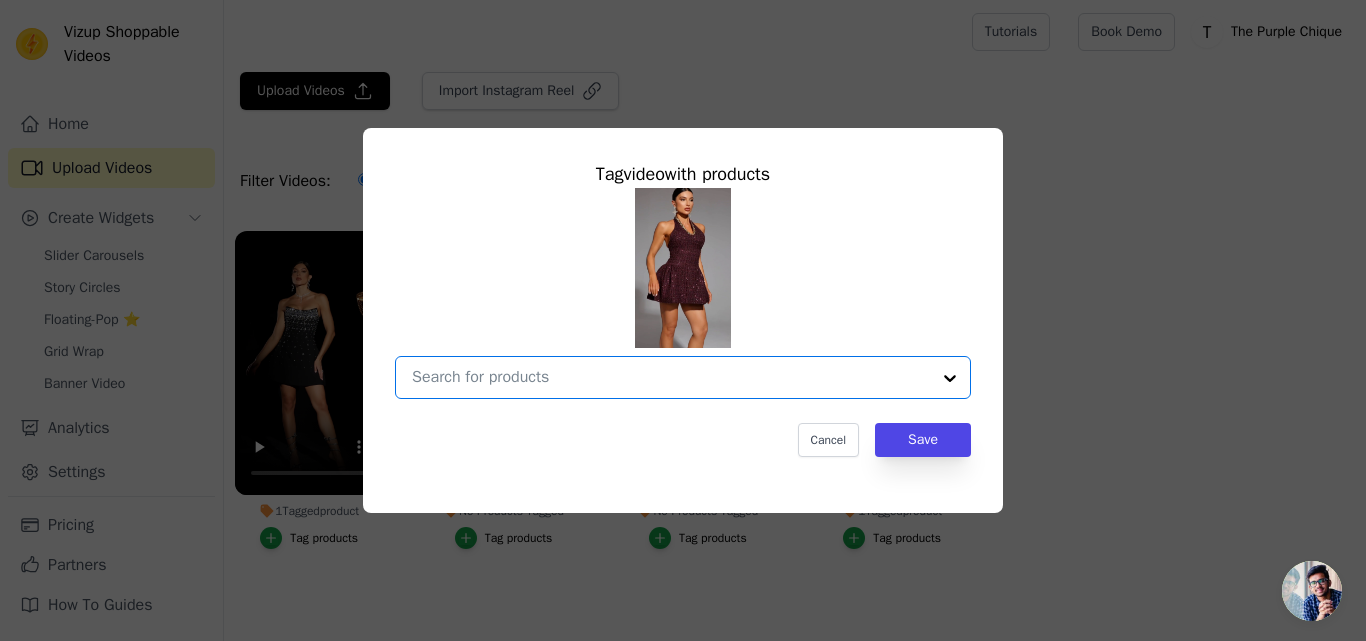 click on "No Products Tagged     Tag  video  with products       Option undefined, selected.   Select is focused, type to refine list, press down to open the menu.                   Cancel   Save     Tag products" at bounding box center [671, 377] 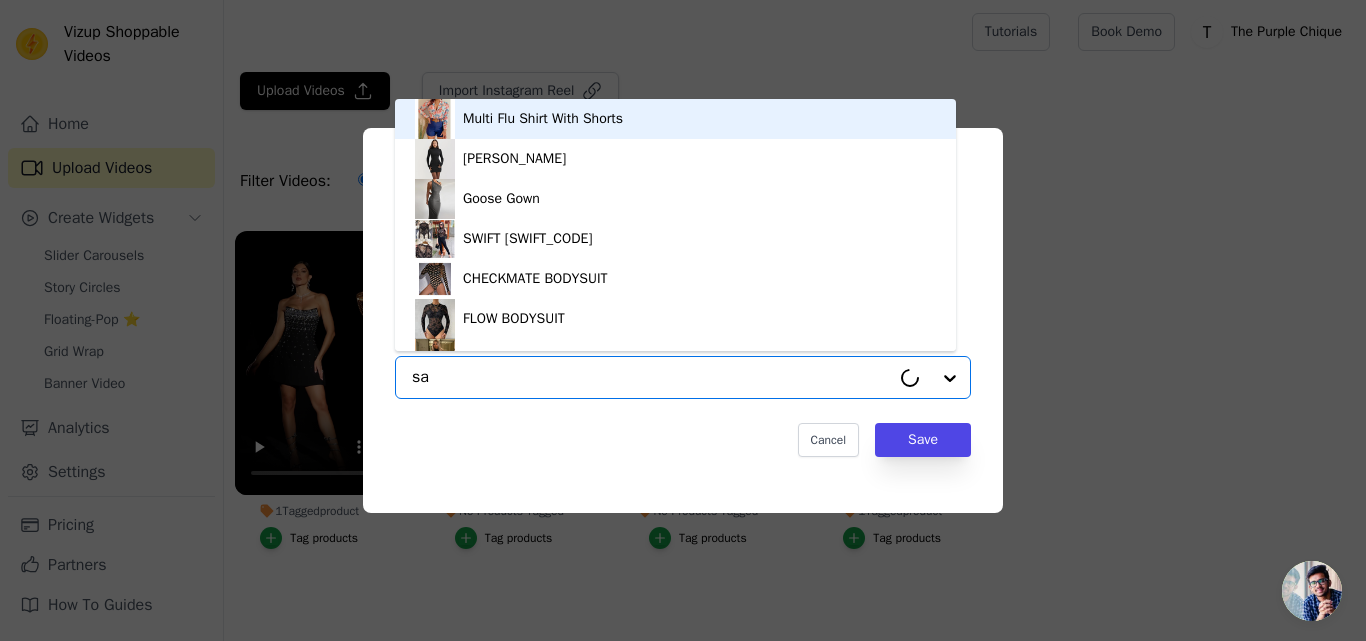 type on "sab" 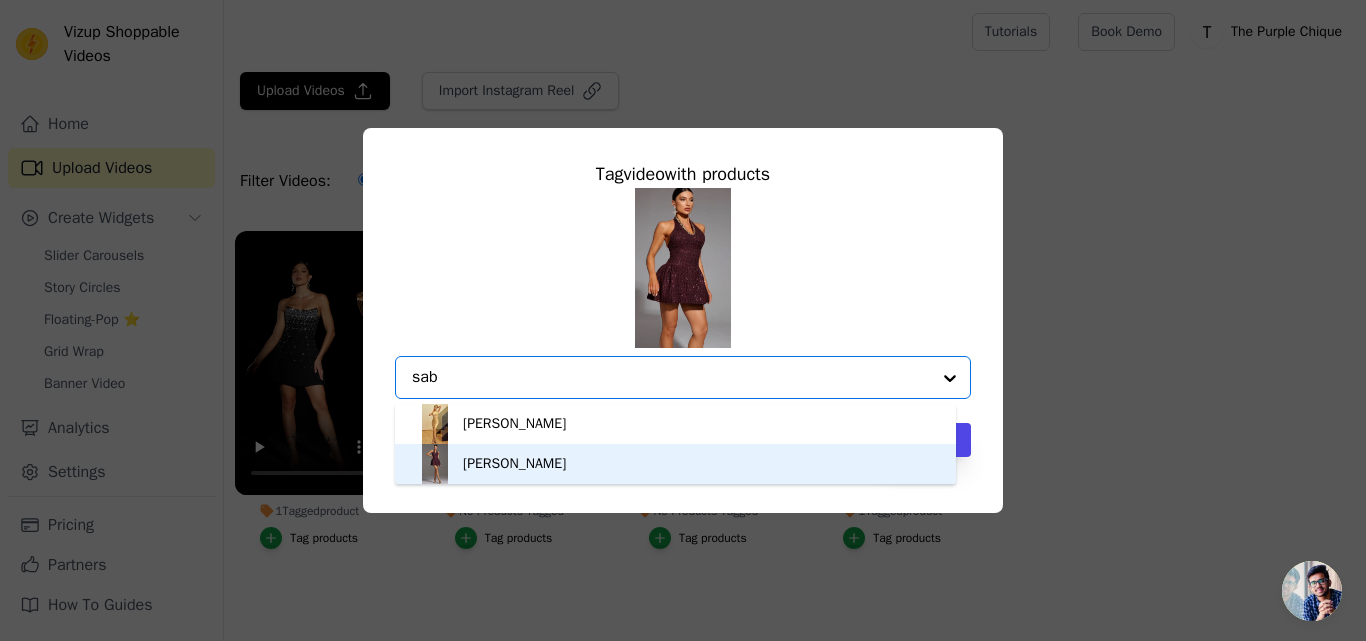 click on "Sabina" at bounding box center (514, 464) 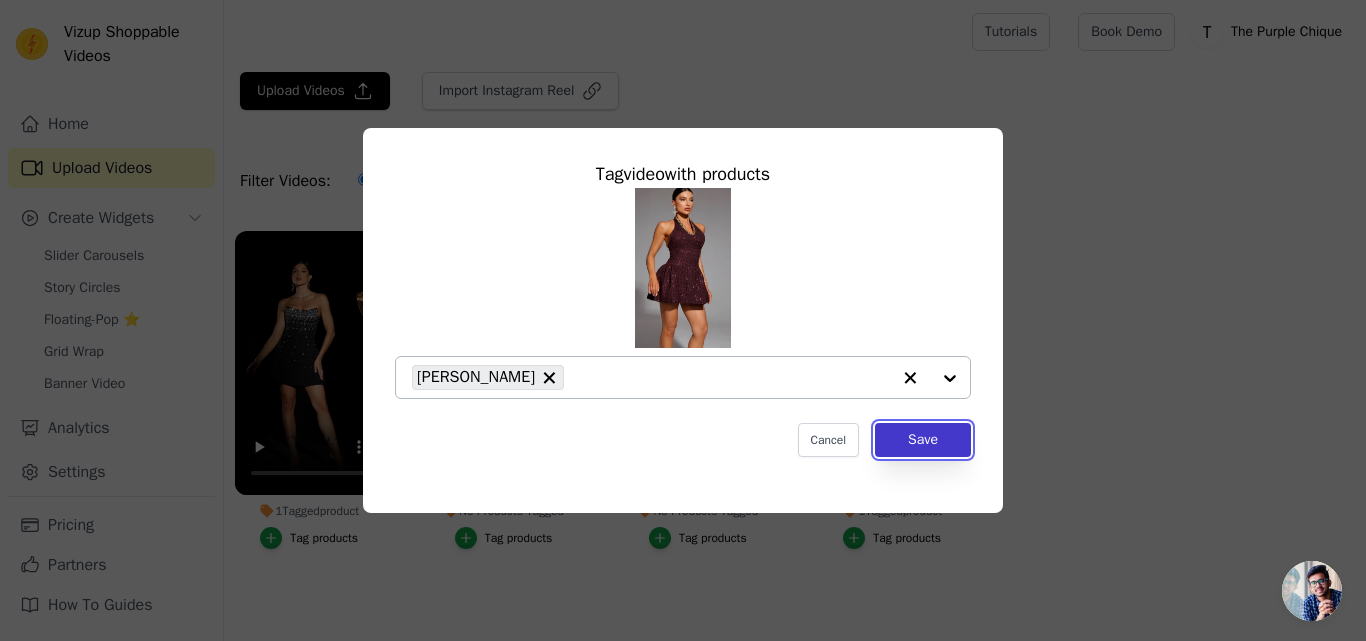 click on "Save" at bounding box center (923, 440) 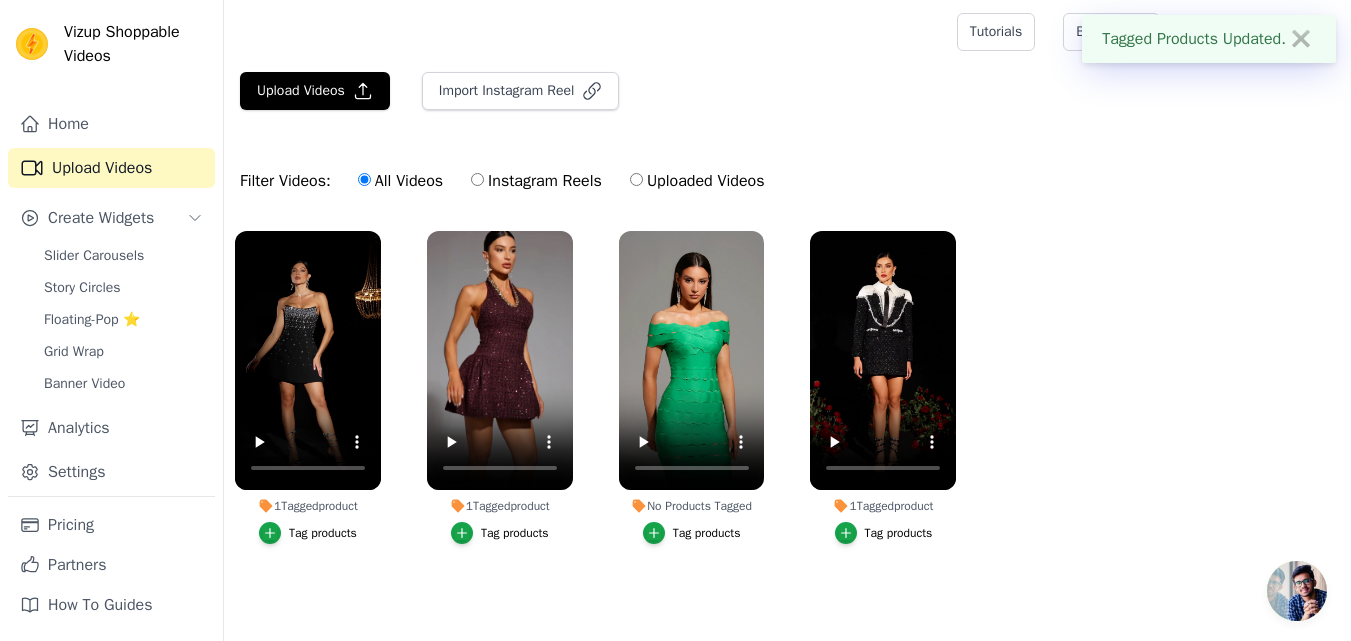 click on "Tag products" at bounding box center (707, 533) 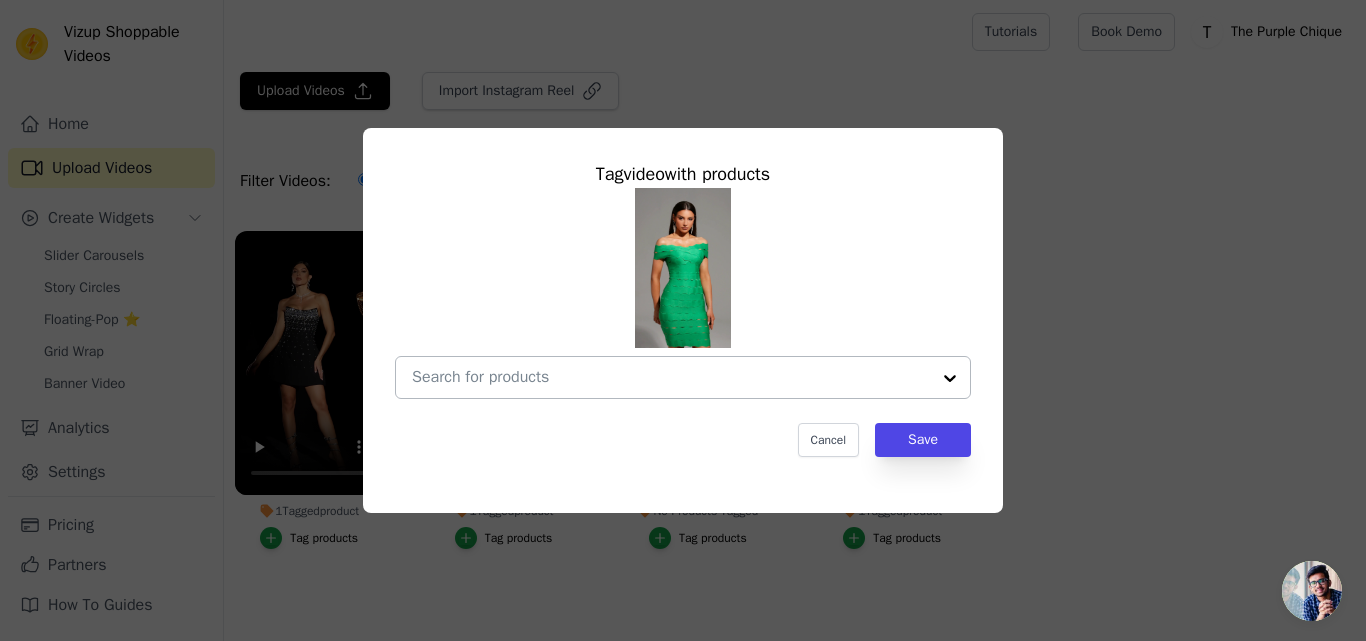 click on "No Products Tagged     Tag  video  with products                         Cancel   Save     Tag products" at bounding box center [671, 377] 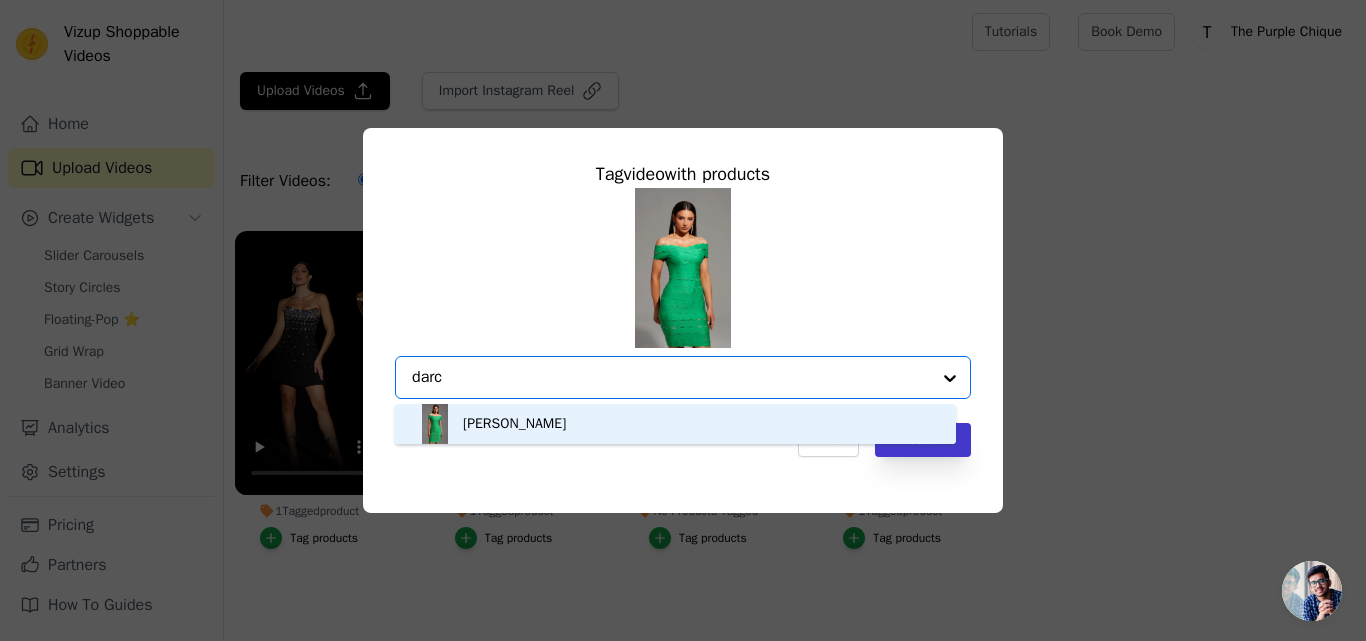 type on "darc" 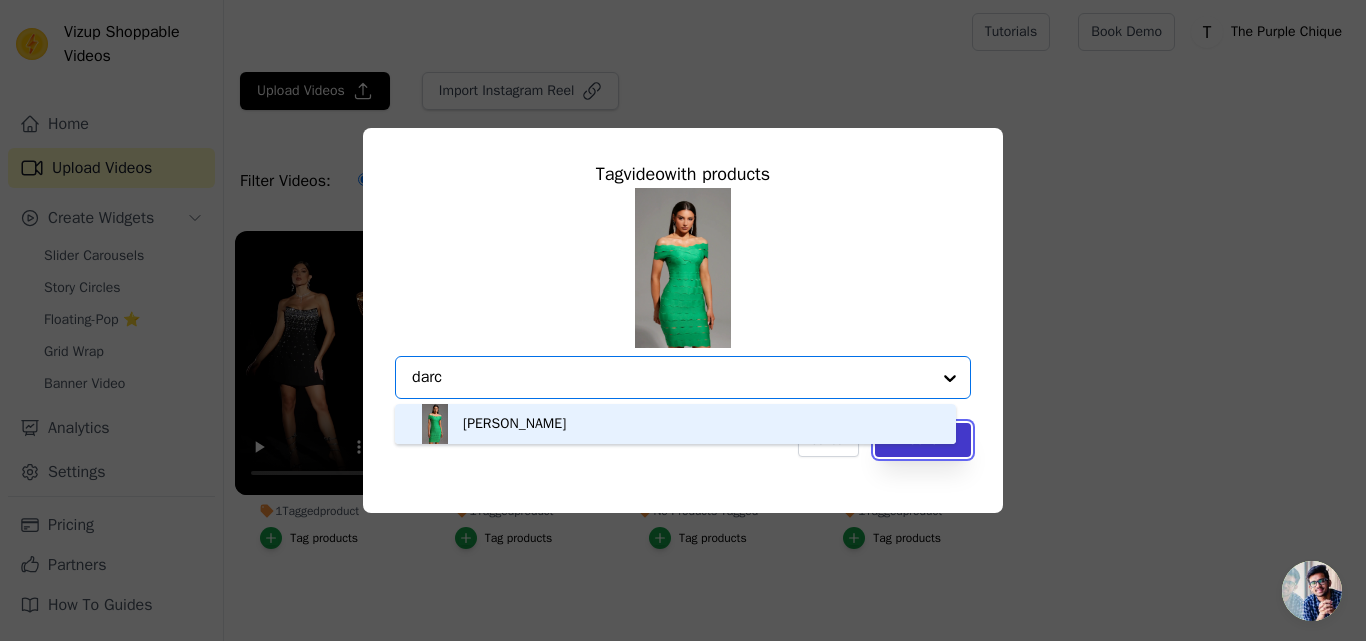type 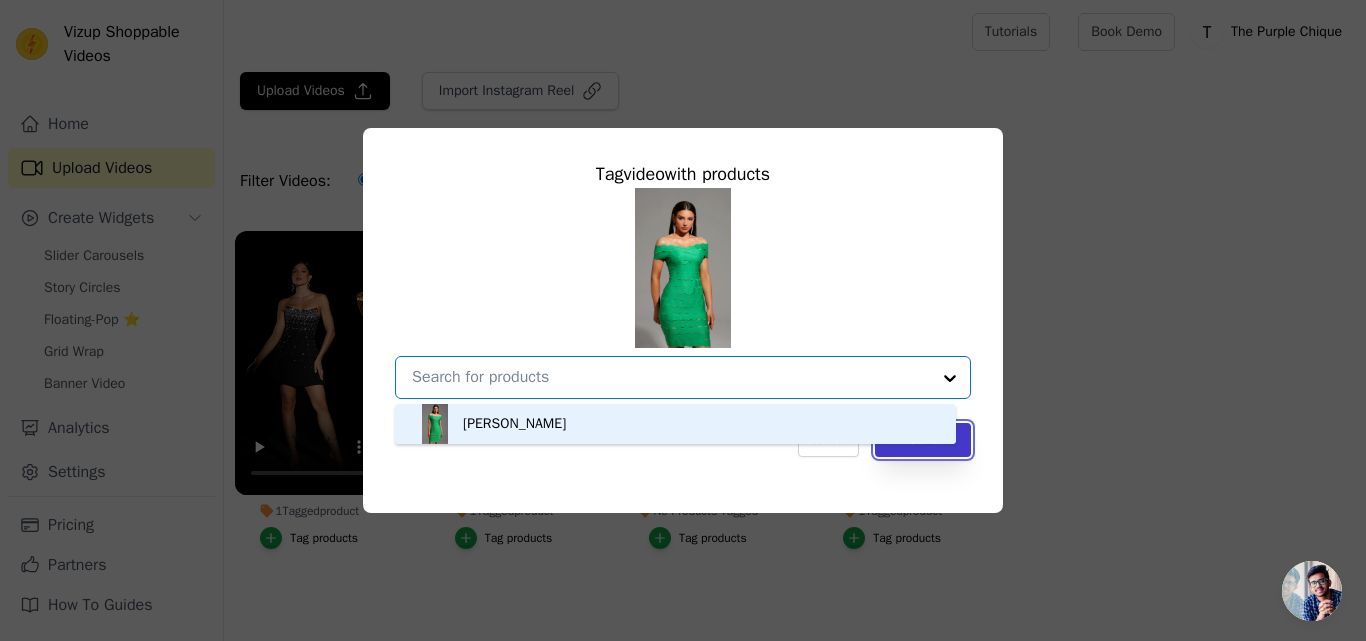 click on "Save" at bounding box center (923, 440) 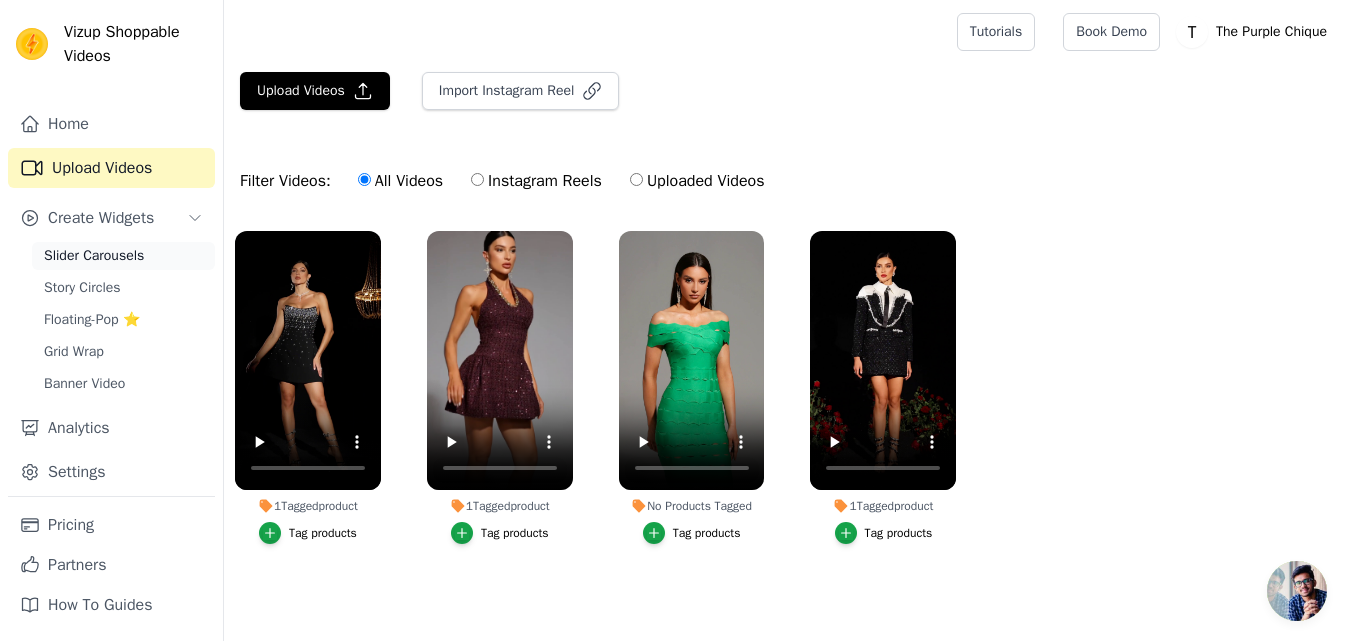 click on "Slider Carousels" at bounding box center (94, 256) 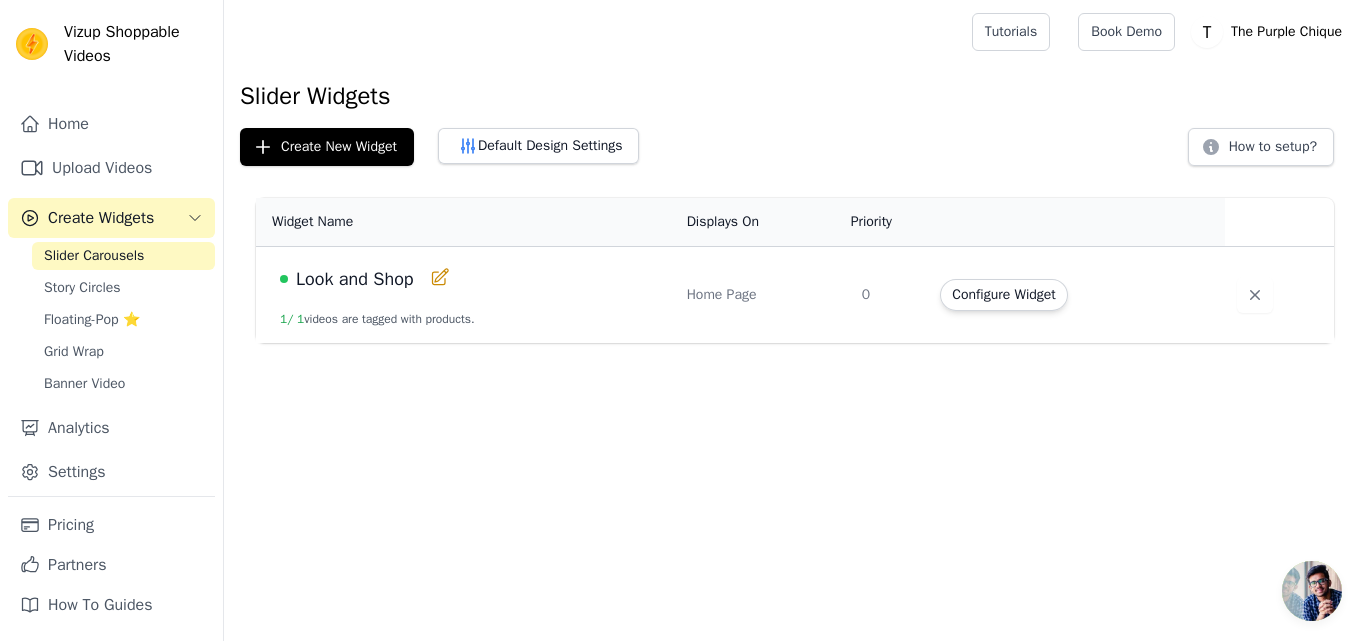 click on "Look and Shop" at bounding box center [355, 279] 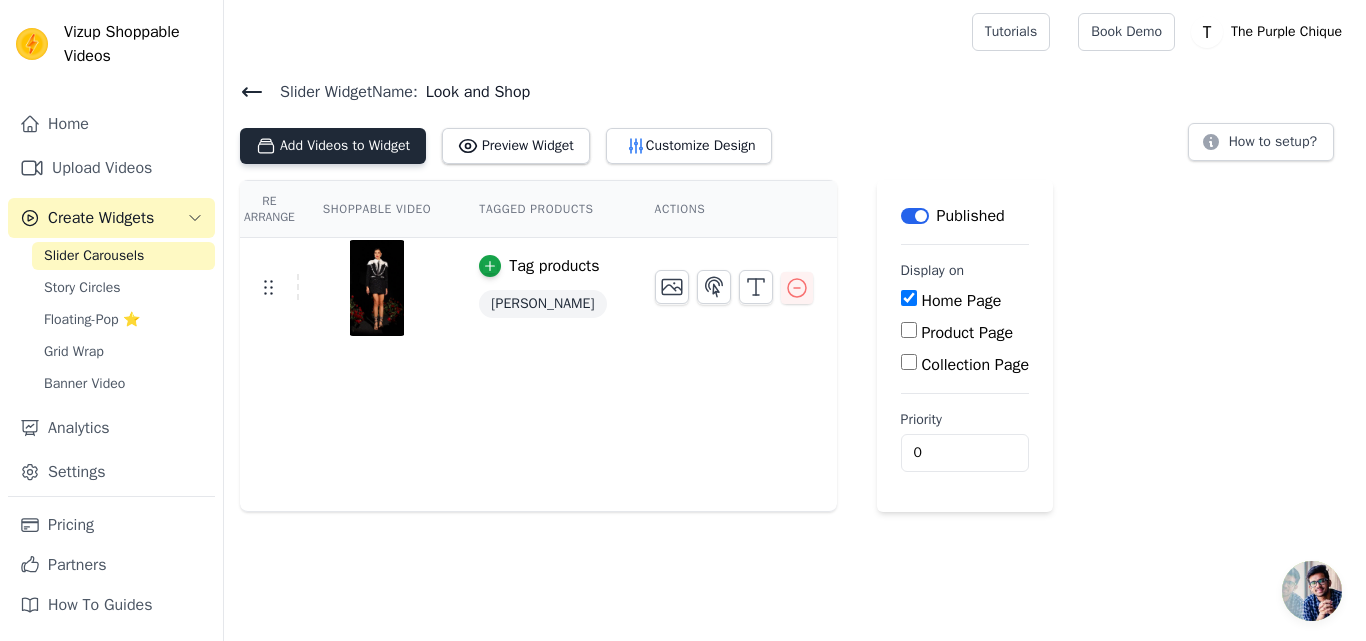 click on "Add Videos to Widget" at bounding box center (333, 146) 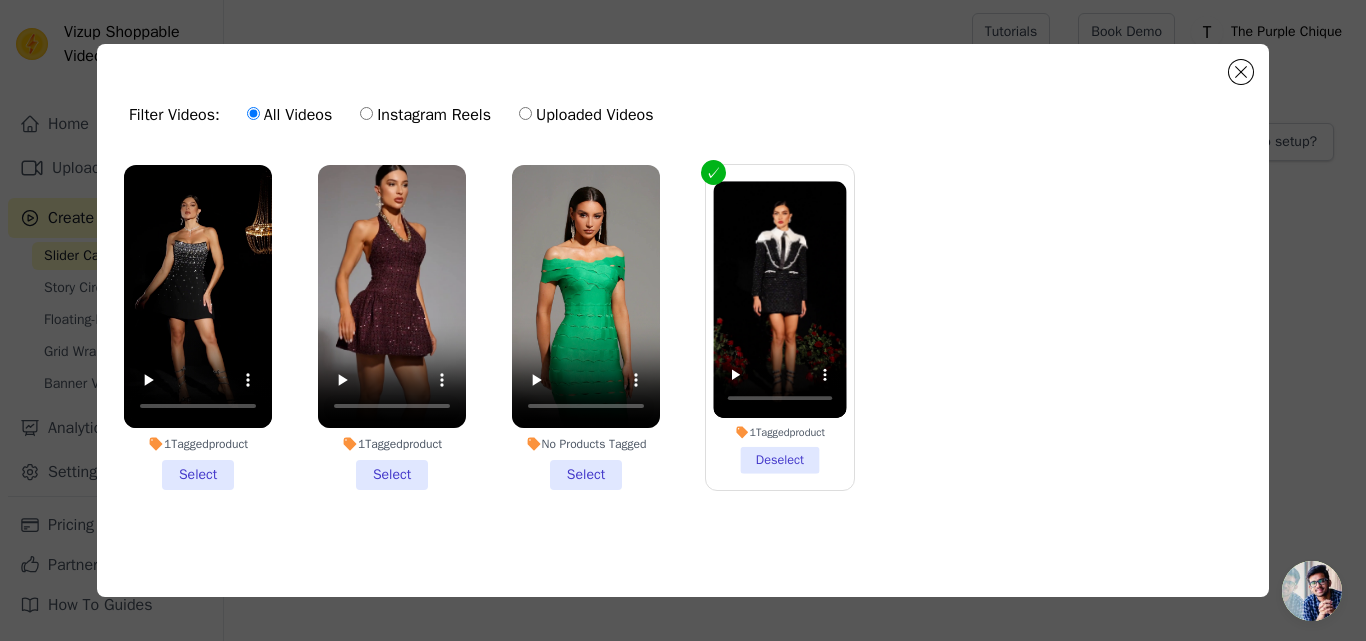 click on "No Products Tagged     Select" at bounding box center (586, 327) 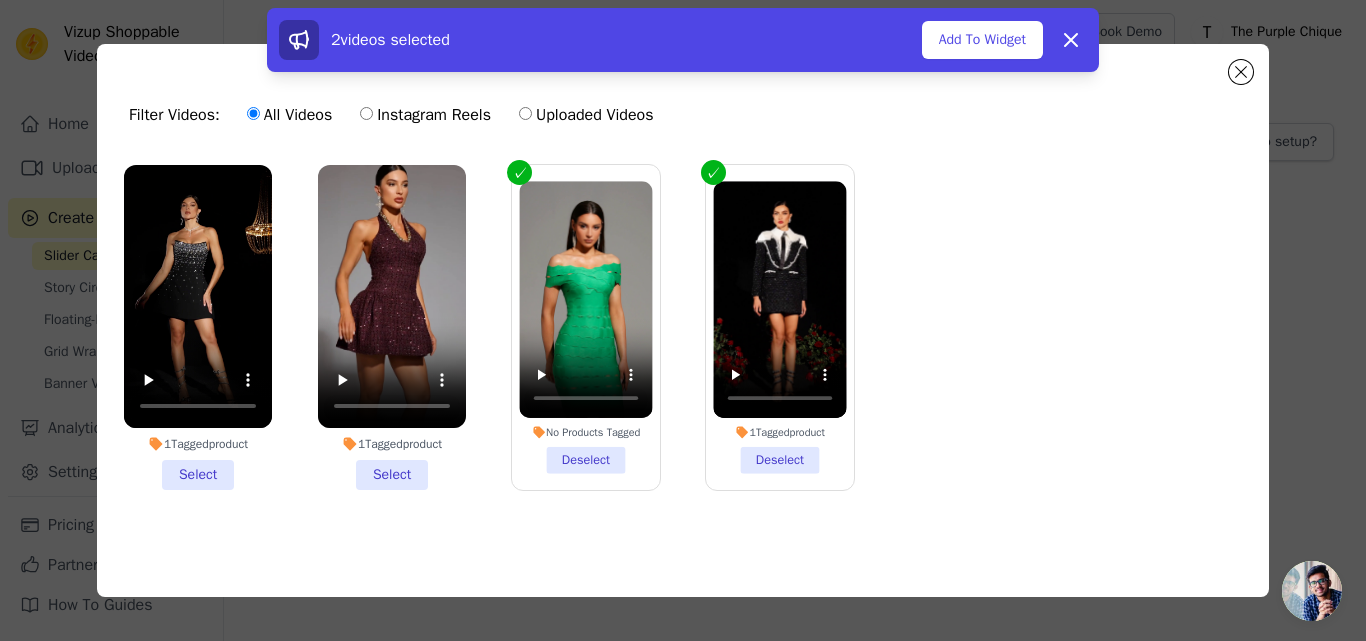 click on "1  Tagged  product     Select" at bounding box center [392, 327] 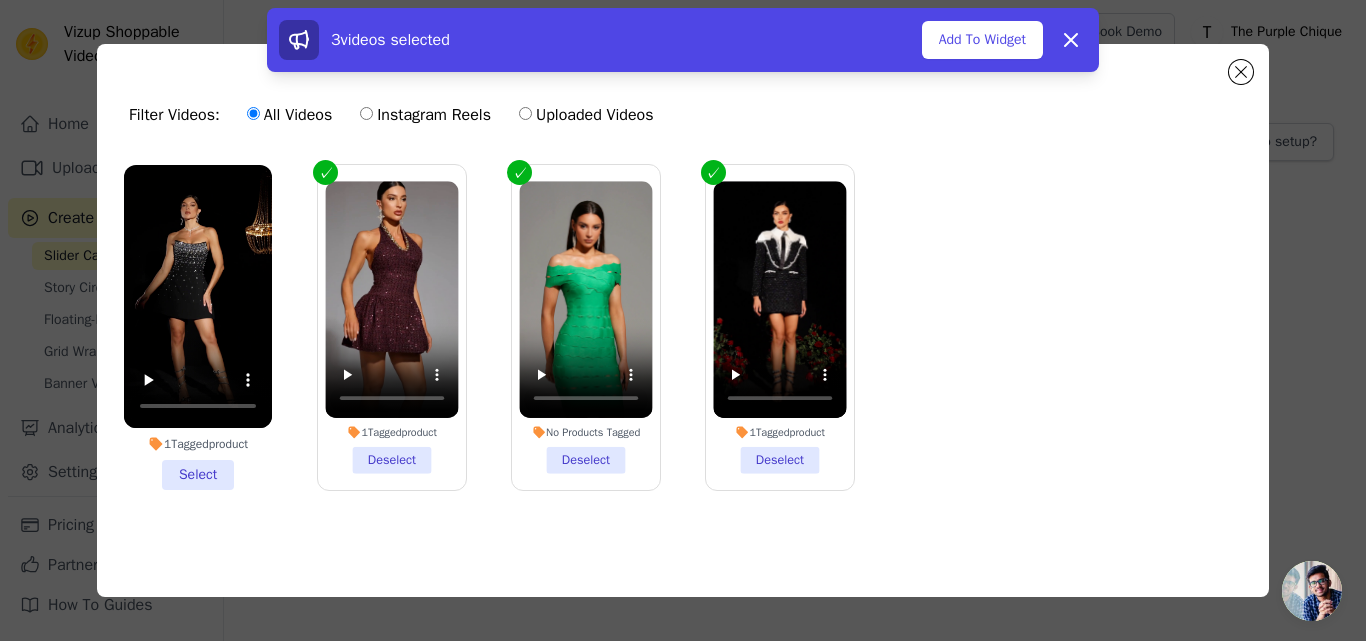 click on "1  Tagged  product     Select" at bounding box center (198, 327) 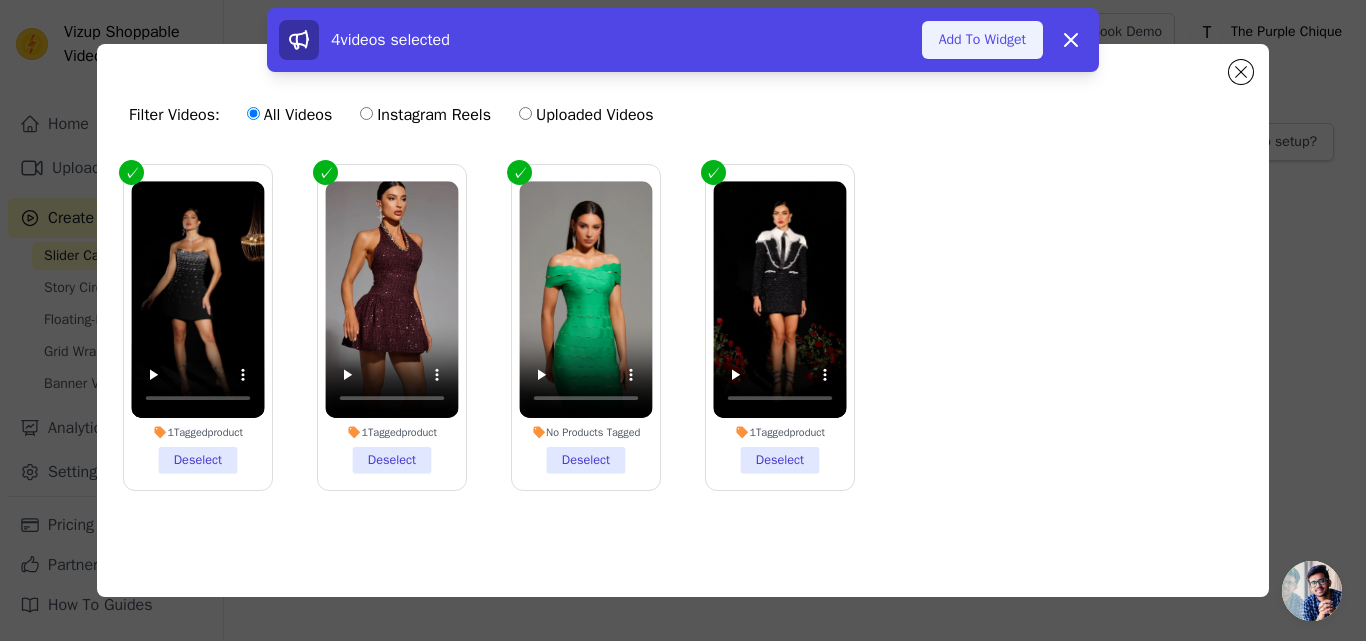 click on "Add To Widget" at bounding box center [982, 40] 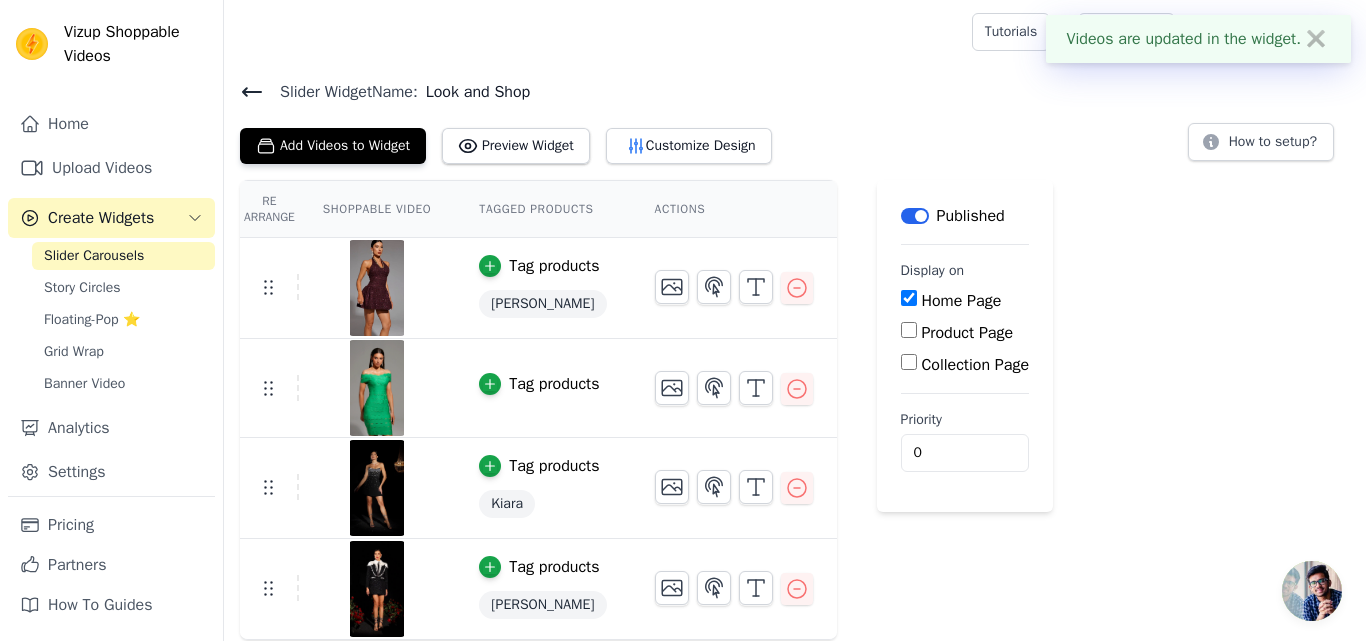 click on "✖" at bounding box center [1316, 39] 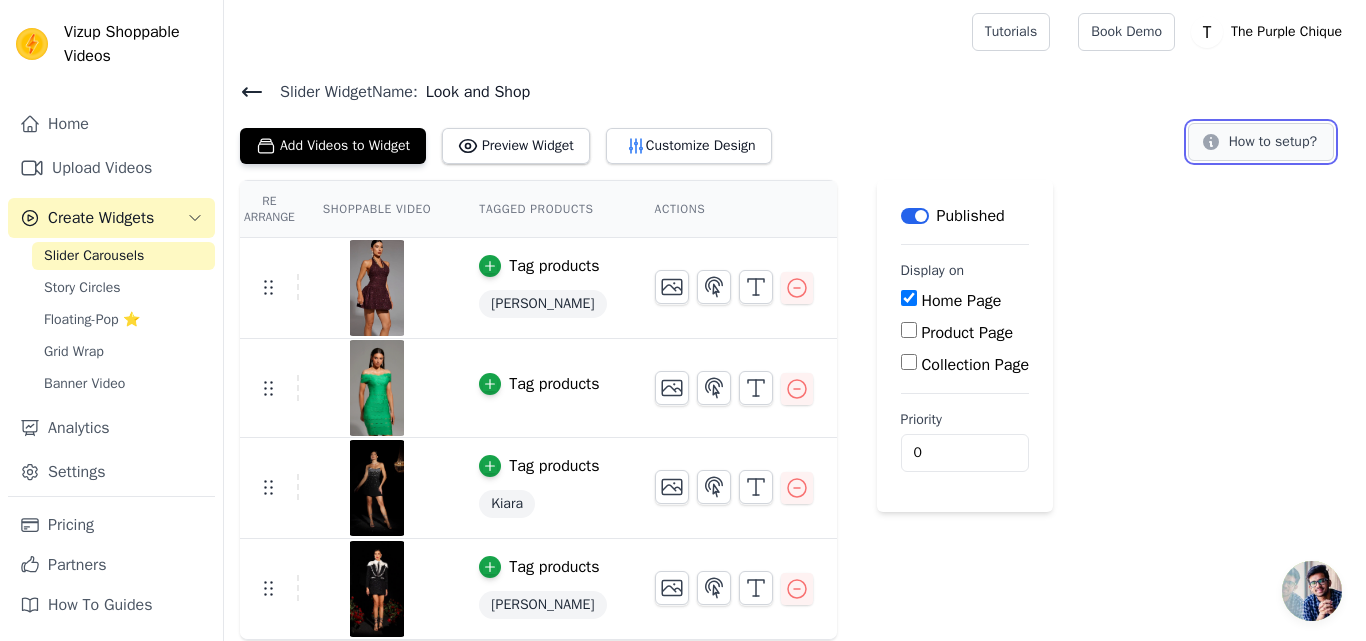 click on "How to setup?" at bounding box center (1261, 142) 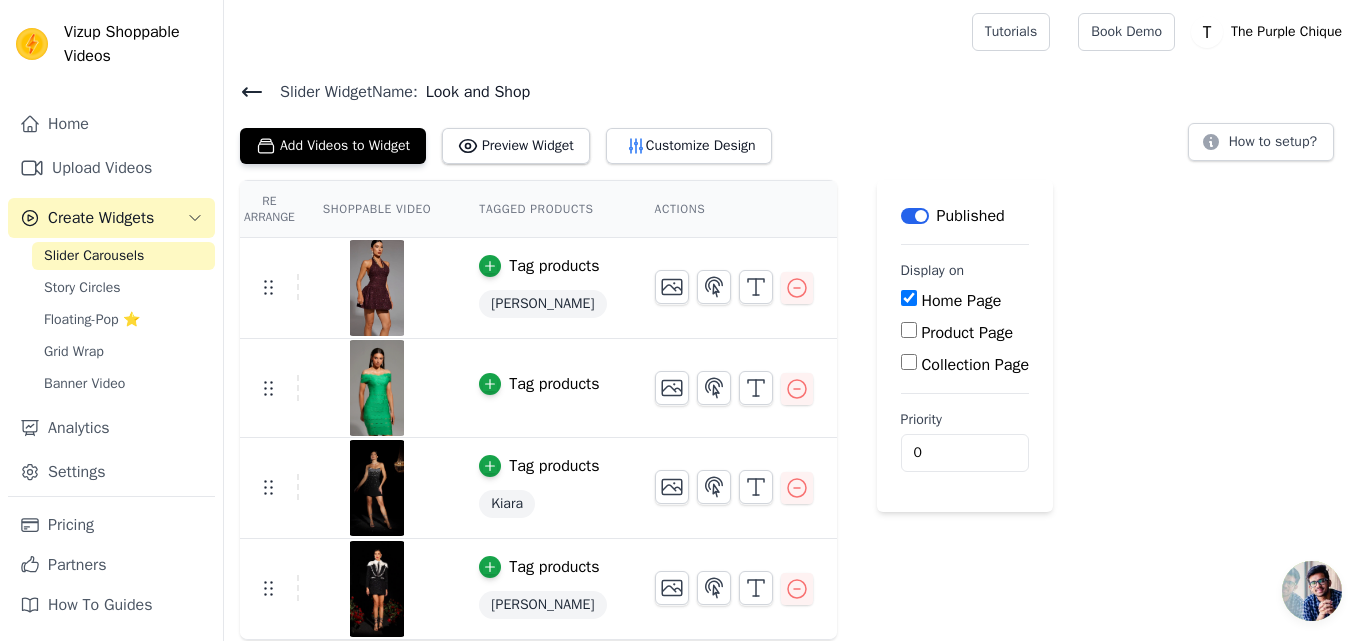 click on "Label" at bounding box center [915, 216] 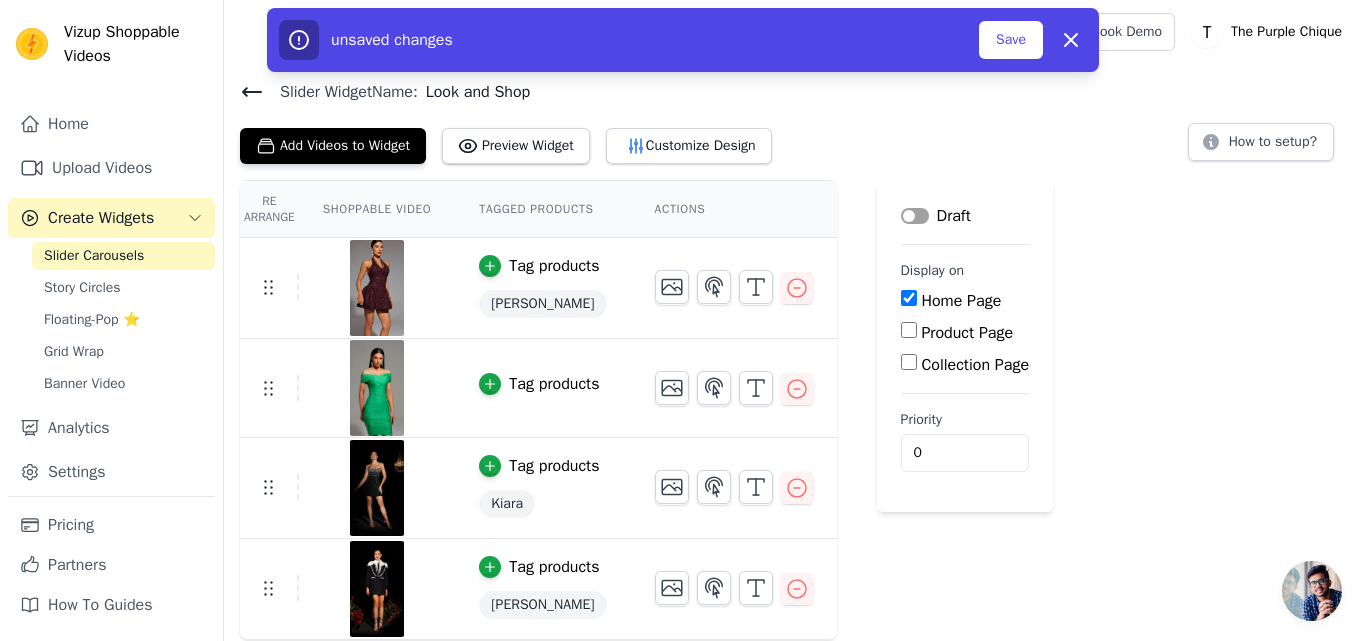 click on "Label" at bounding box center (915, 216) 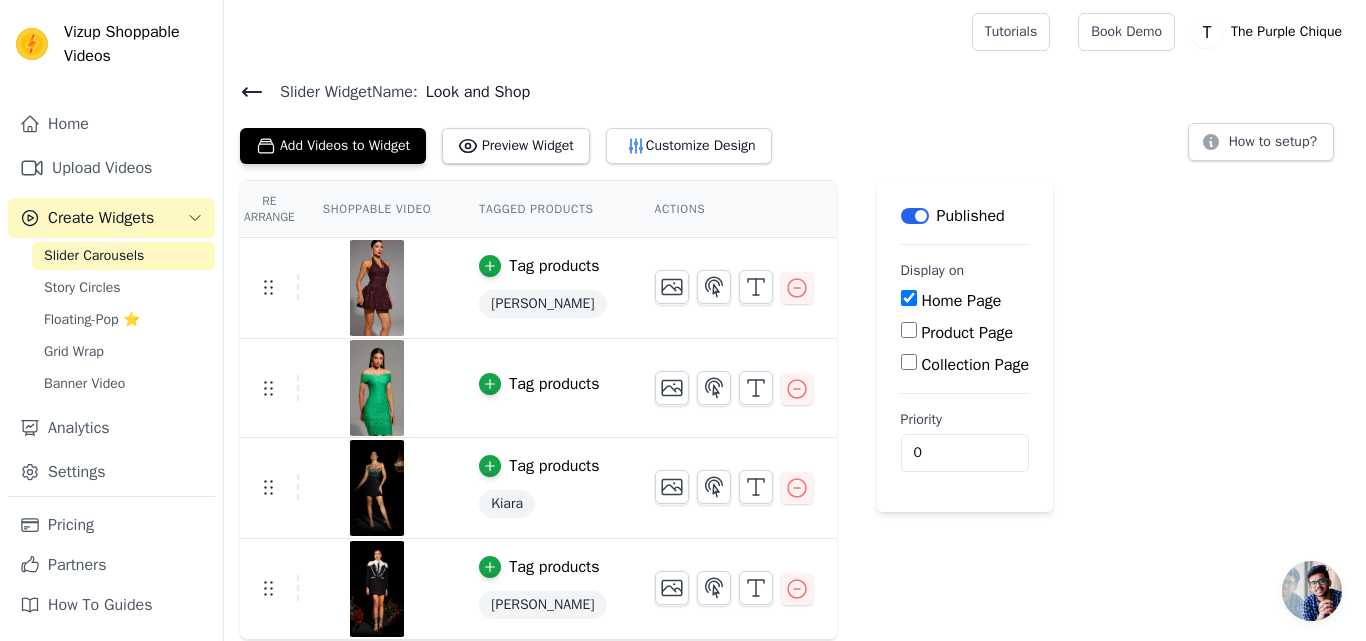 click on "Add Videos to Widget
Preview Widget       Customize Design
How to setup?" at bounding box center [795, 142] 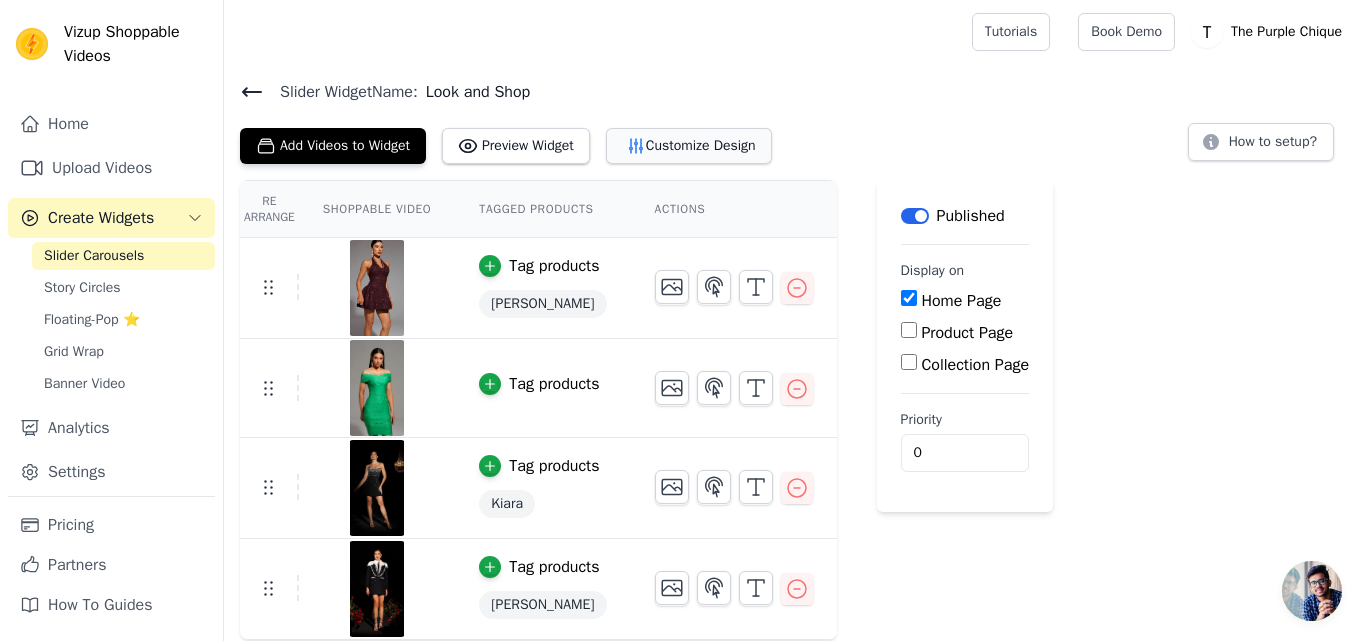 click on "Customize Design" at bounding box center (689, 146) 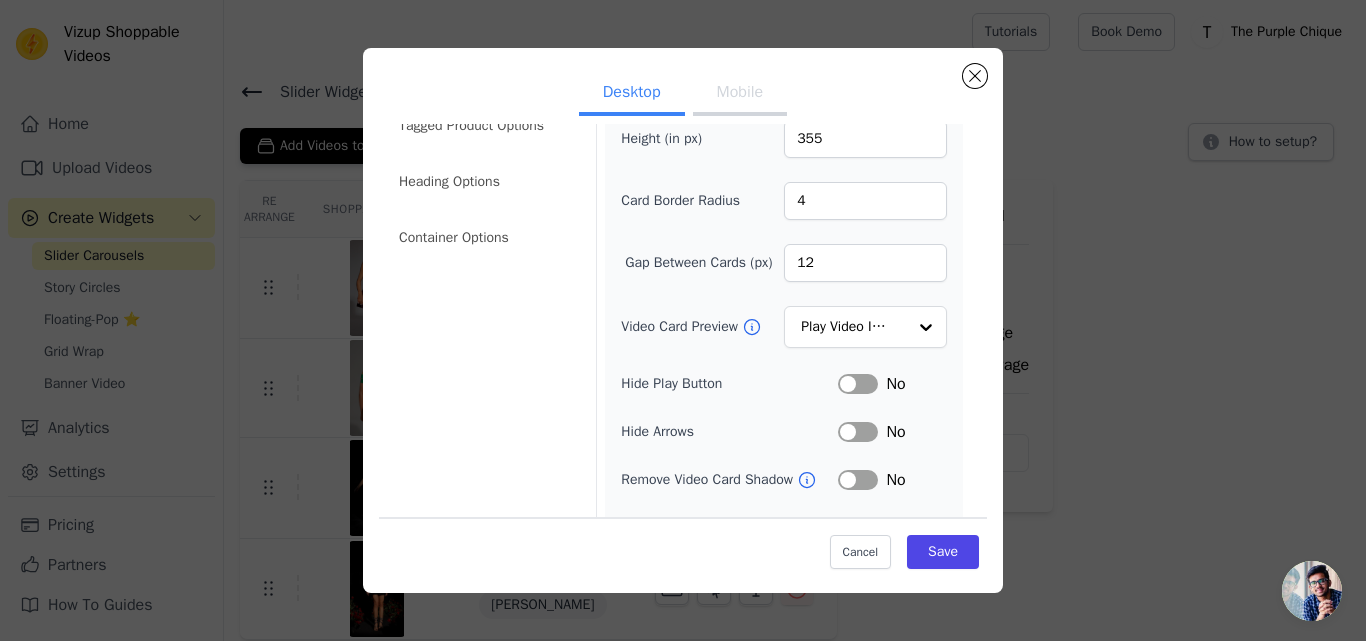 scroll, scrollTop: 0, scrollLeft: 0, axis: both 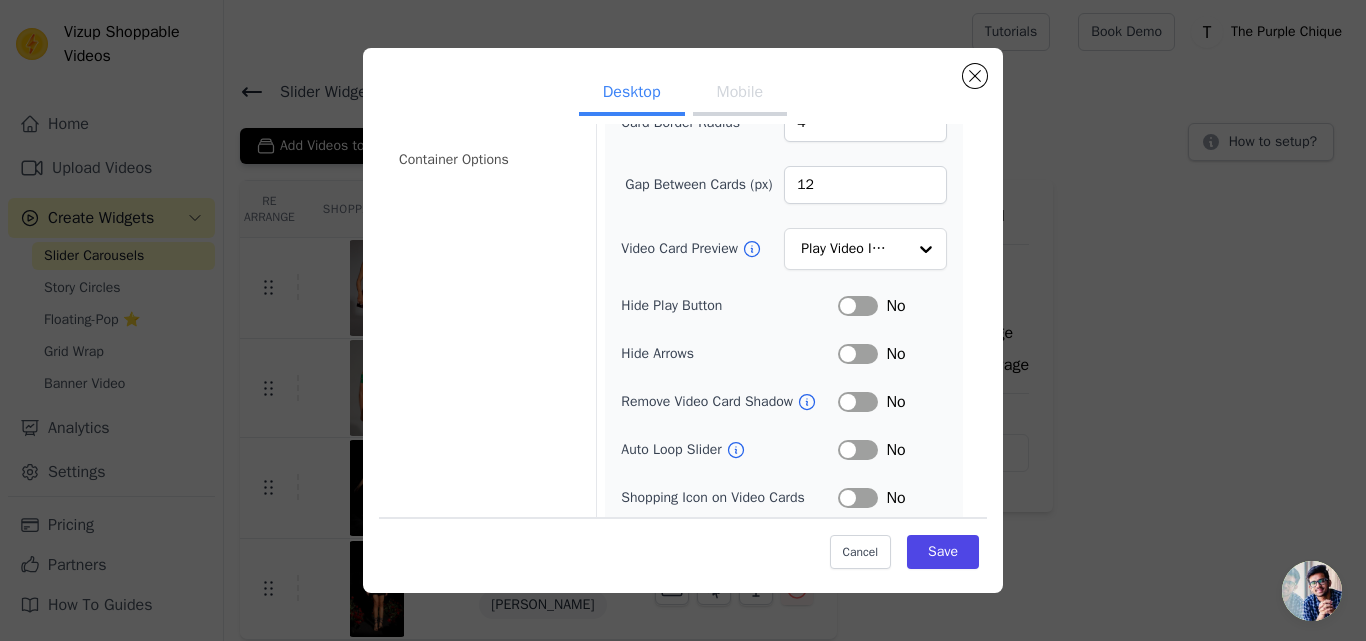 click 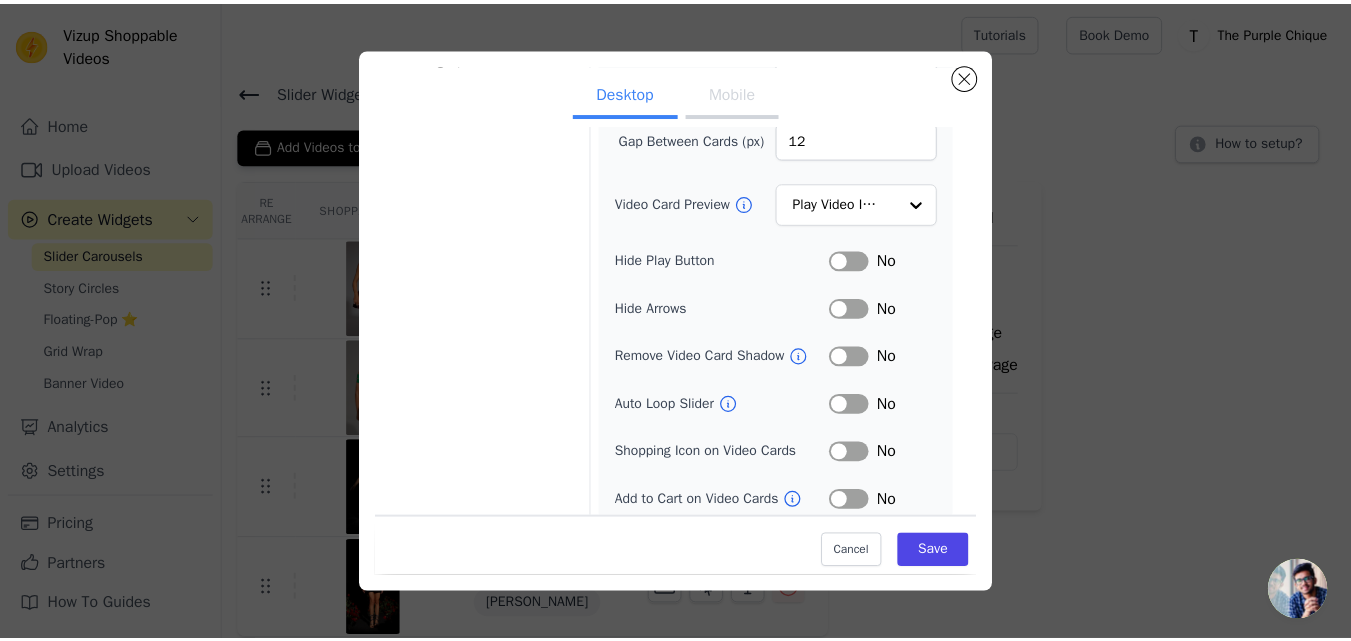 scroll, scrollTop: 230, scrollLeft: 0, axis: vertical 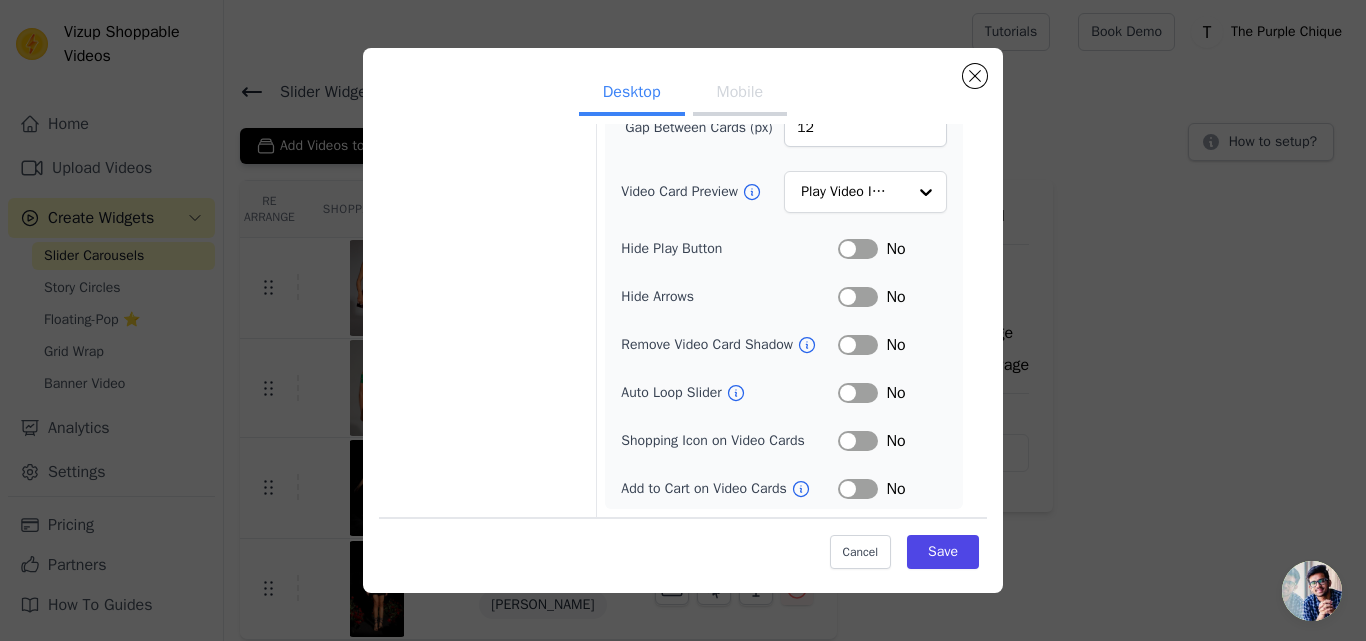drag, startPoint x: 994, startPoint y: 322, endPoint x: 995, endPoint y: 337, distance: 15.033297 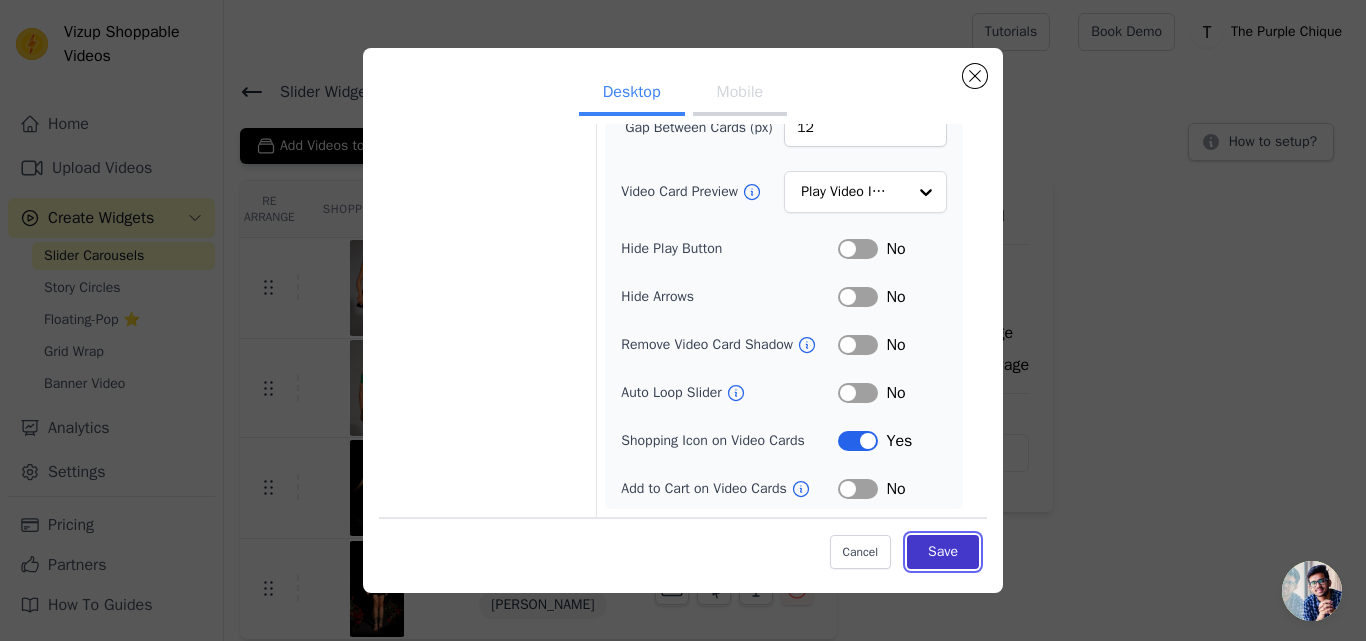click on "Save" at bounding box center (943, 552) 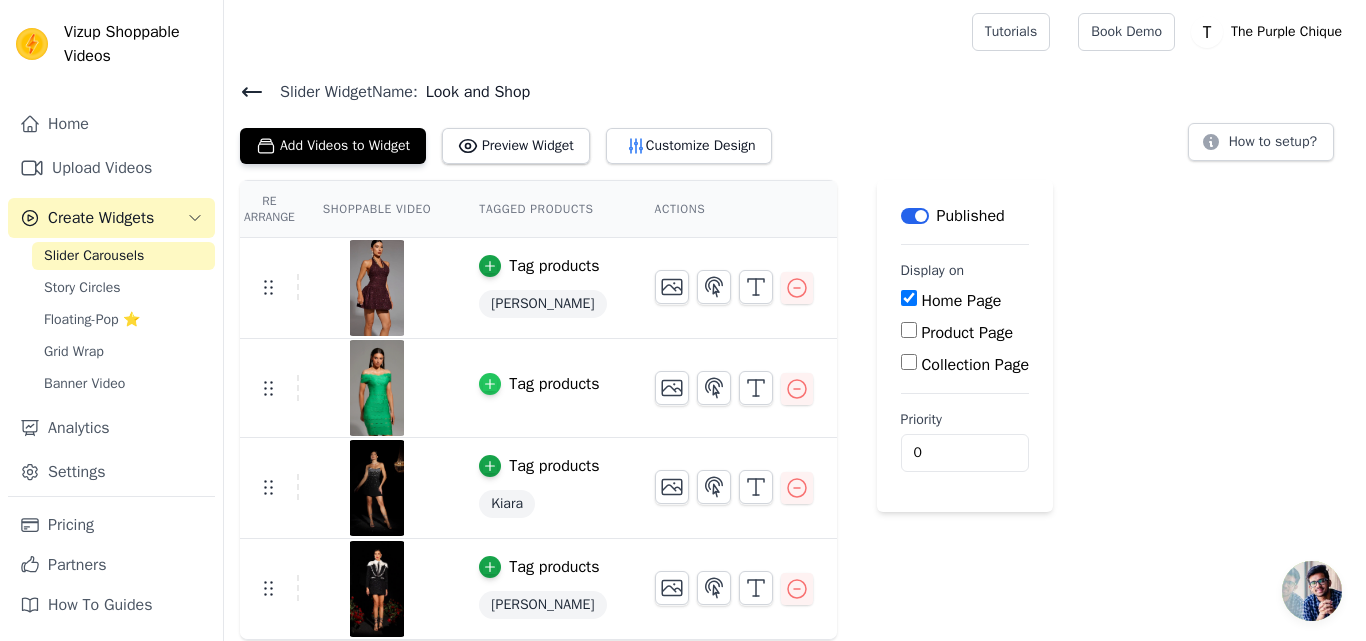 click 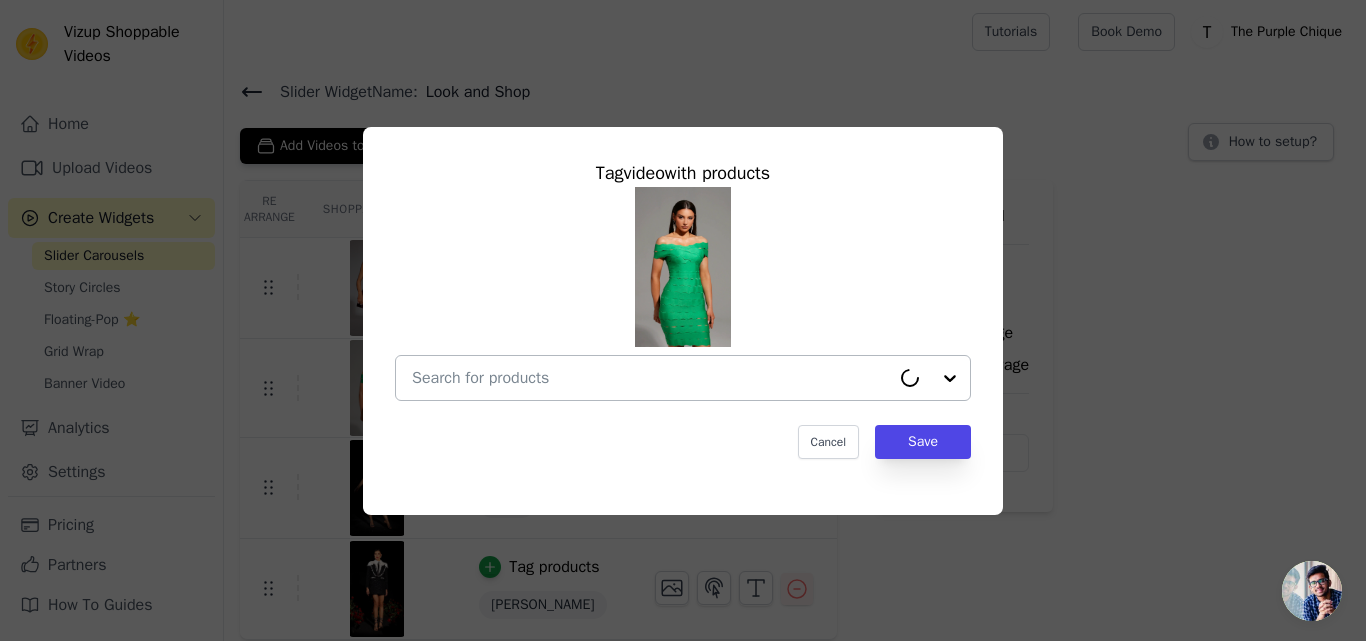 click at bounding box center [651, 378] 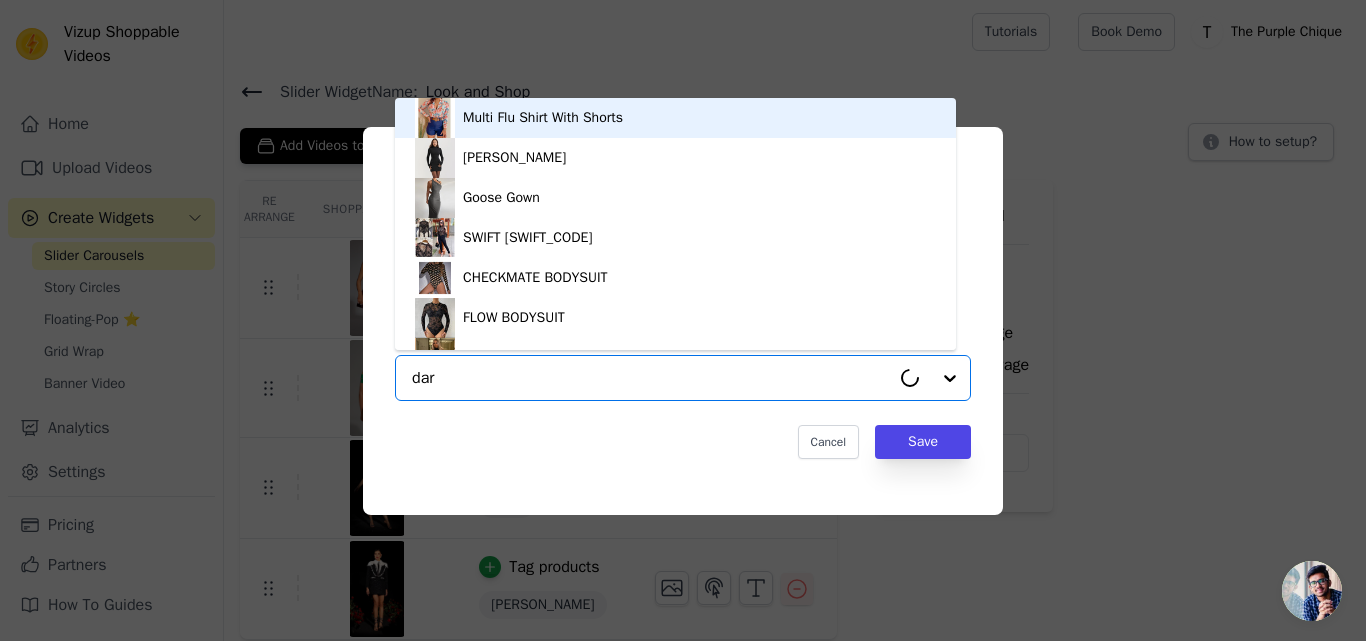 type on "darc" 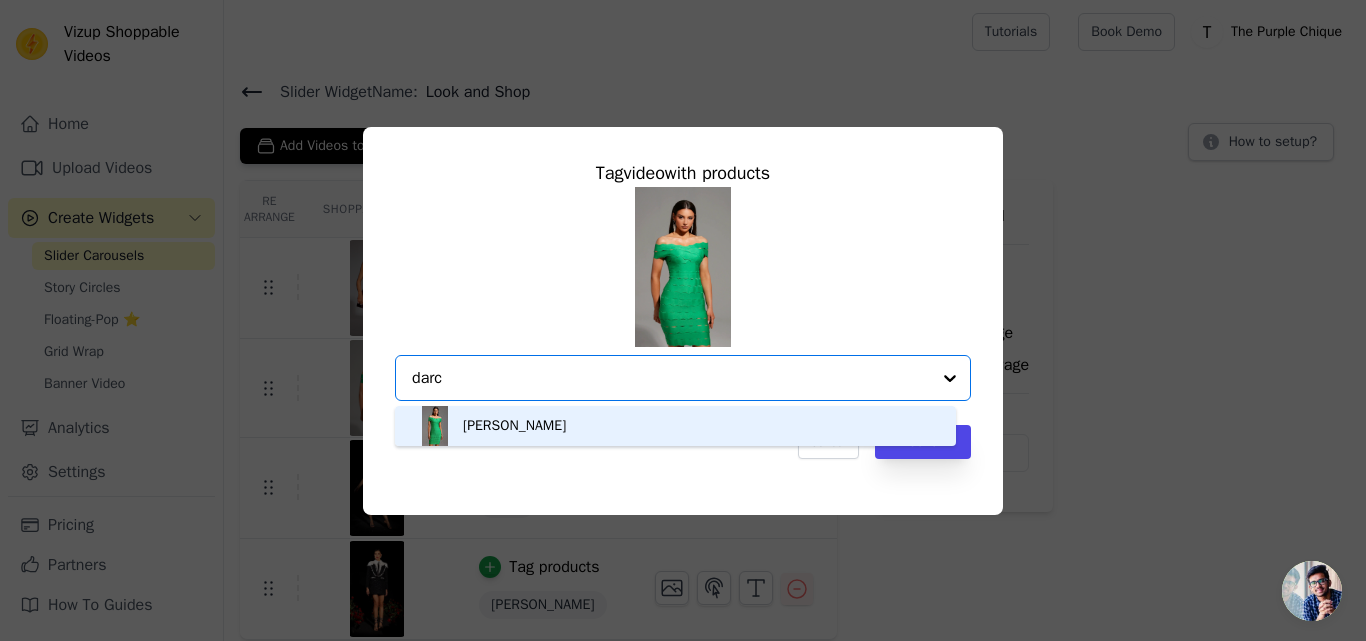 click on "[PERSON_NAME]" at bounding box center (675, 426) 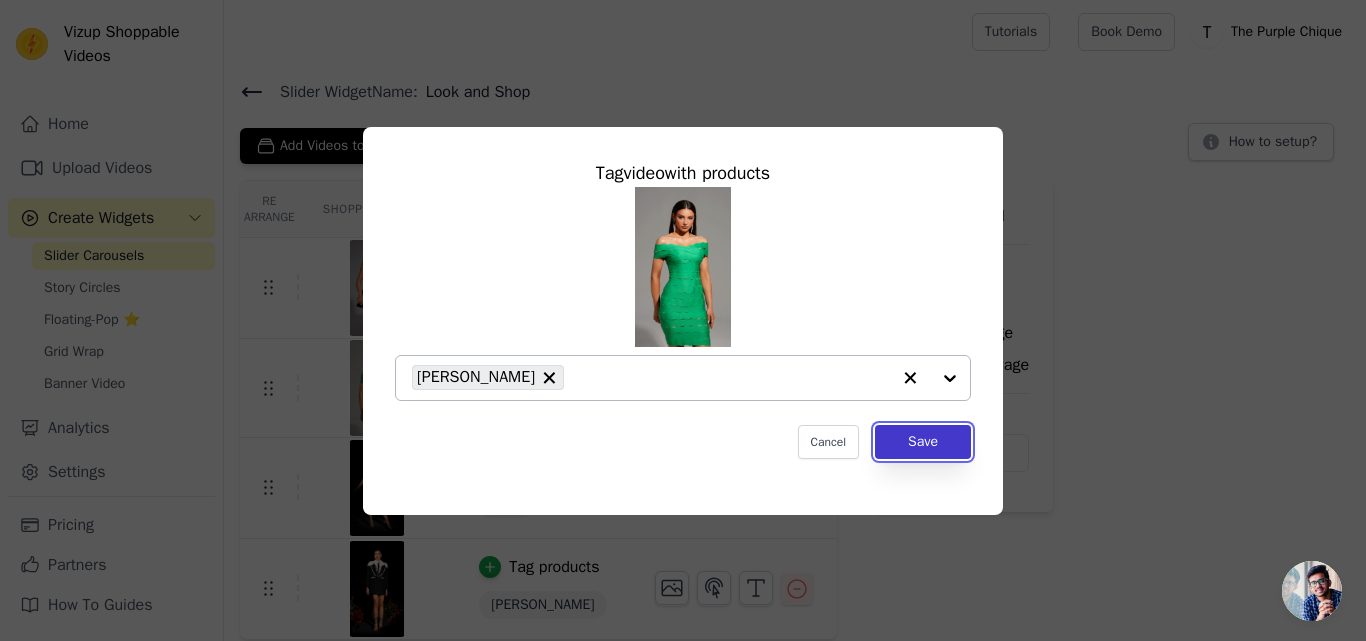 click on "Save" at bounding box center (923, 442) 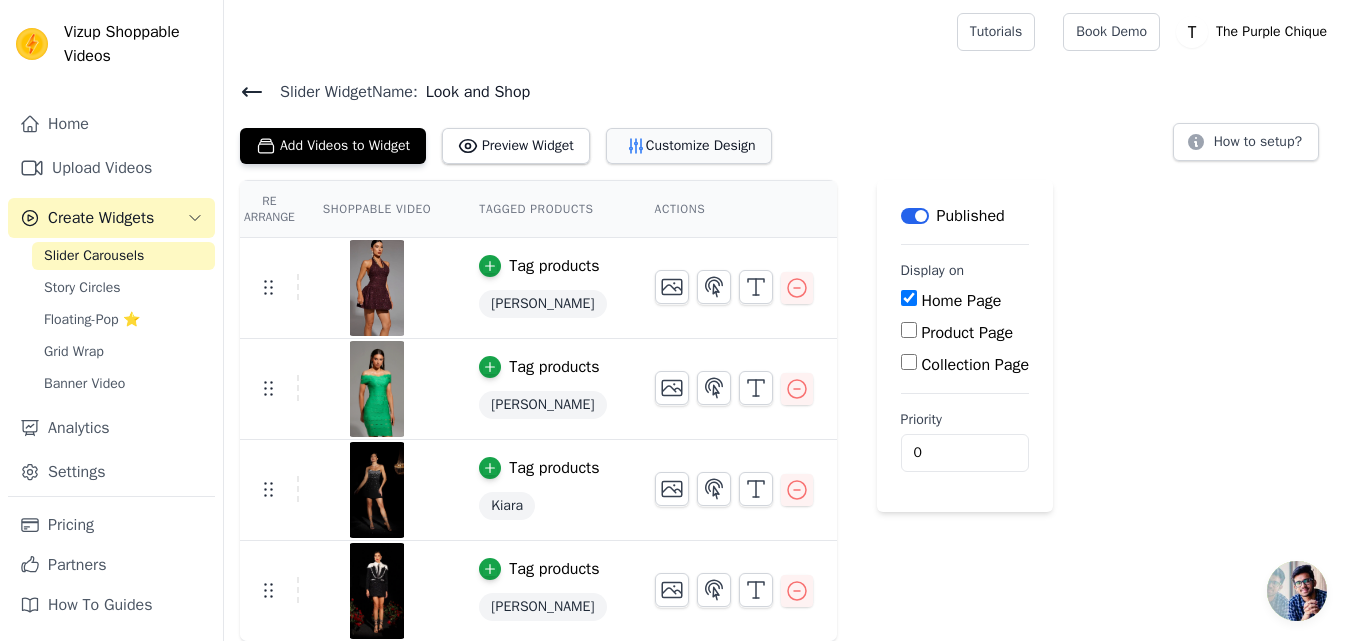 click on "Customize Design" at bounding box center [689, 146] 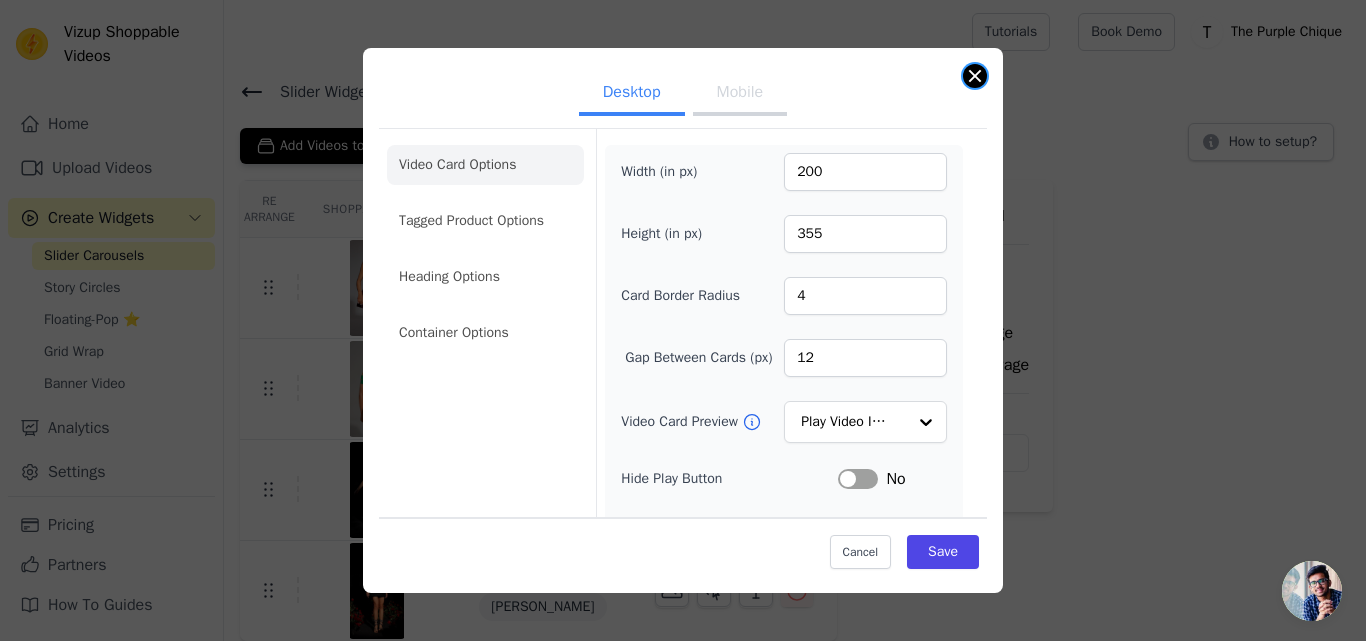 click at bounding box center [975, 76] 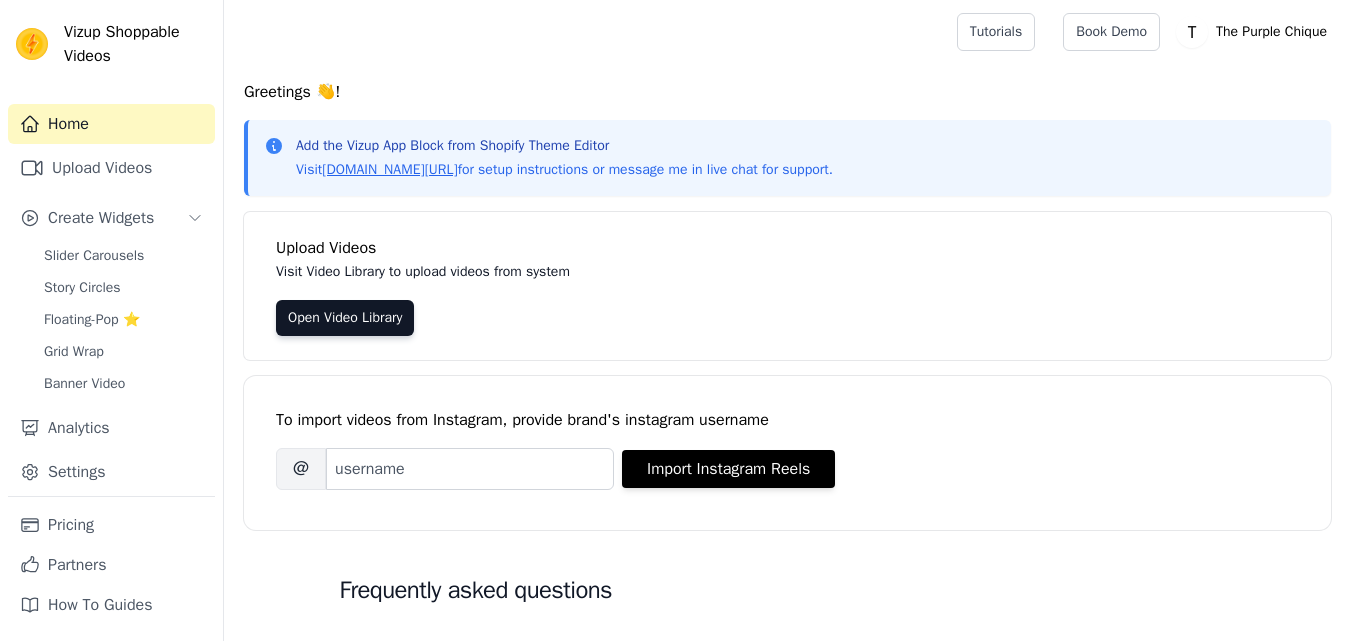 scroll, scrollTop: 0, scrollLeft: 0, axis: both 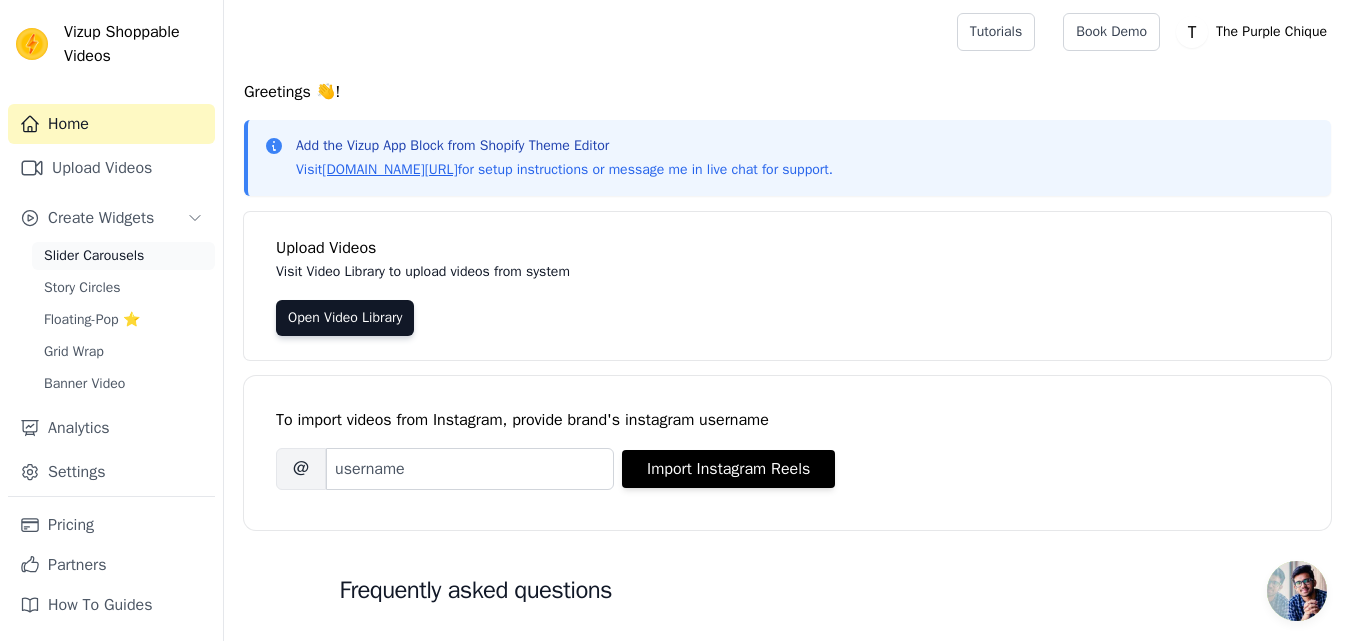click on "Slider Carousels" at bounding box center (94, 256) 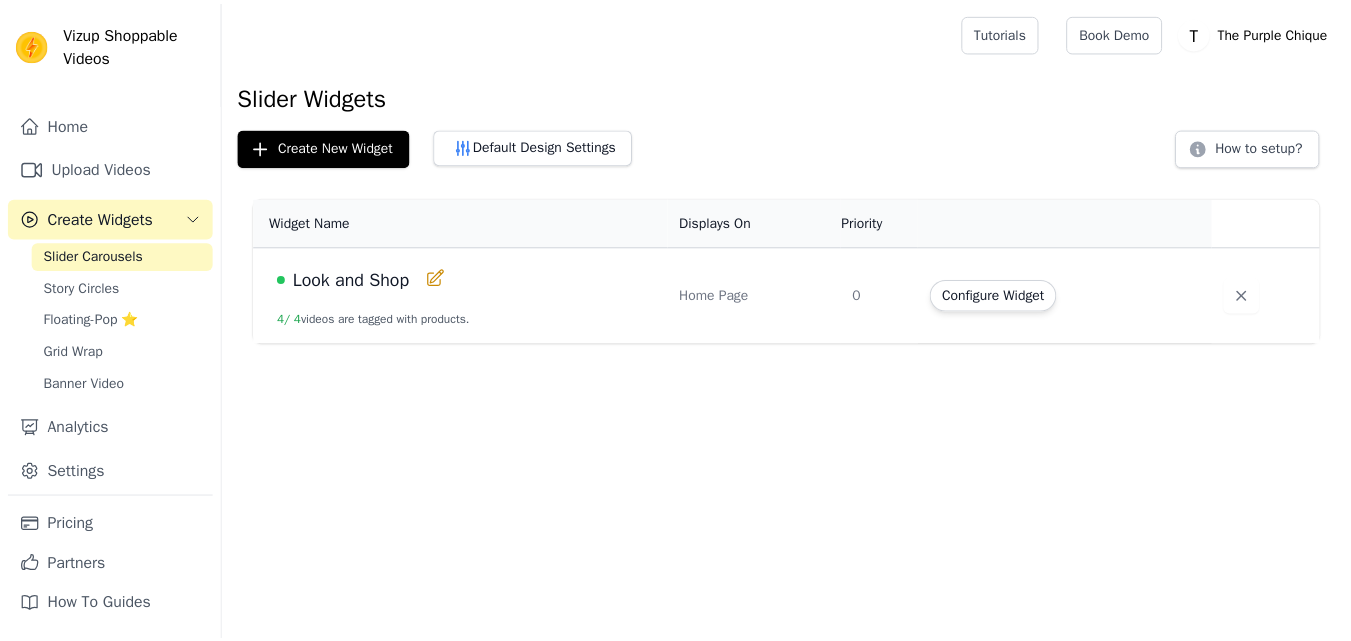 scroll, scrollTop: 0, scrollLeft: 0, axis: both 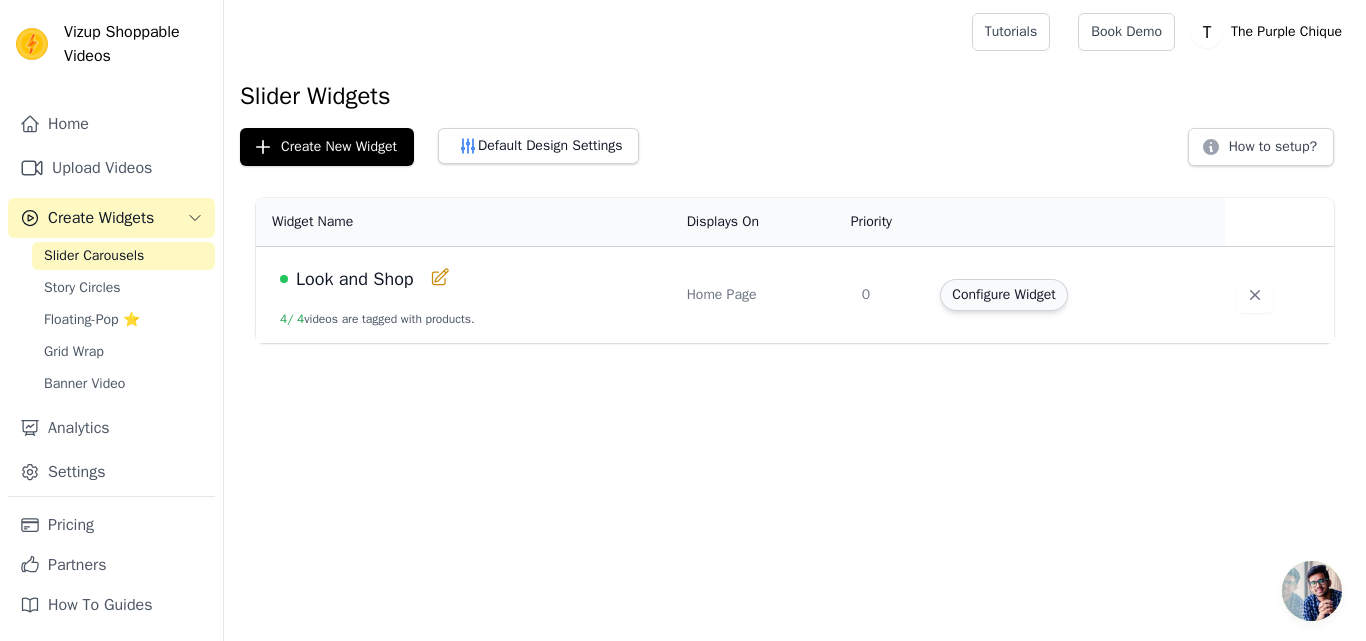 click on "Configure Widget" at bounding box center [1003, 295] 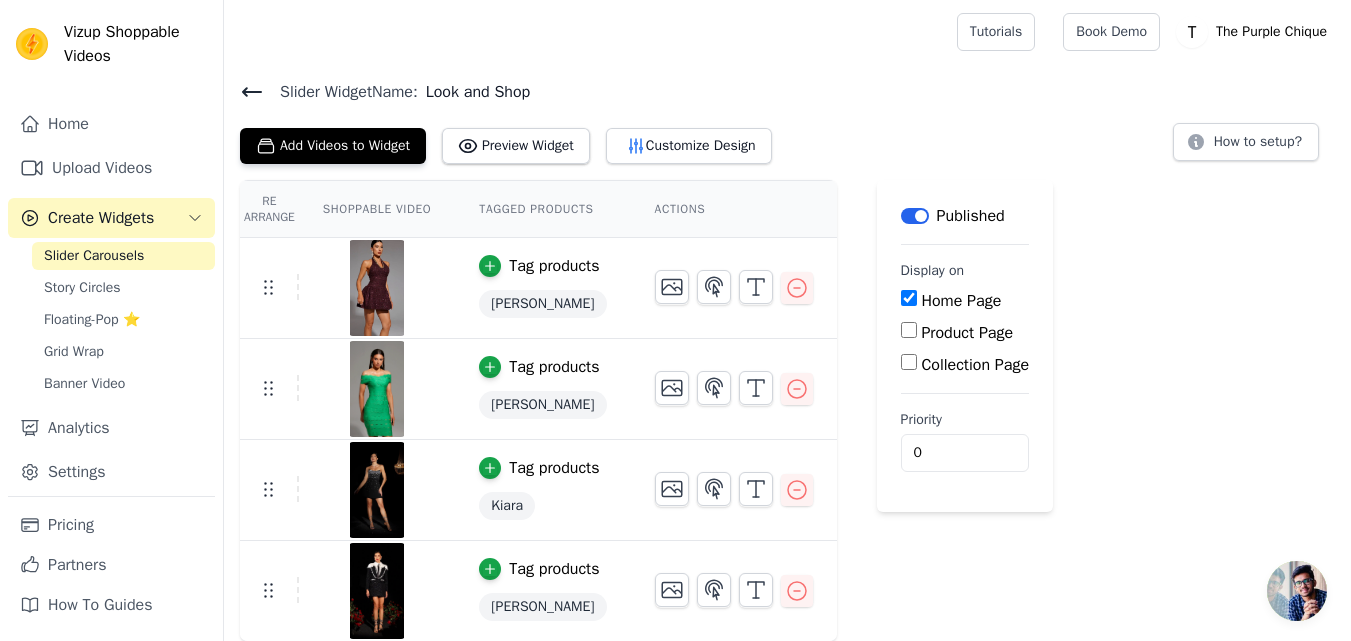 scroll, scrollTop: 1, scrollLeft: 0, axis: vertical 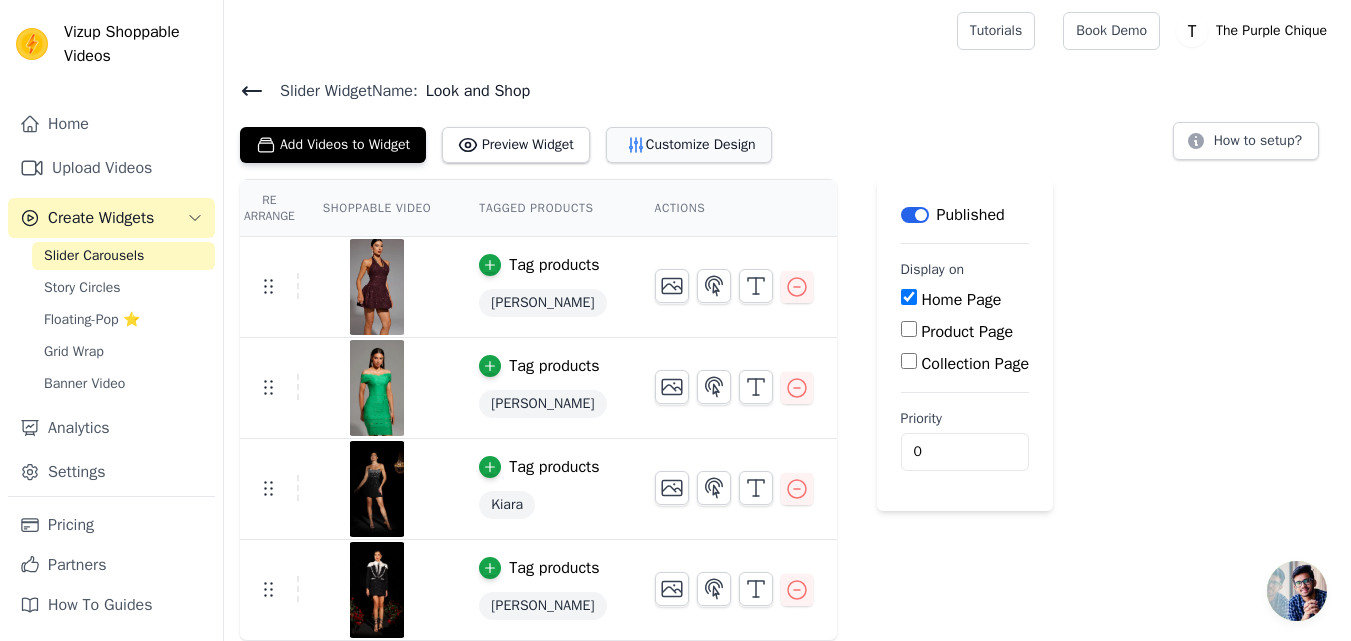 click on "Customize Design" at bounding box center [689, 145] 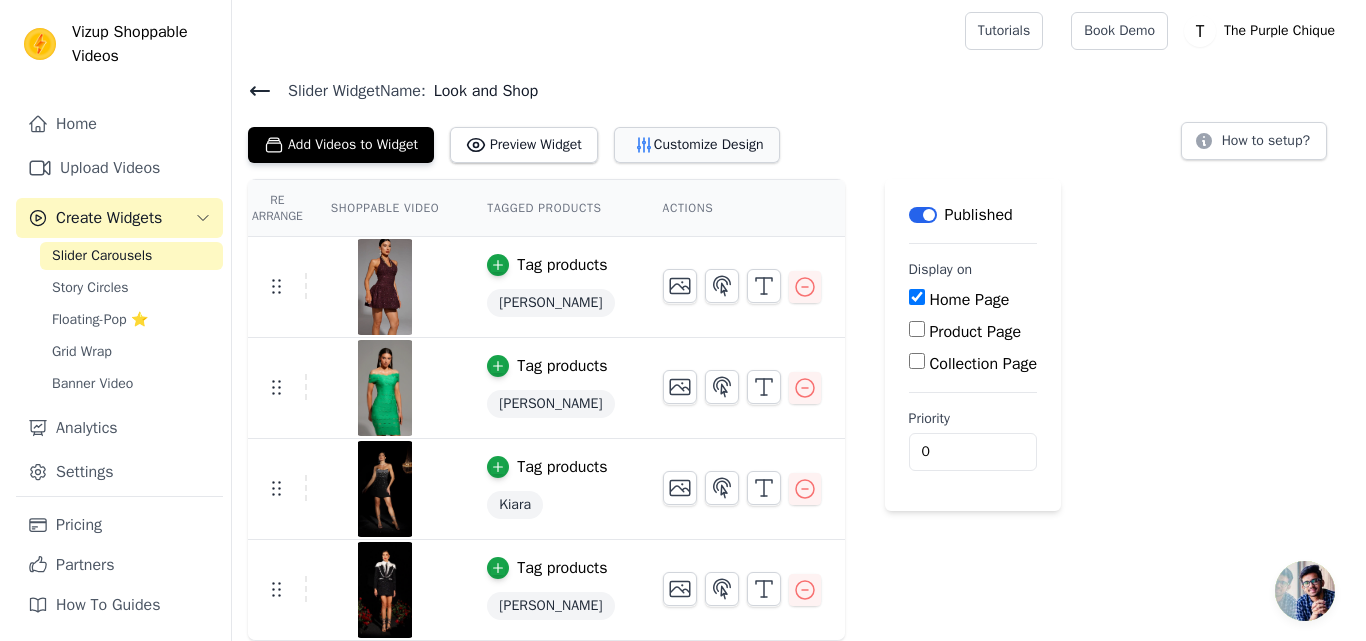 scroll, scrollTop: 0, scrollLeft: 0, axis: both 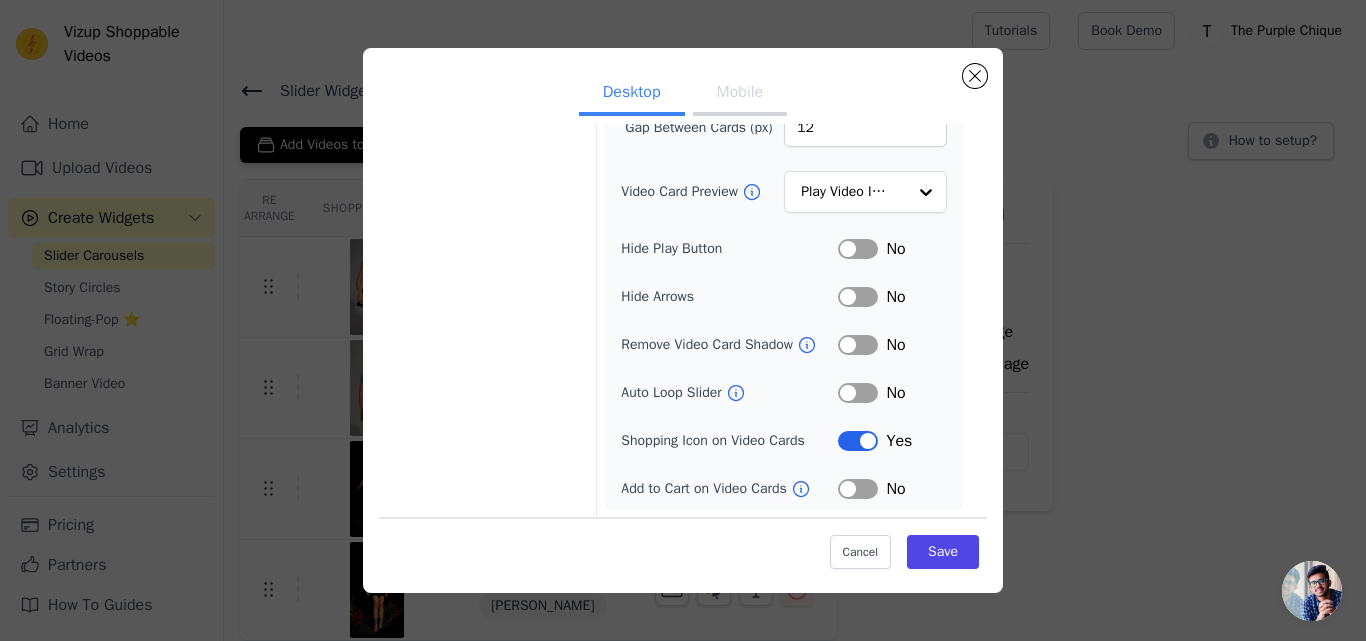 click on "Label" at bounding box center (858, 345) 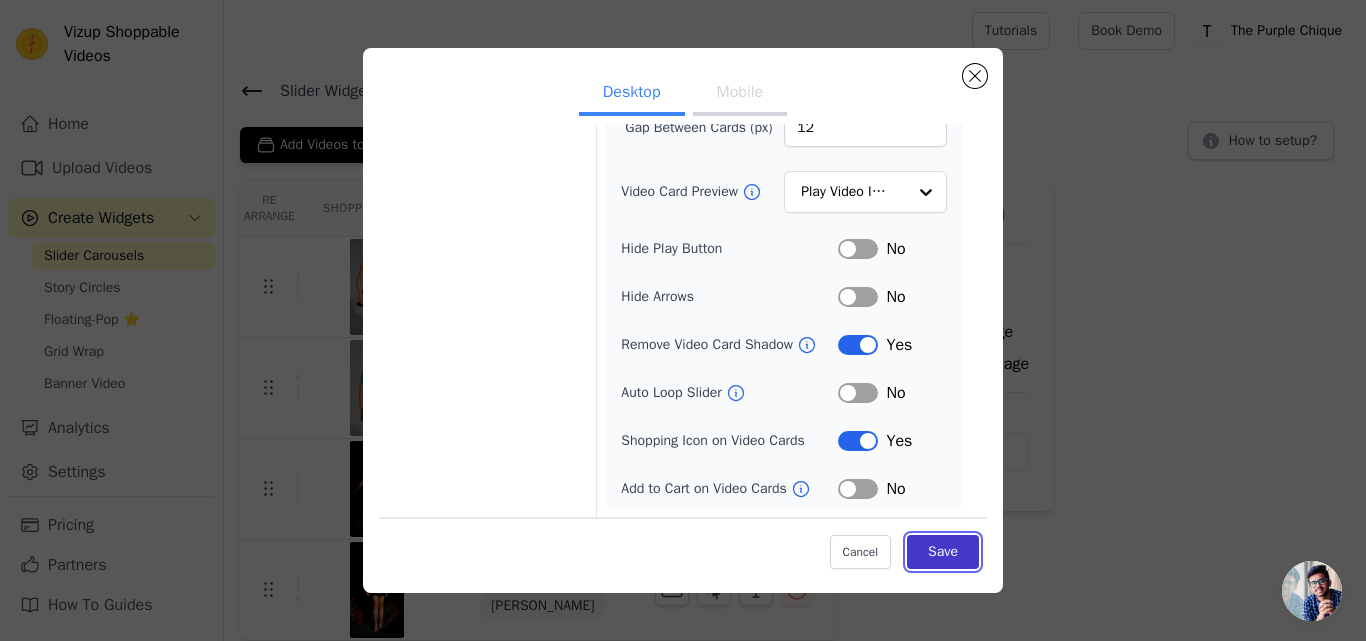 click on "Save" at bounding box center (943, 552) 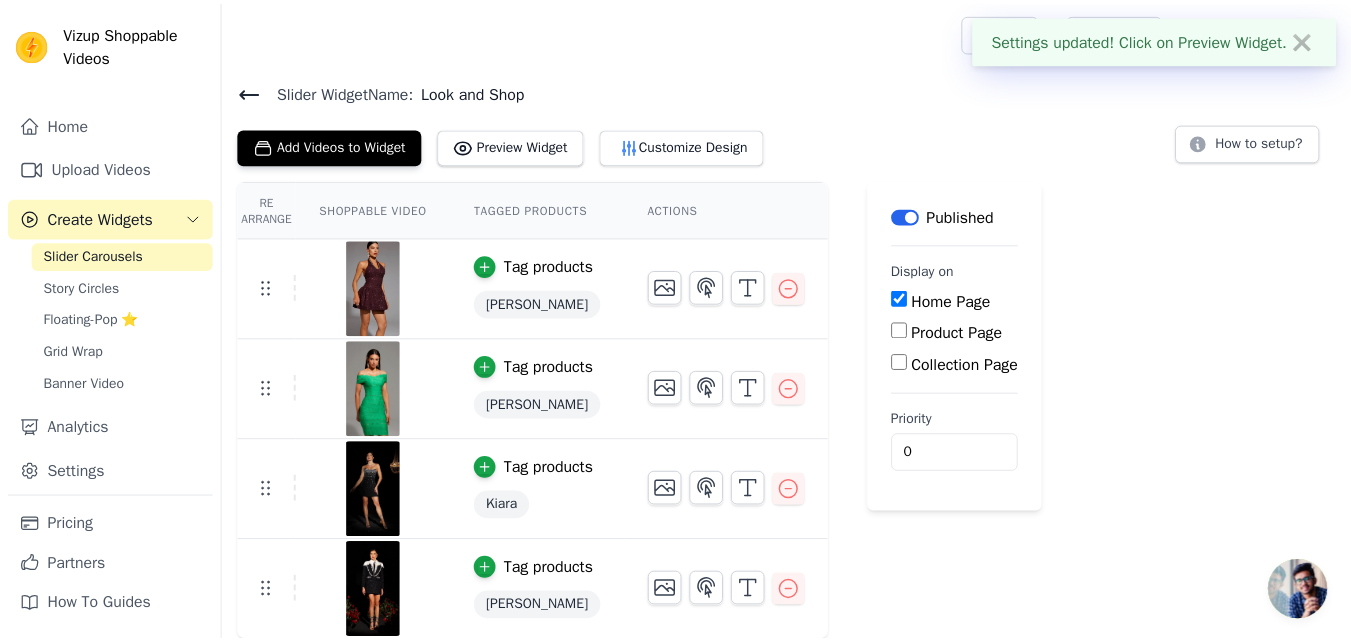 scroll, scrollTop: 1, scrollLeft: 0, axis: vertical 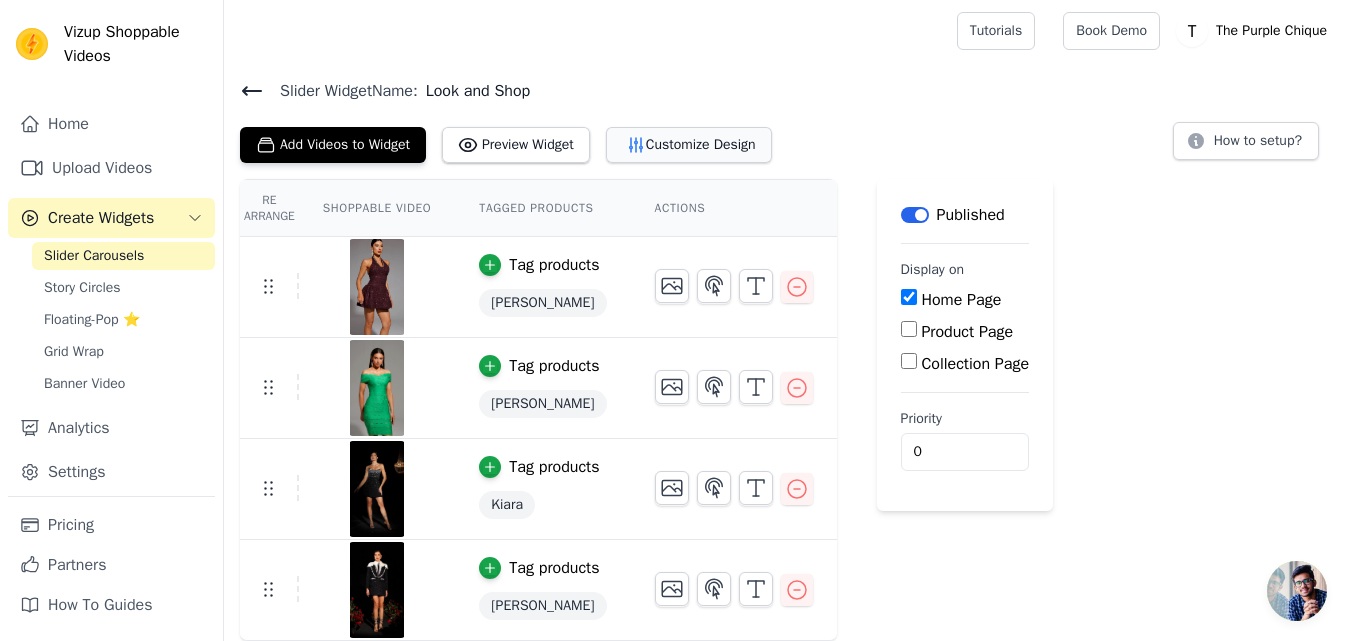 click on "Customize Design" at bounding box center (689, 145) 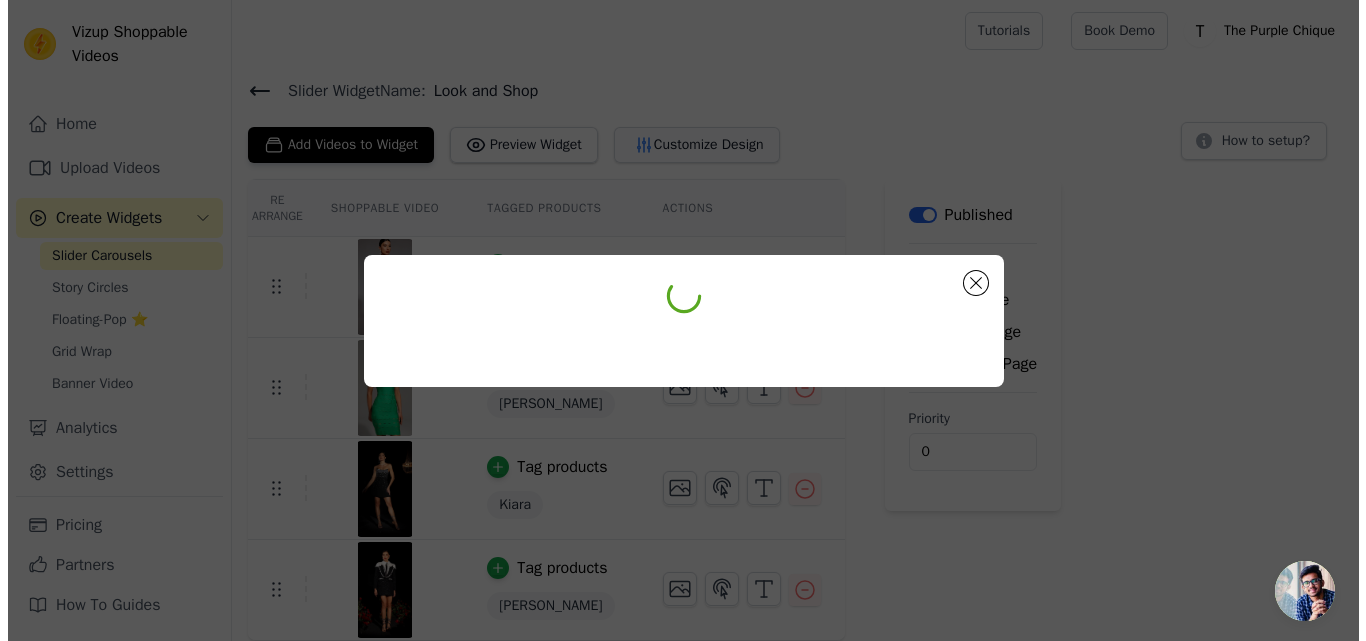 scroll, scrollTop: 0, scrollLeft: 0, axis: both 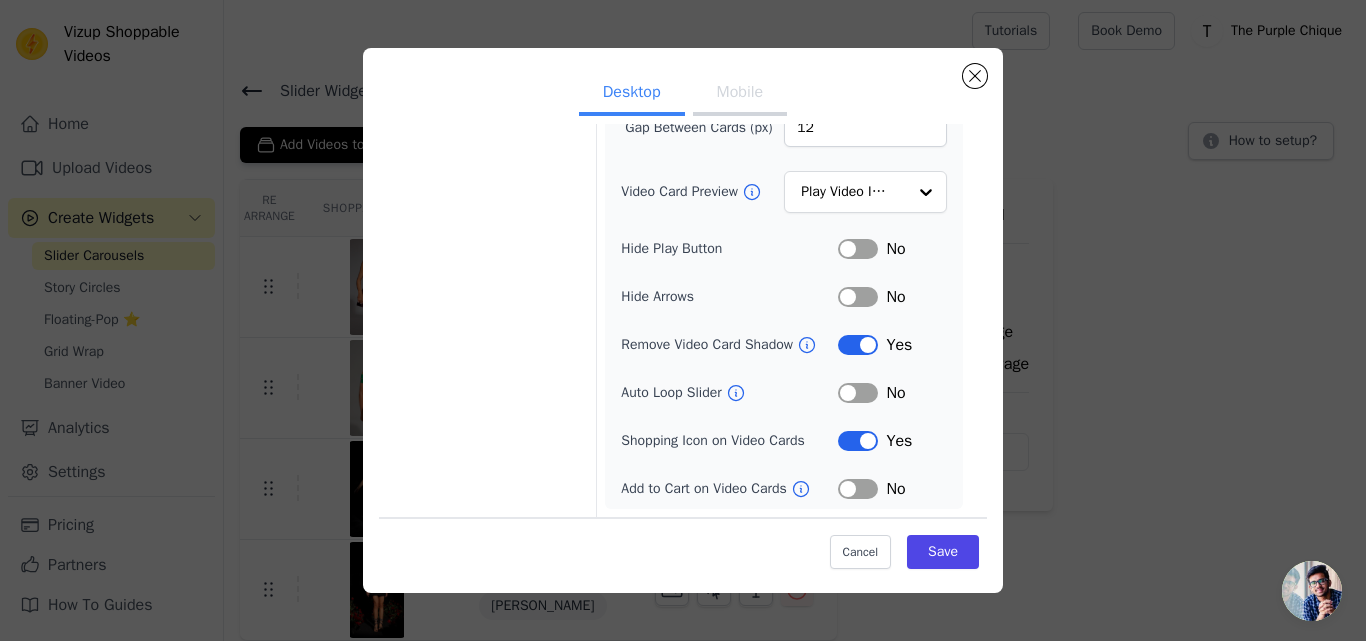 click on "Label" at bounding box center (858, 345) 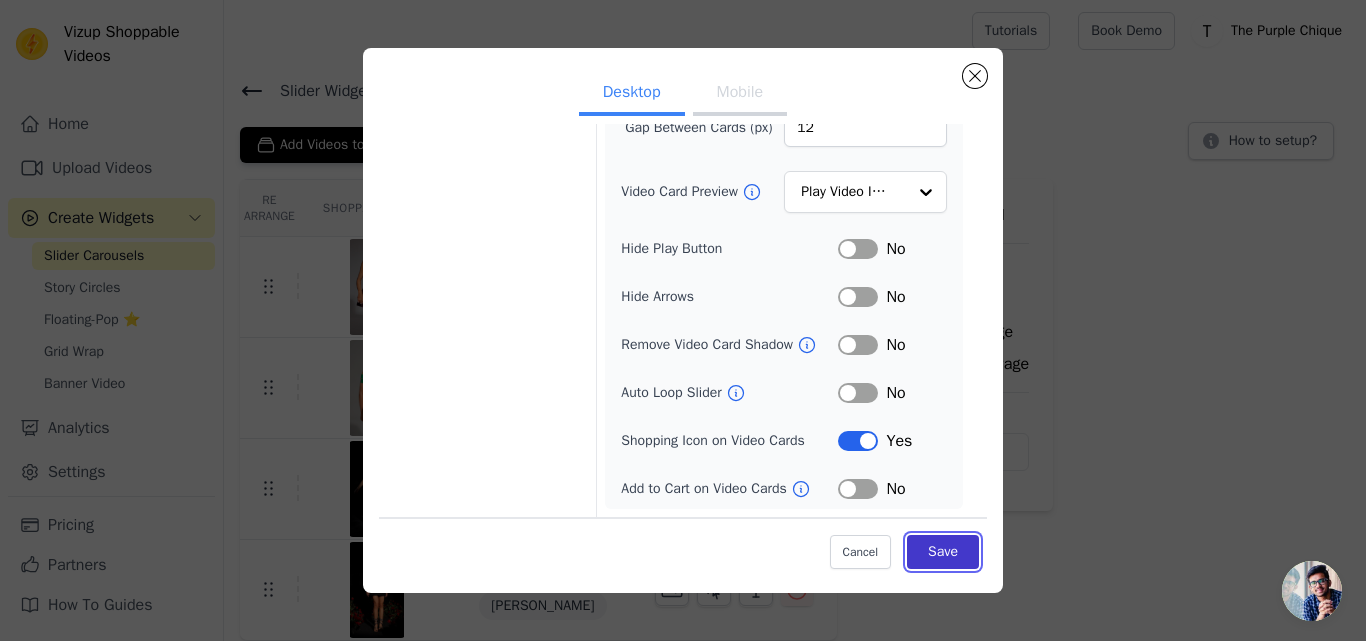 click on "Save" at bounding box center [943, 552] 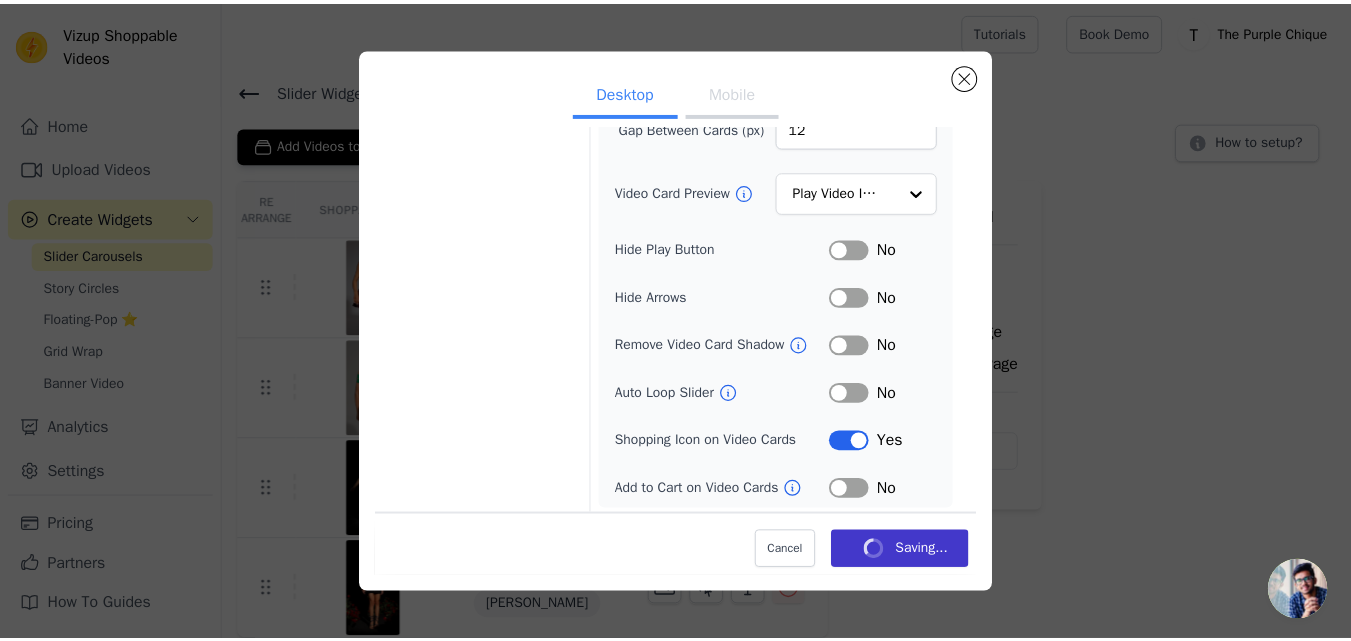 scroll, scrollTop: 1, scrollLeft: 0, axis: vertical 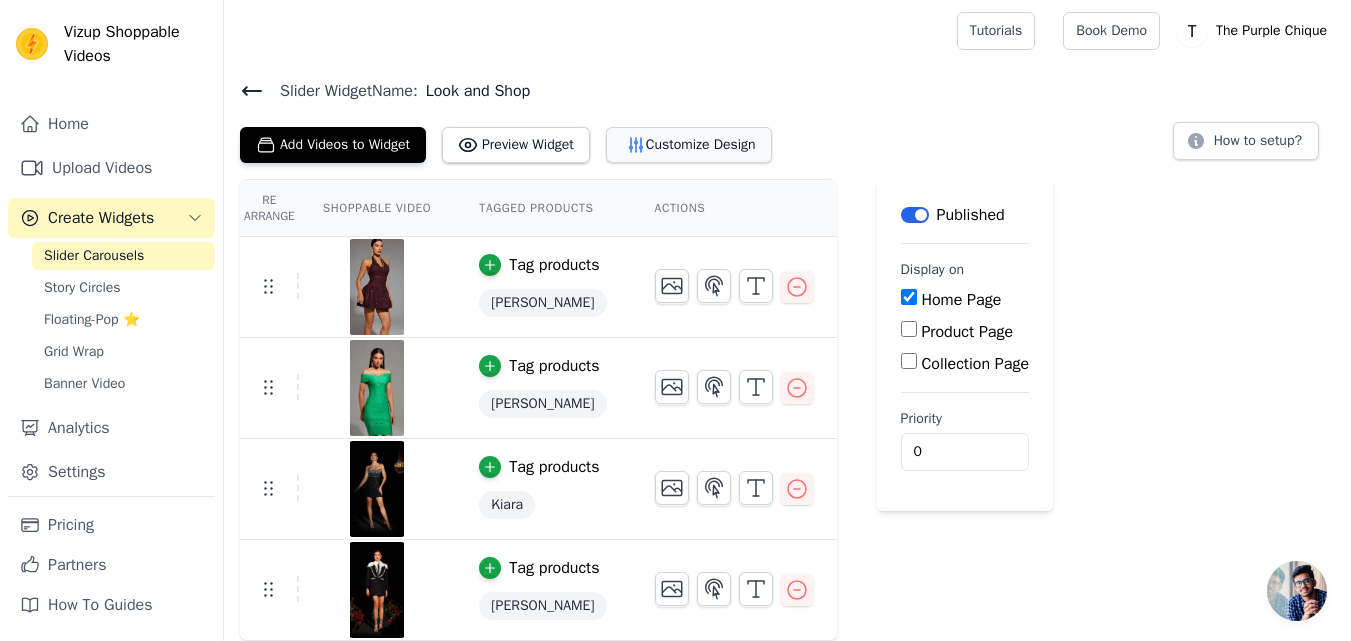 click on "Customize Design" at bounding box center (689, 145) 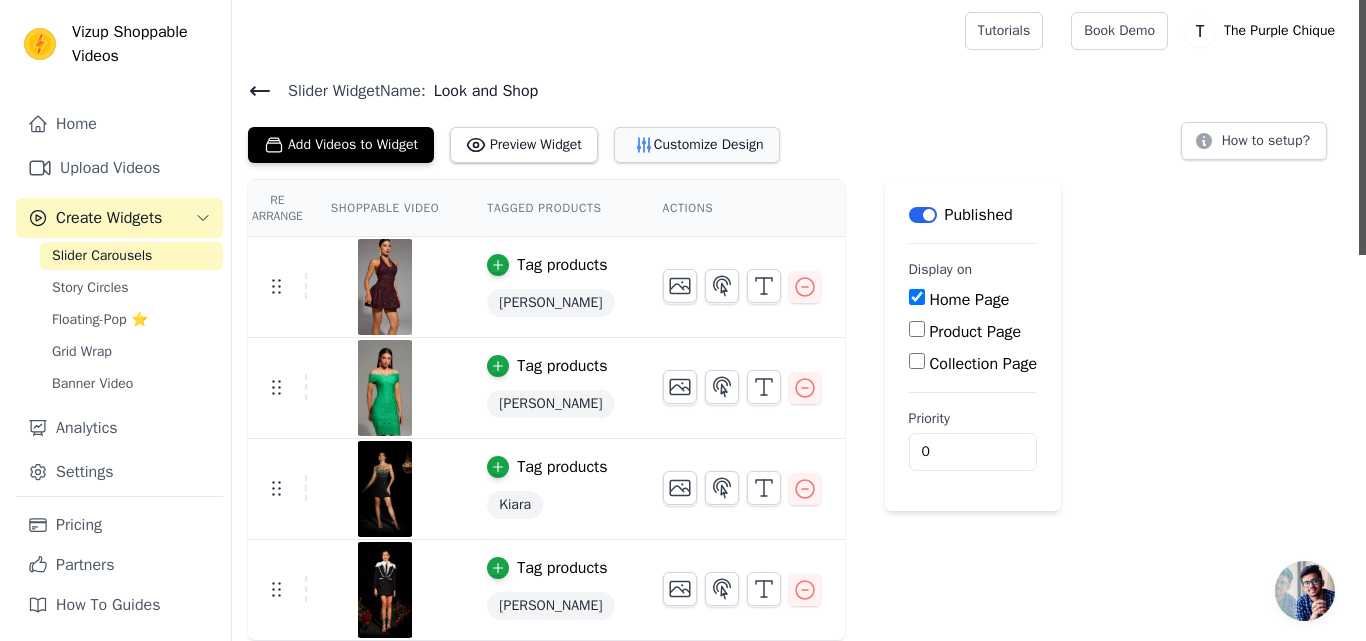 scroll, scrollTop: 0, scrollLeft: 0, axis: both 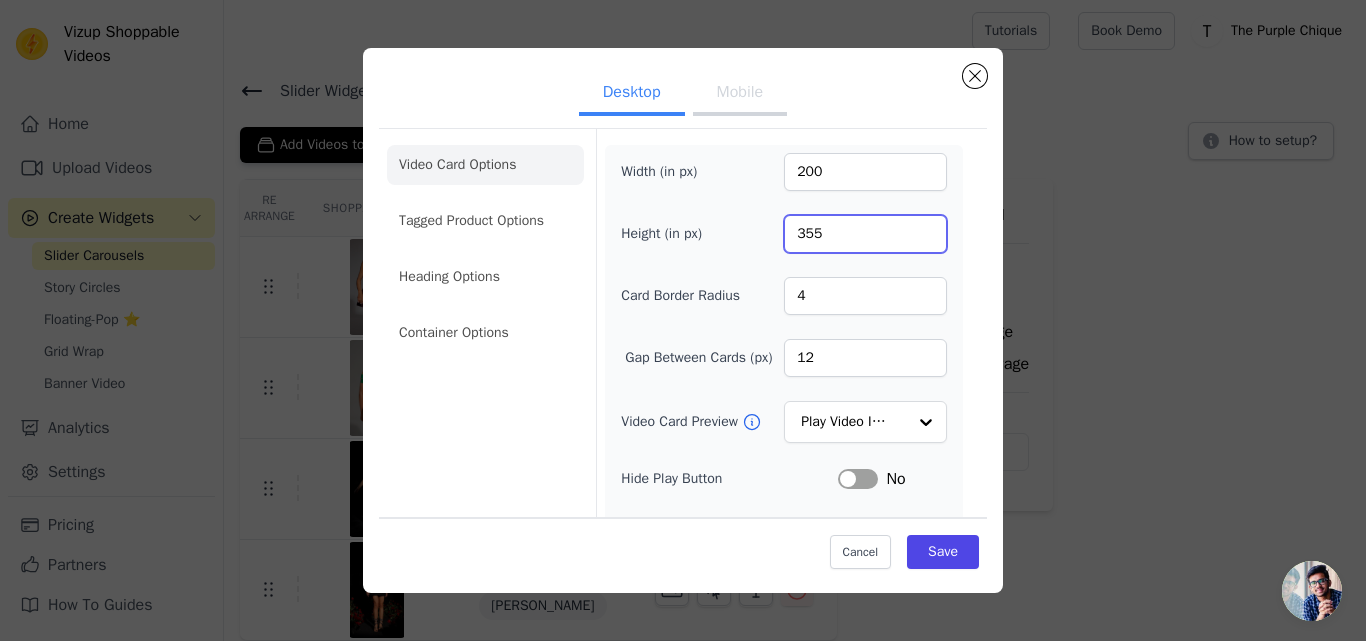 drag, startPoint x: 971, startPoint y: 222, endPoint x: 972, endPoint y: 255, distance: 33.01515 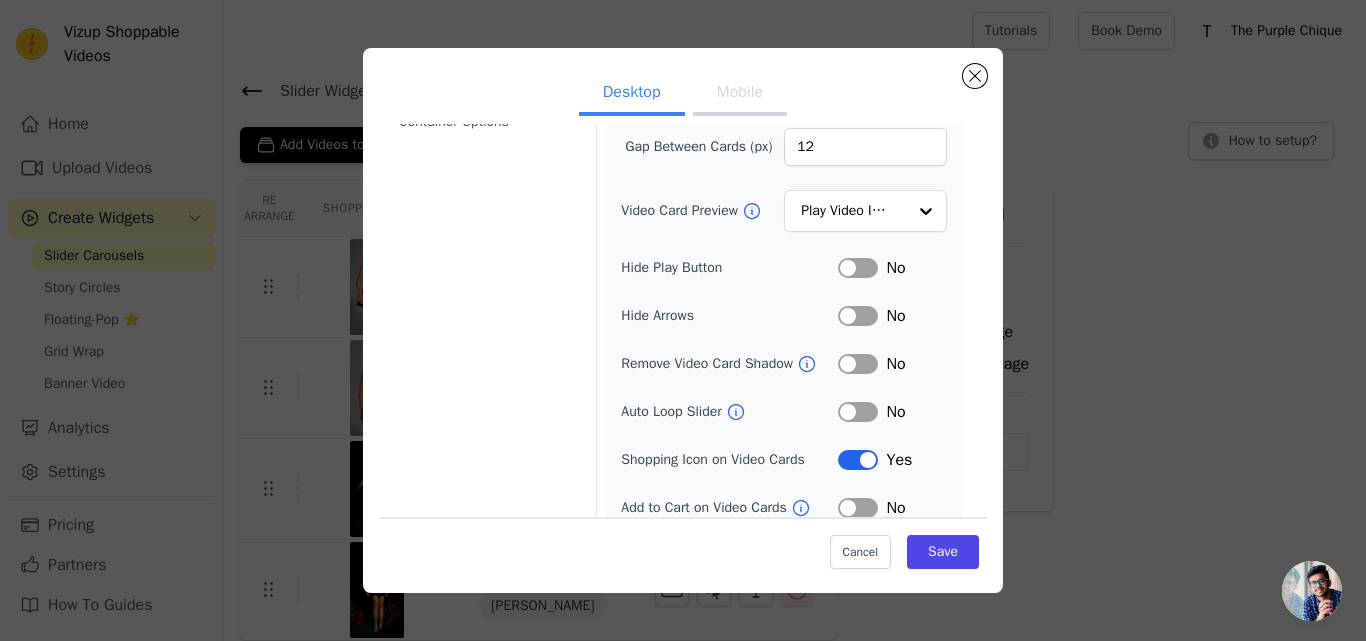 scroll, scrollTop: 213, scrollLeft: 0, axis: vertical 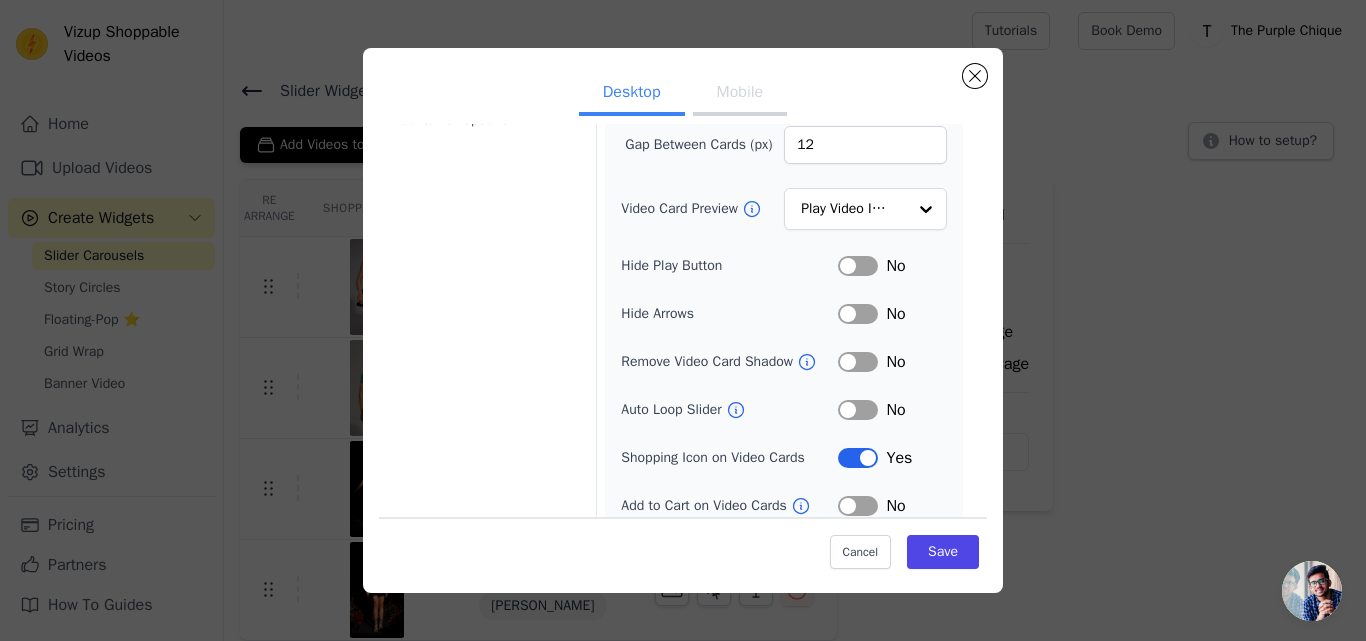 click on "Video Card Options Tagged Product Options Heading Options Container Options" at bounding box center [485, 225] 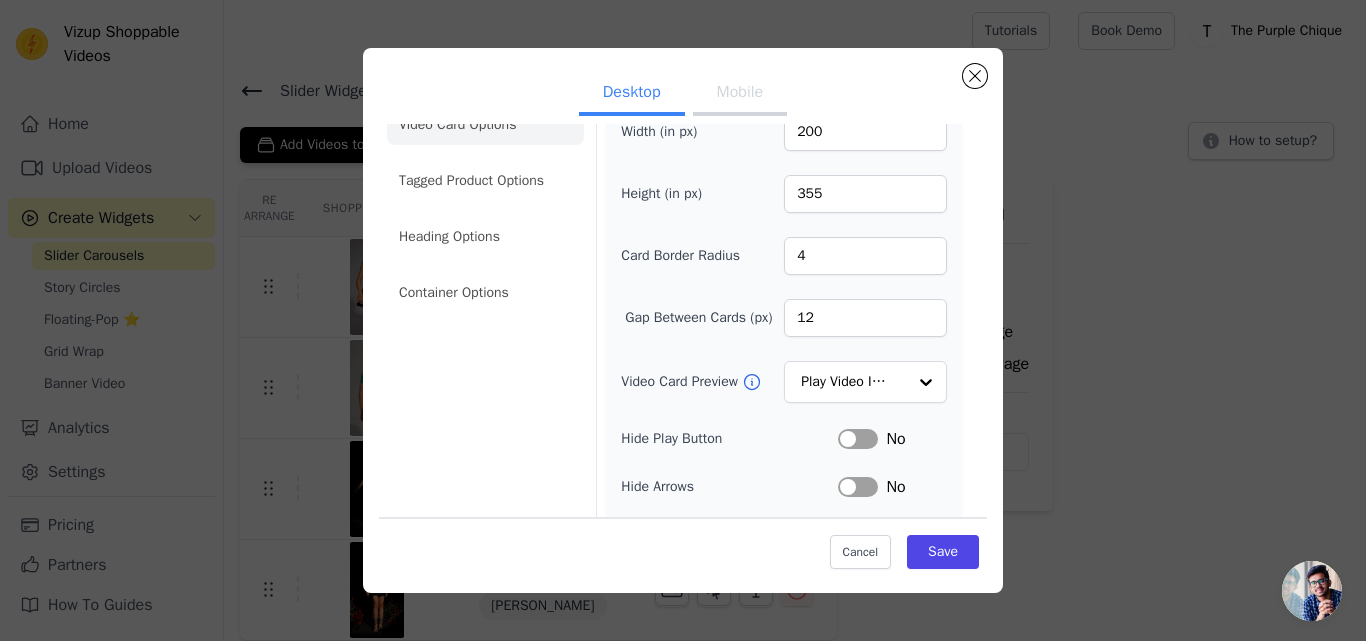 scroll, scrollTop: 42, scrollLeft: 0, axis: vertical 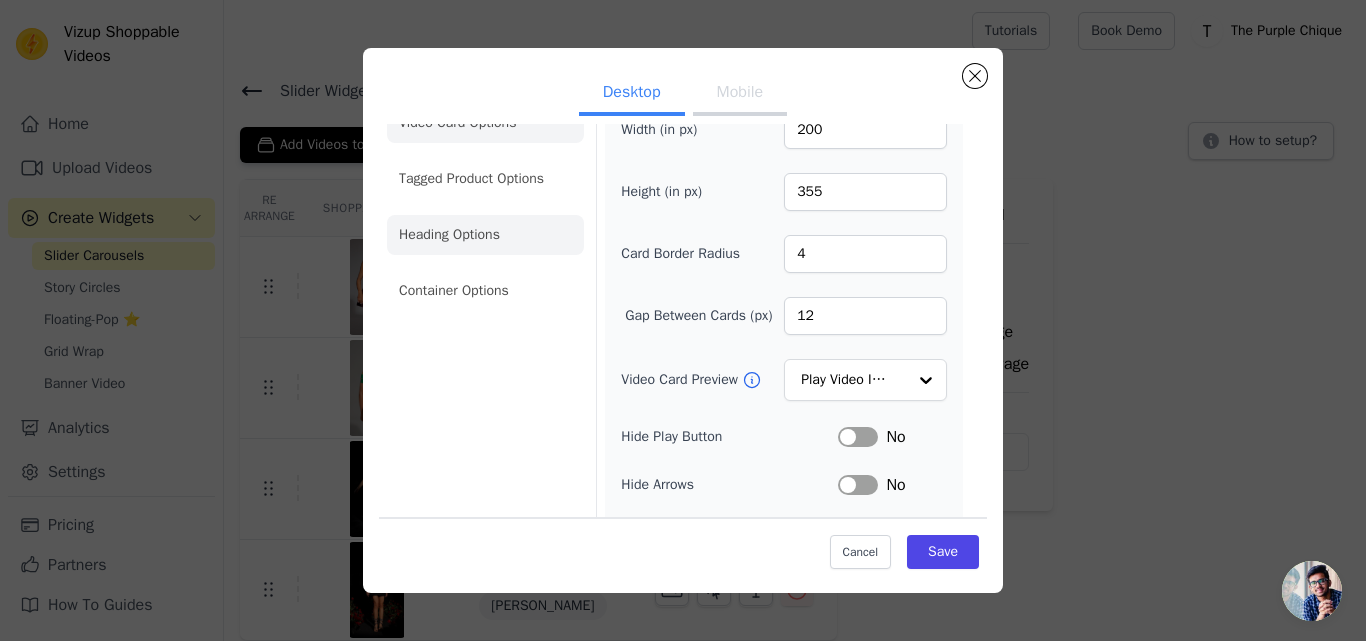 click on "Heading Options" 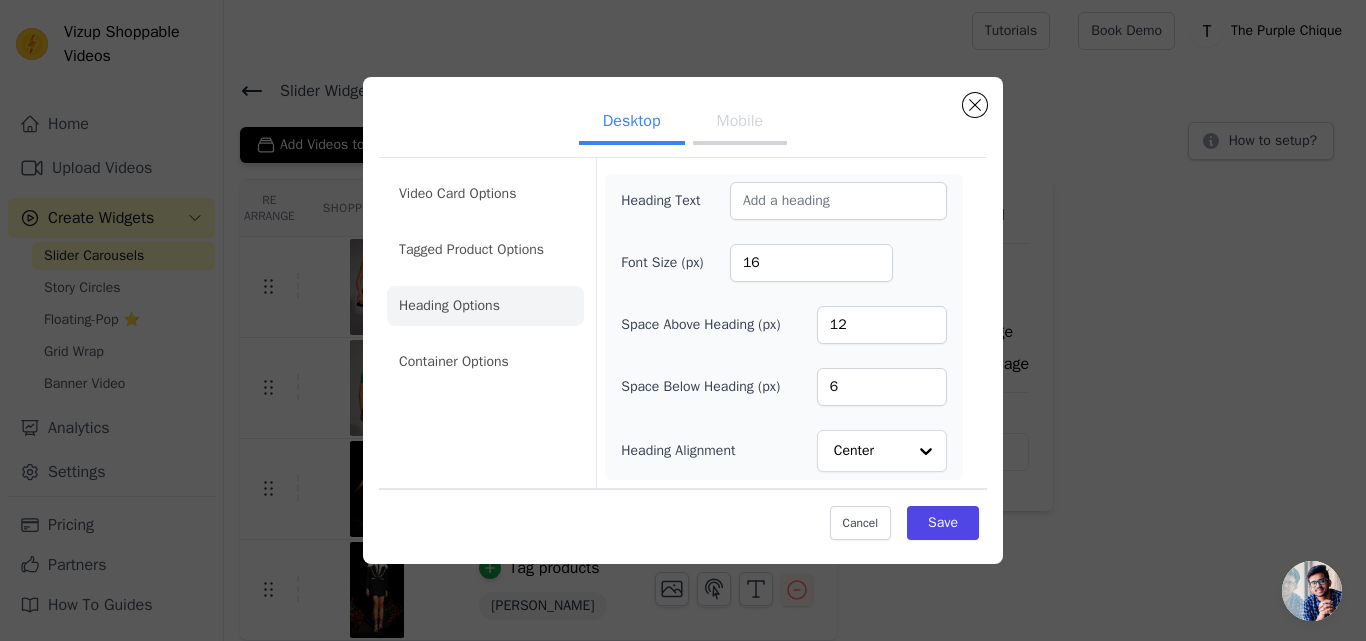scroll, scrollTop: 0, scrollLeft: 0, axis: both 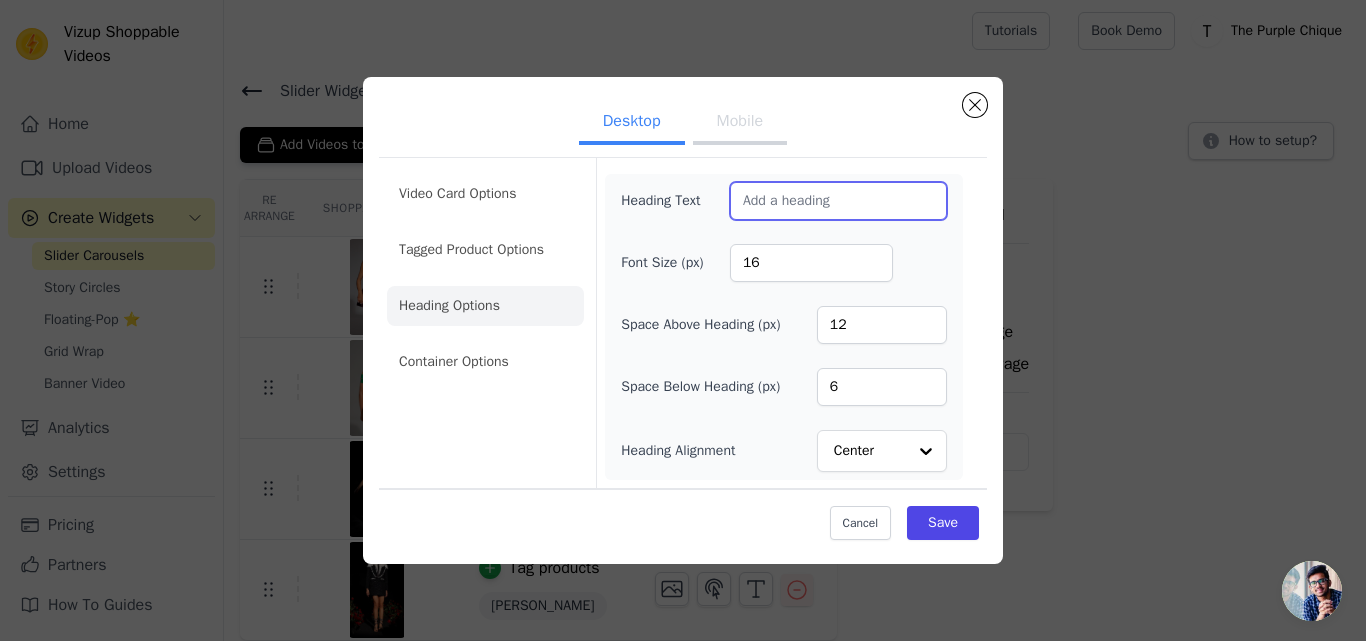 click on "Heading Text" at bounding box center (838, 201) 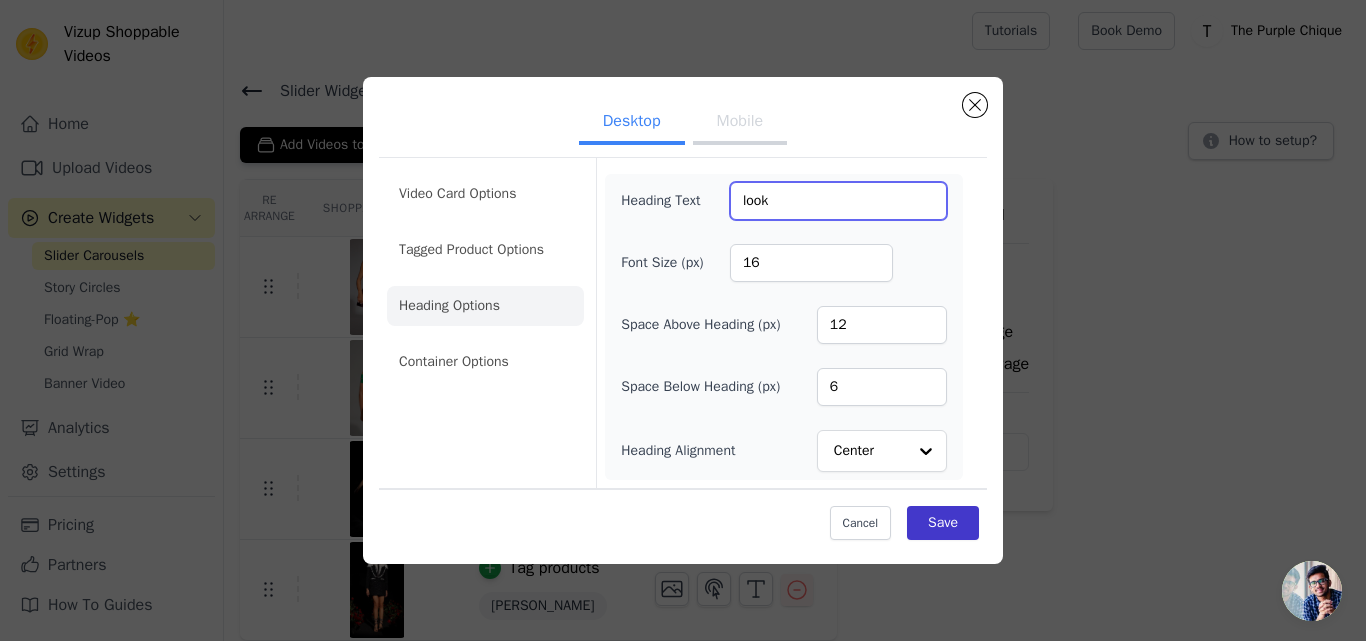 type on "look" 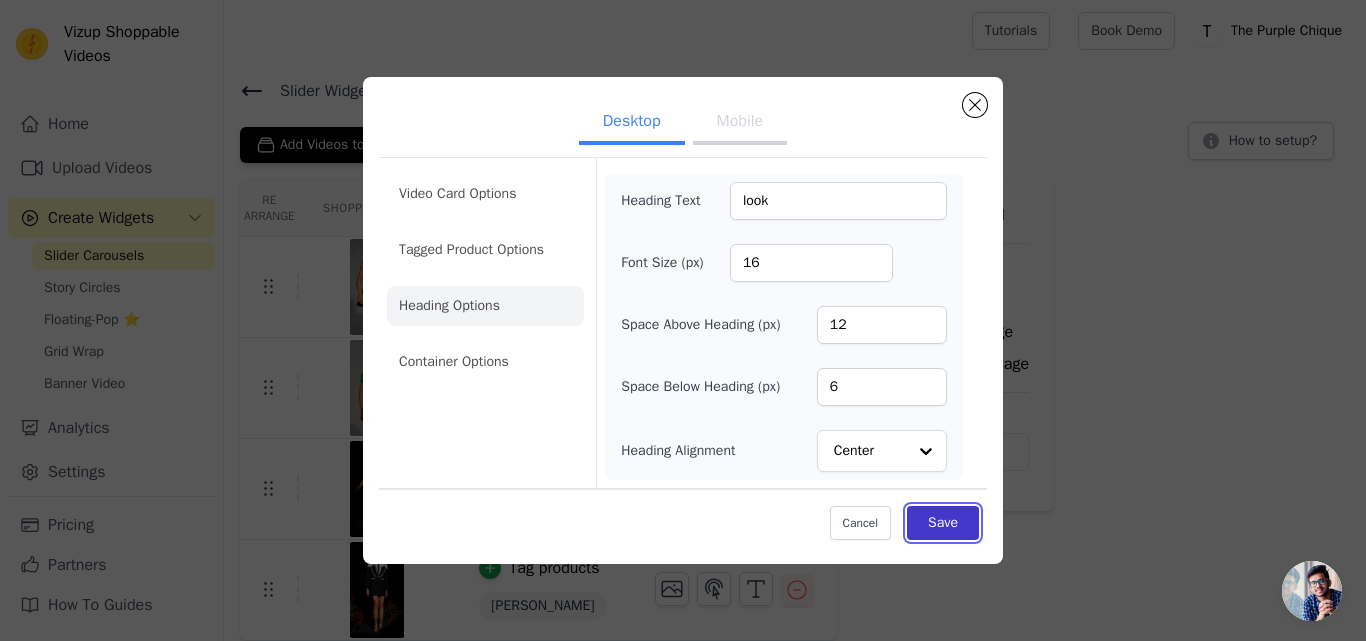 click on "Save" at bounding box center (943, 523) 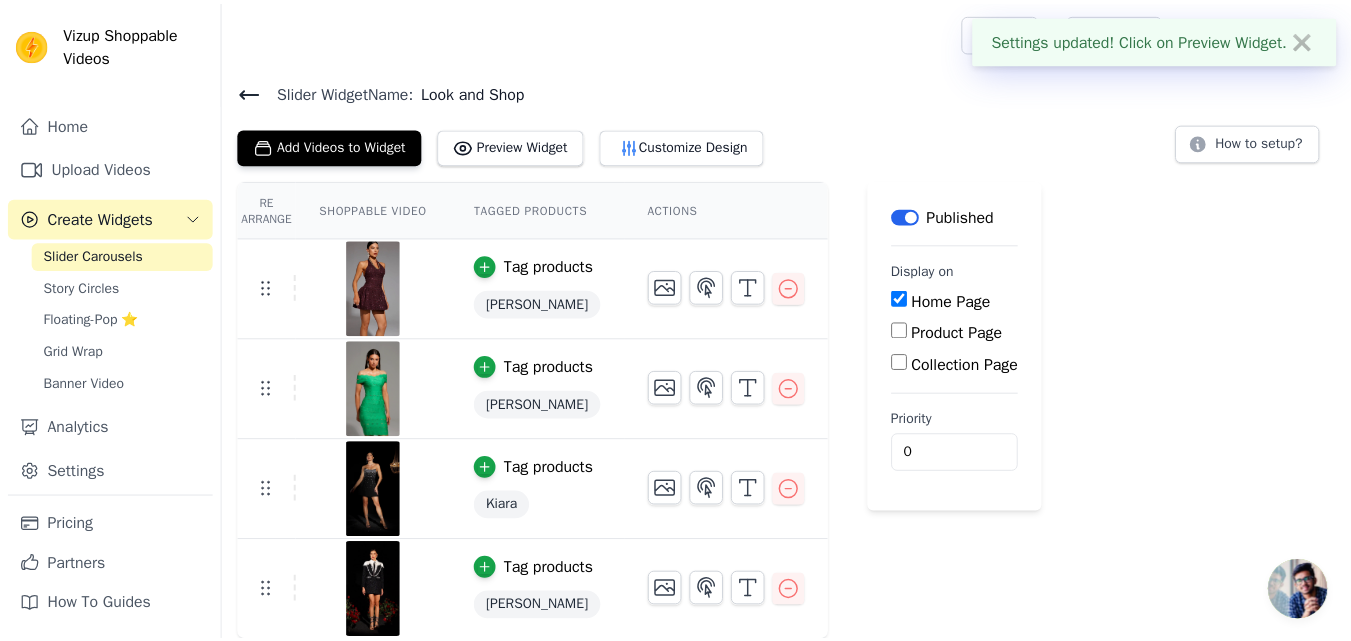 scroll, scrollTop: 1, scrollLeft: 0, axis: vertical 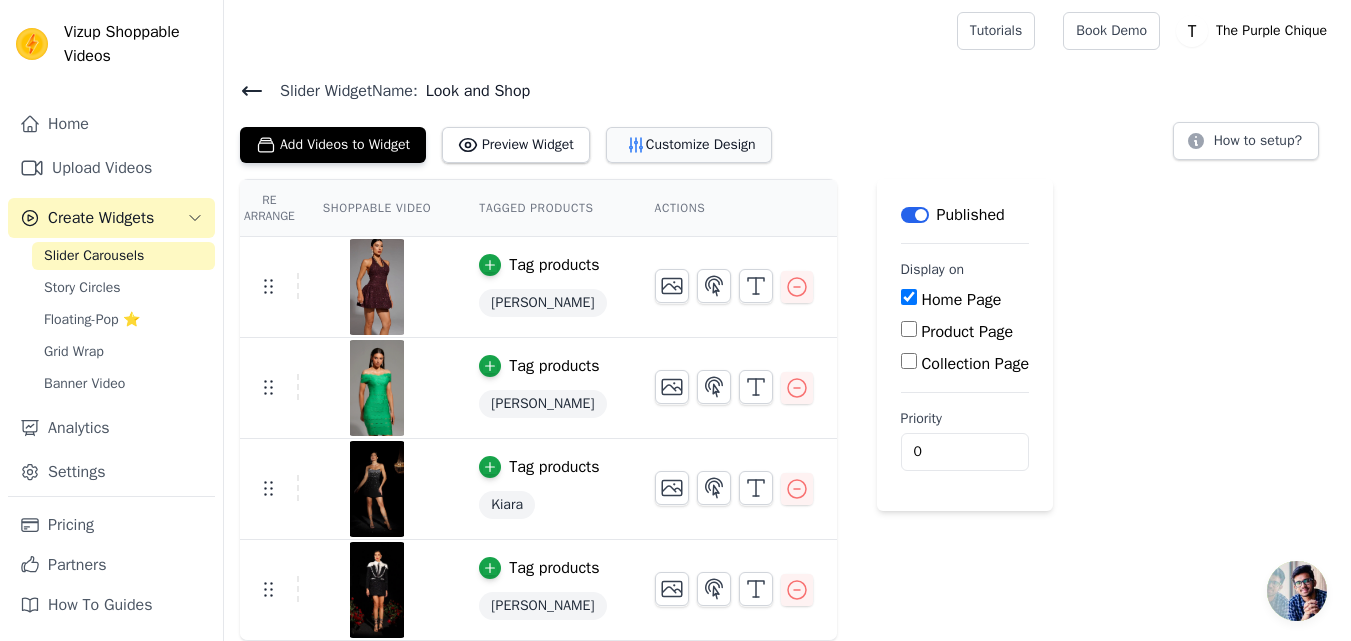 click on "Customize Design" at bounding box center (689, 145) 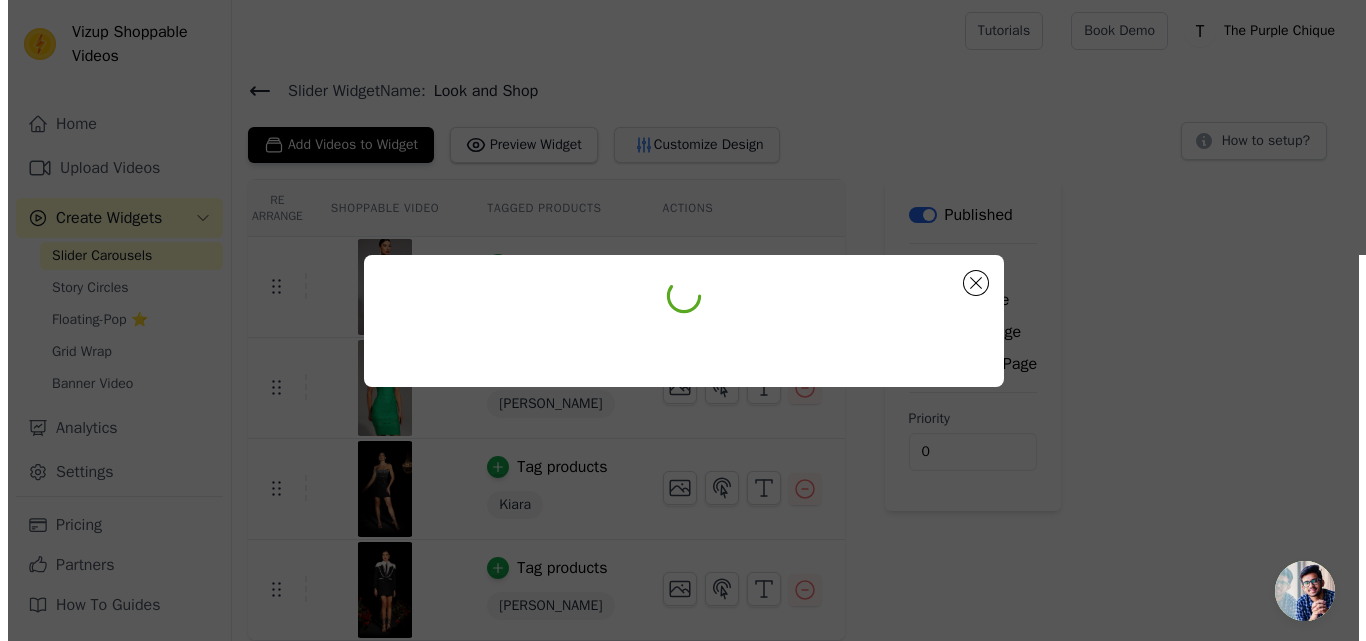 scroll, scrollTop: 0, scrollLeft: 0, axis: both 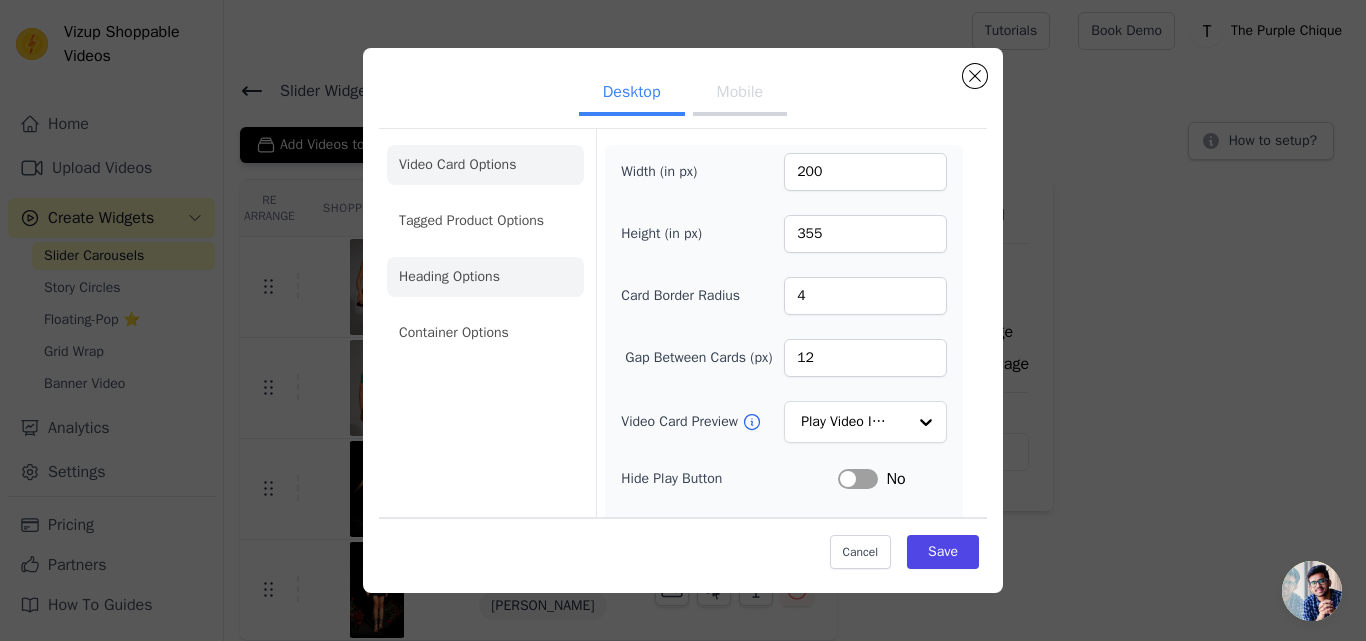 click on "Heading Options" 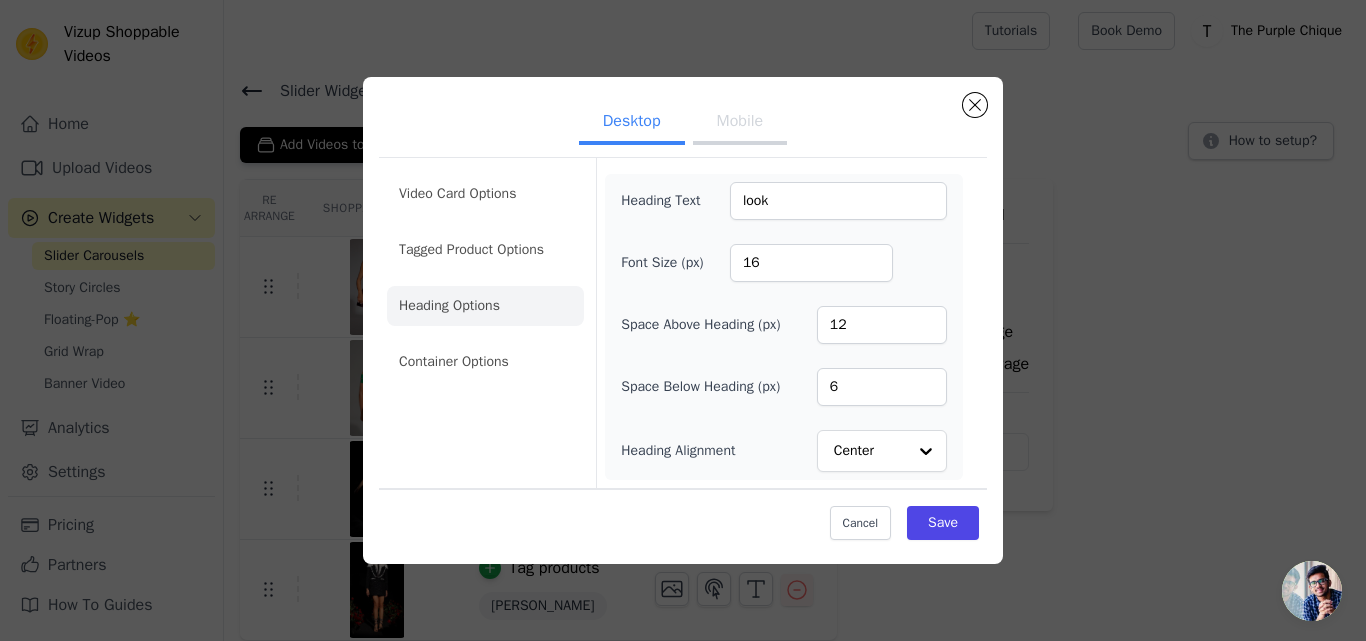 click on "Mobile" at bounding box center [740, 123] 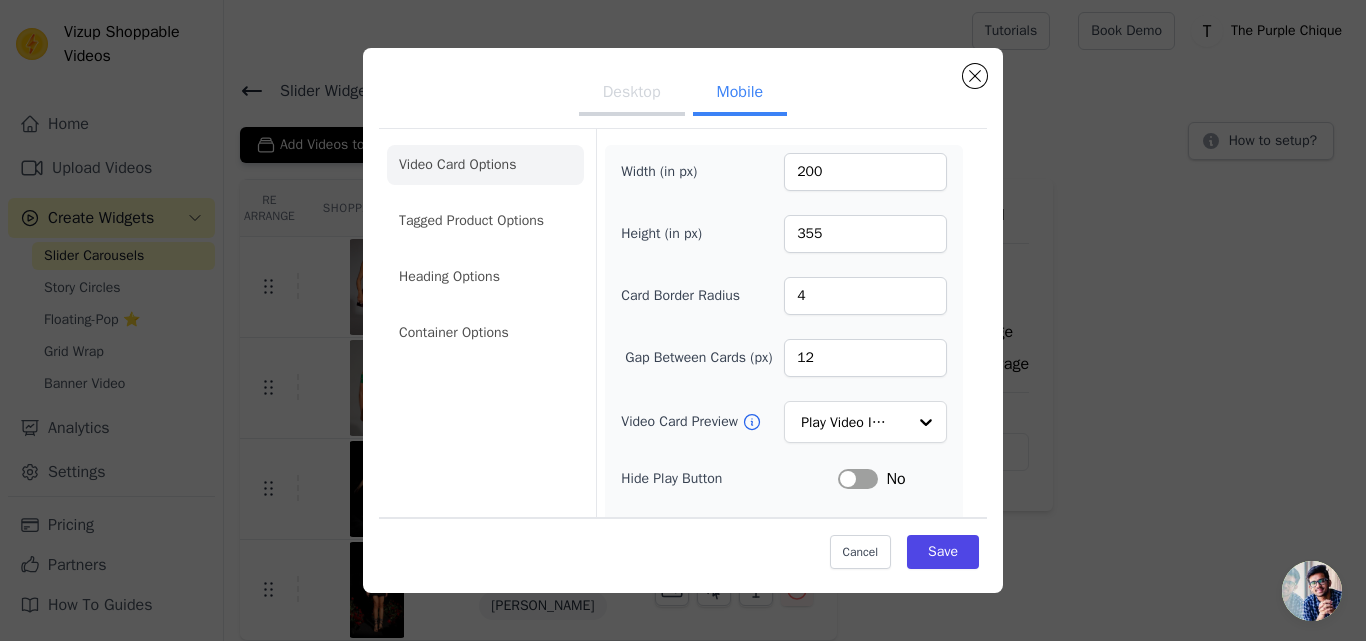 click on "Desktop" at bounding box center [632, 94] 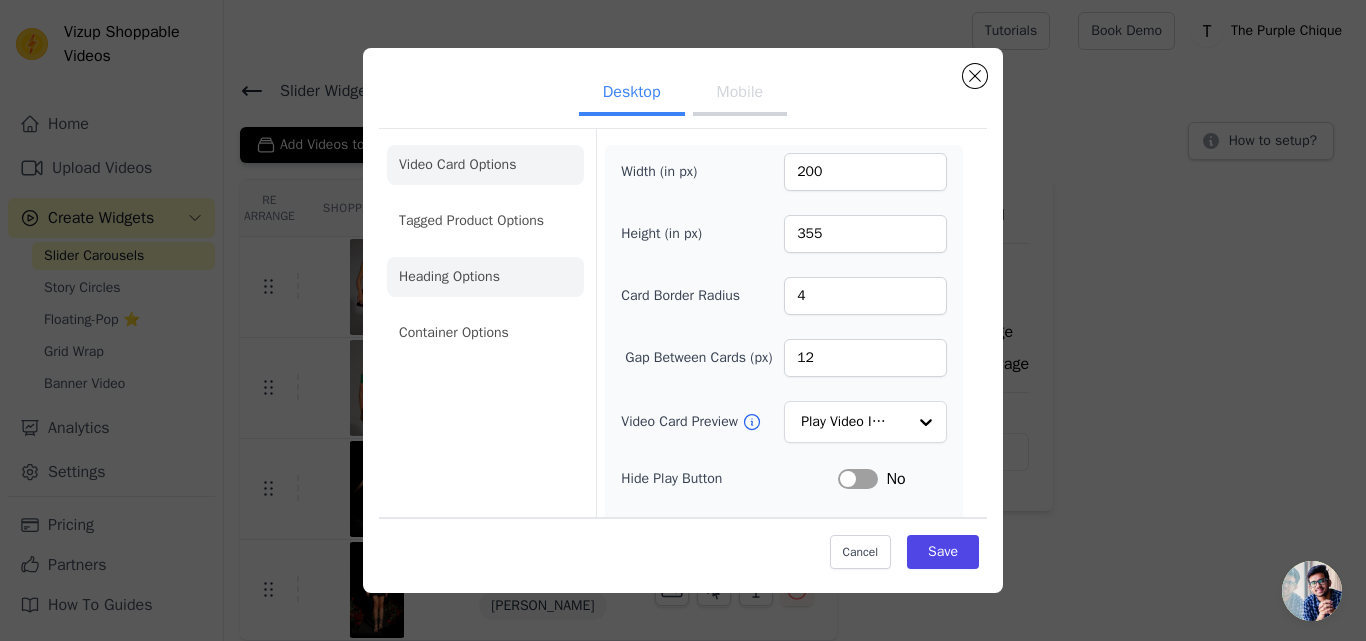 click on "Heading Options" 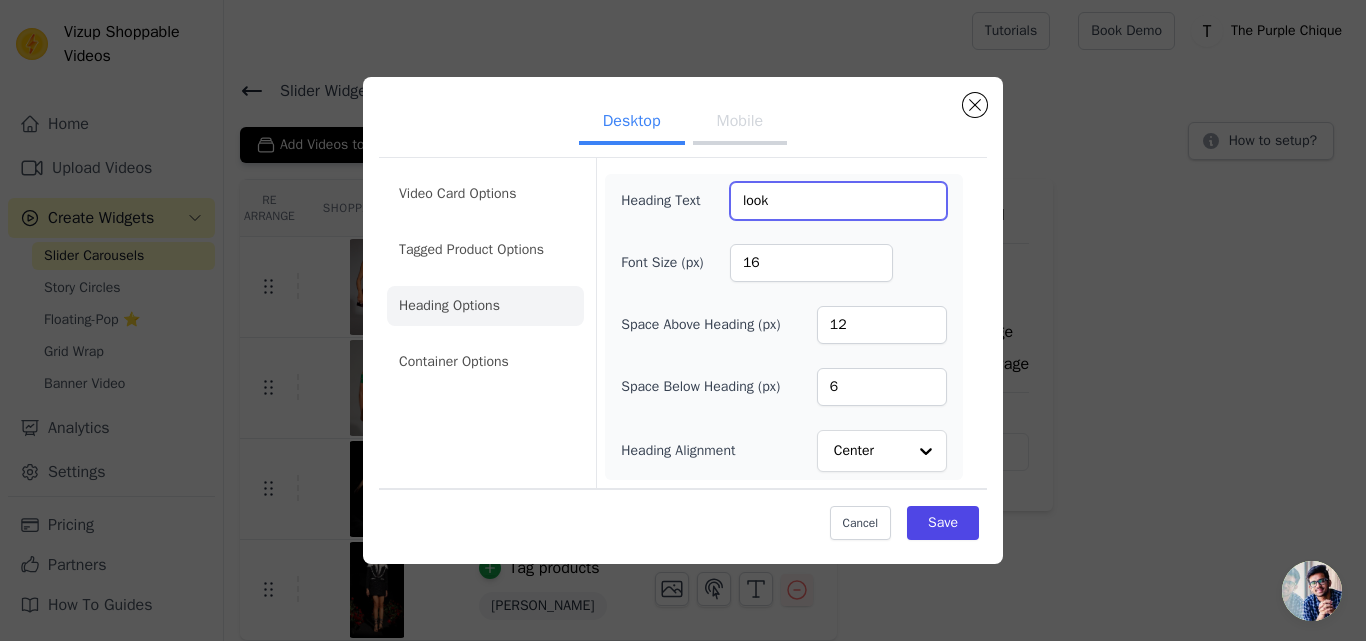 drag, startPoint x: 802, startPoint y: 211, endPoint x: 632, endPoint y: 243, distance: 172.98555 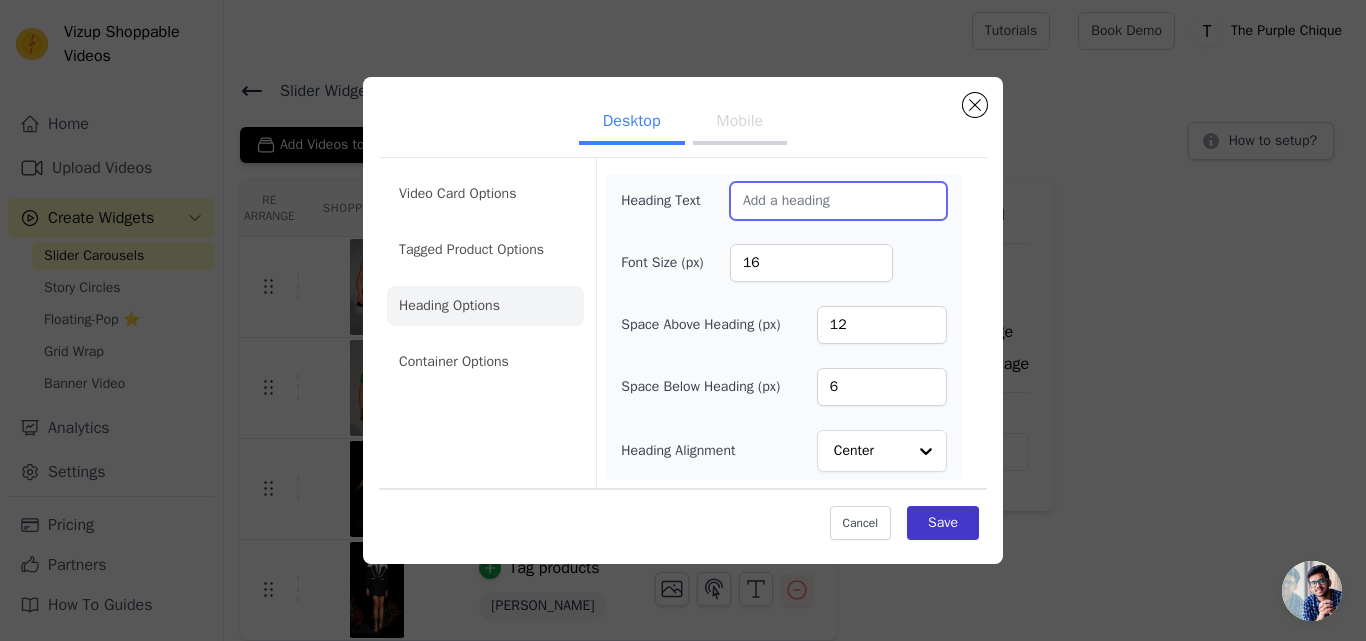 type 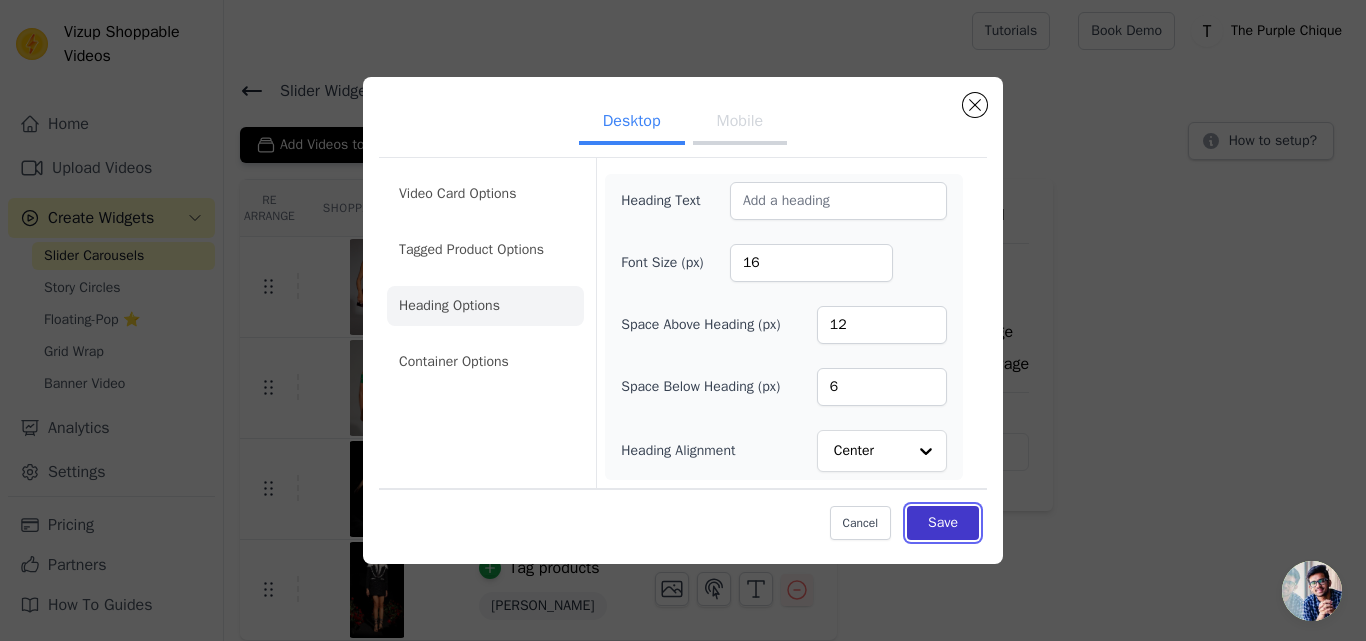 click on "Save" at bounding box center (943, 523) 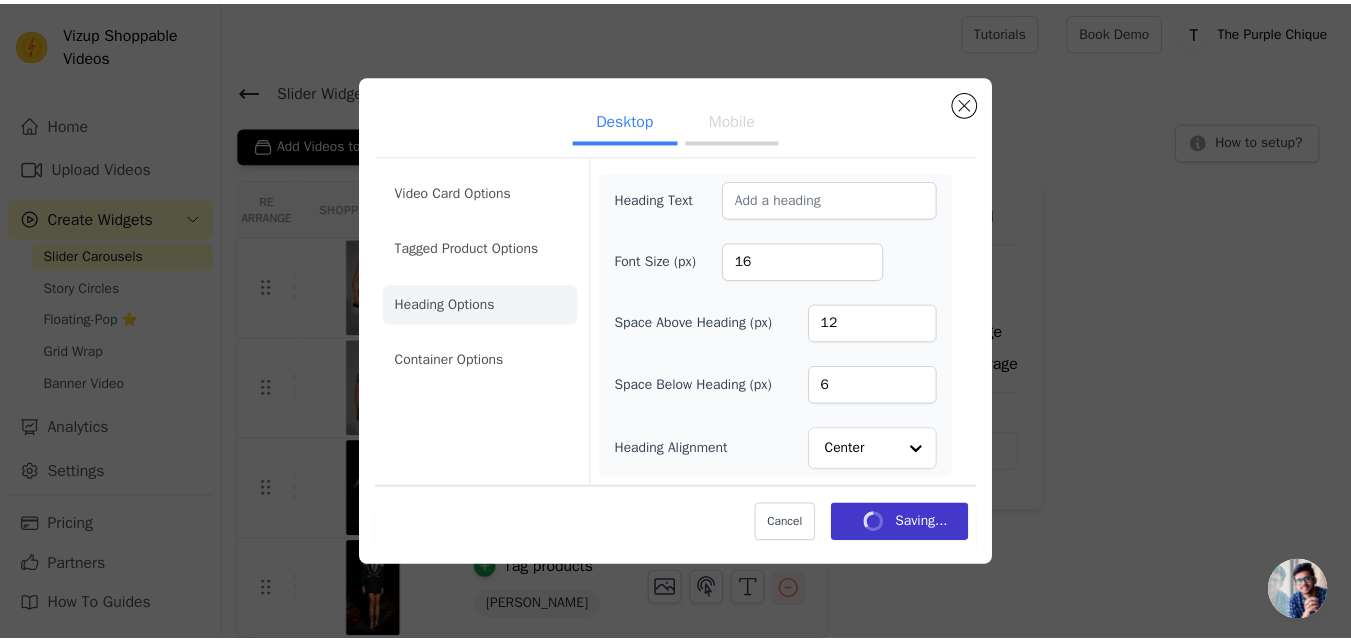scroll, scrollTop: 1, scrollLeft: 0, axis: vertical 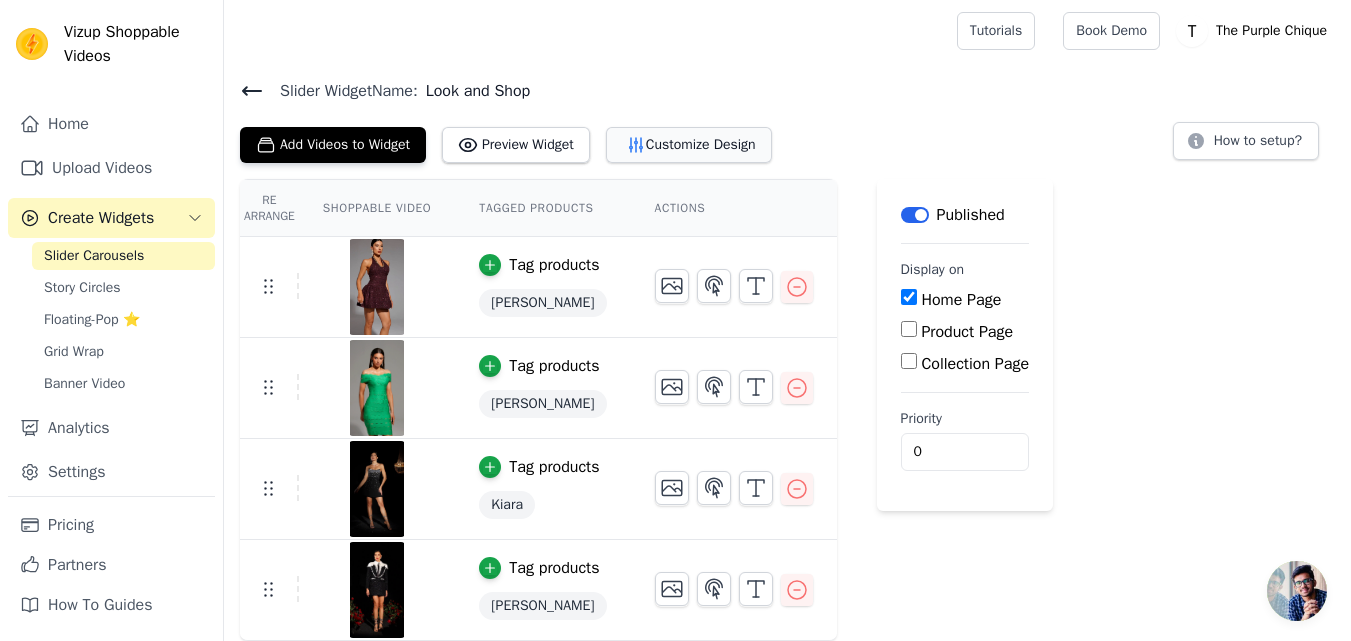 click on "Customize Design" at bounding box center (689, 145) 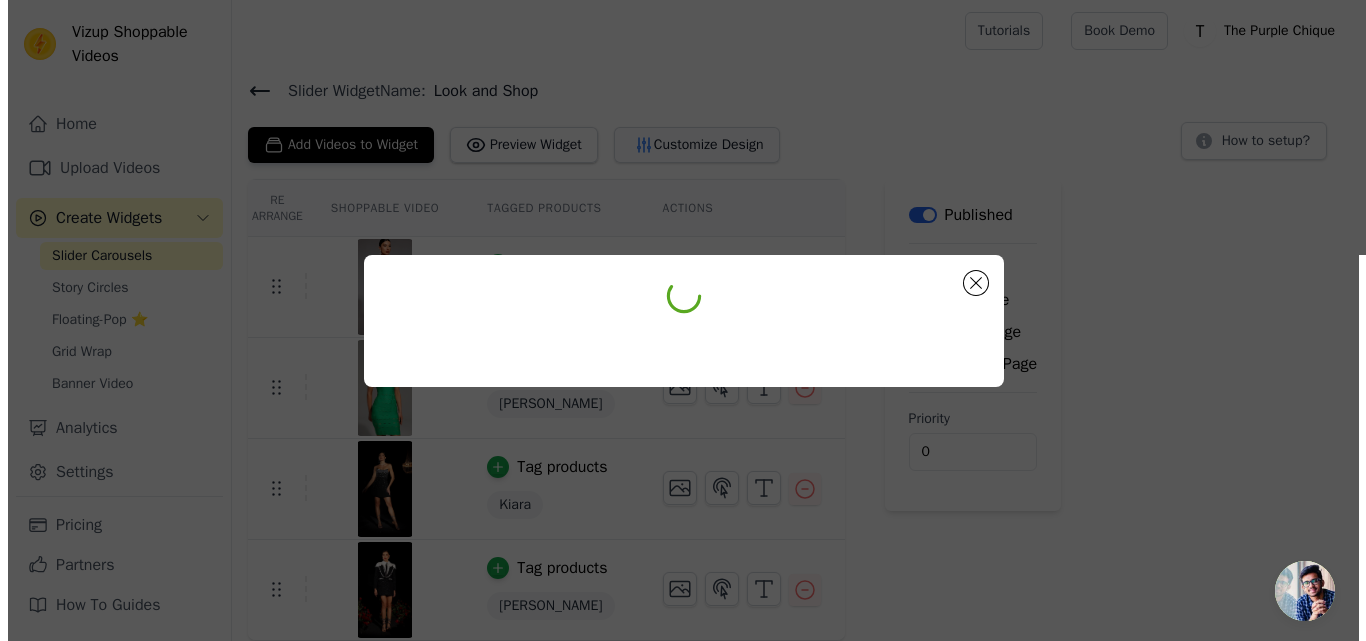 scroll, scrollTop: 0, scrollLeft: 0, axis: both 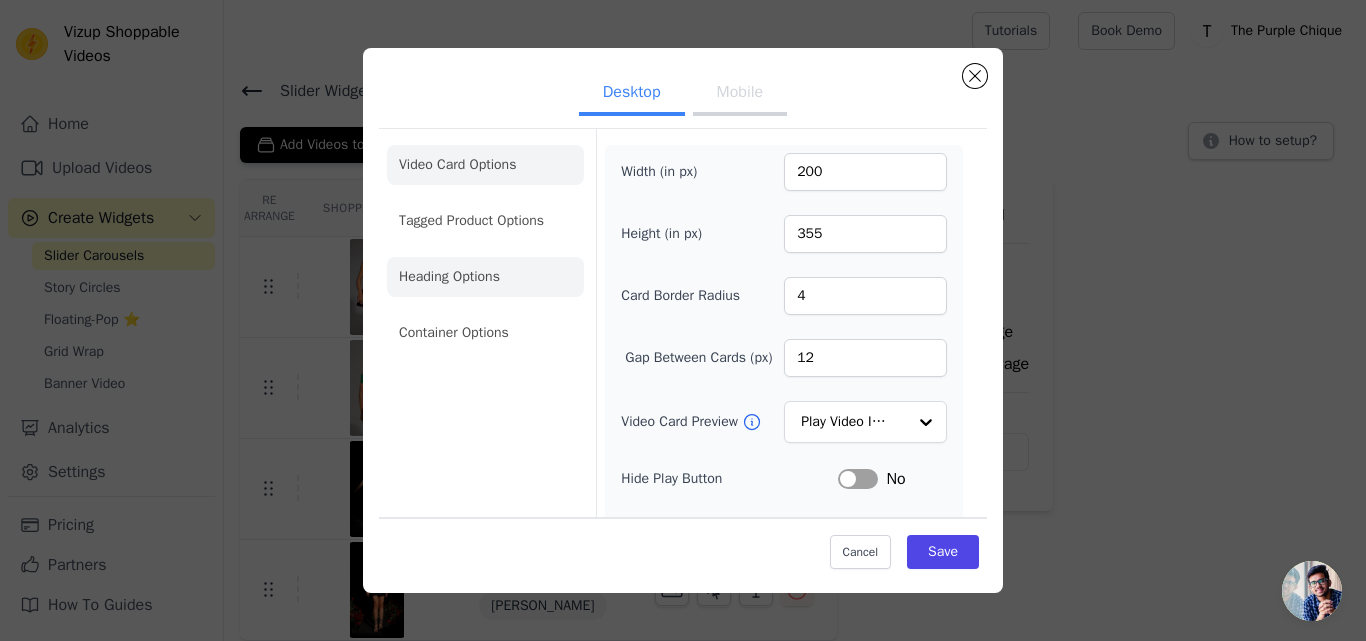 click on "Heading Options" 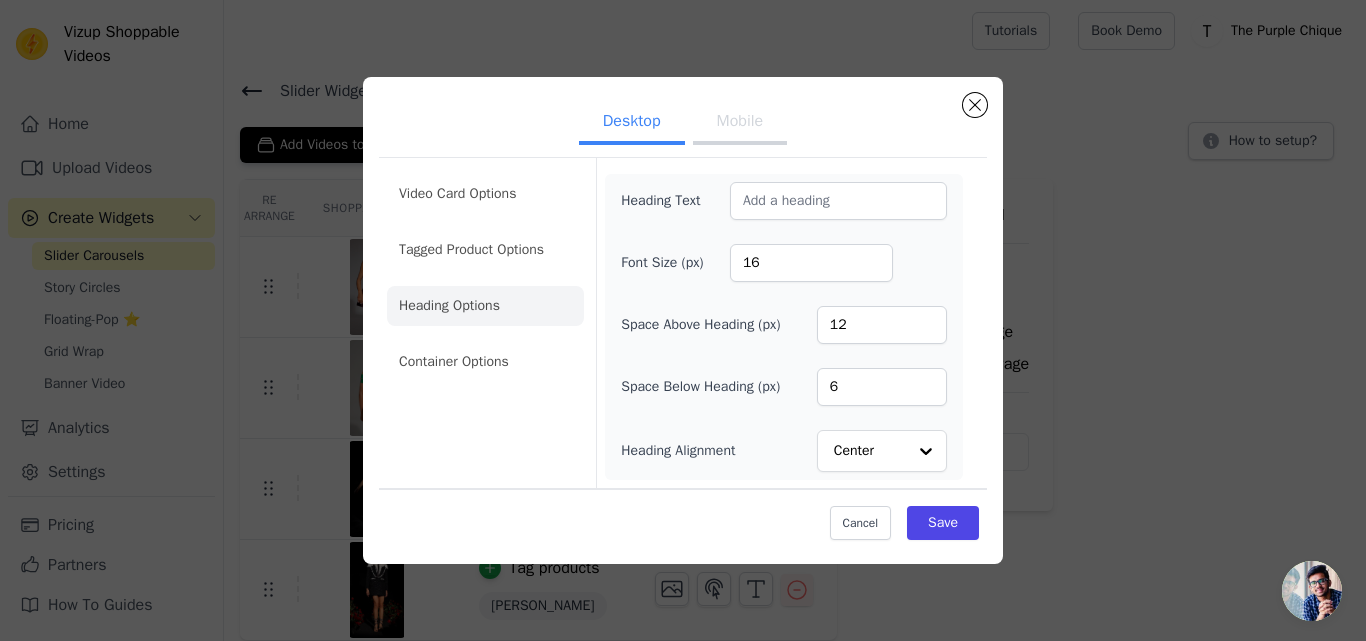 click on "Mobile" at bounding box center (740, 123) 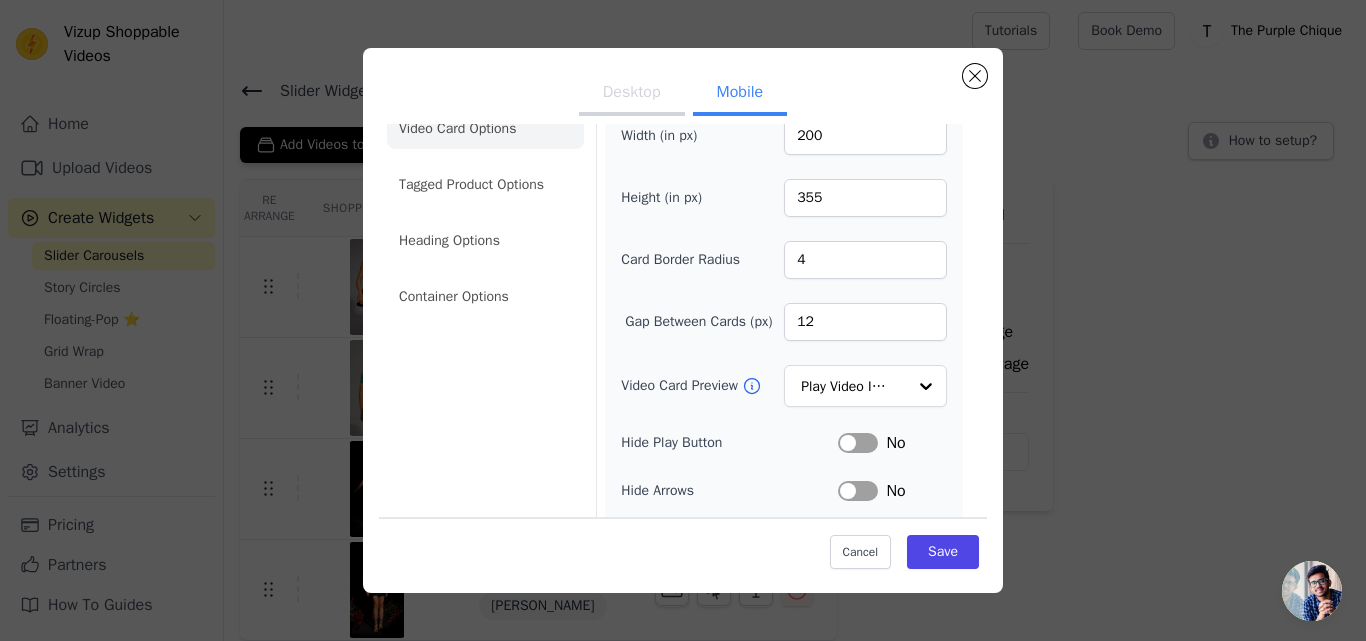 scroll, scrollTop: 10, scrollLeft: 0, axis: vertical 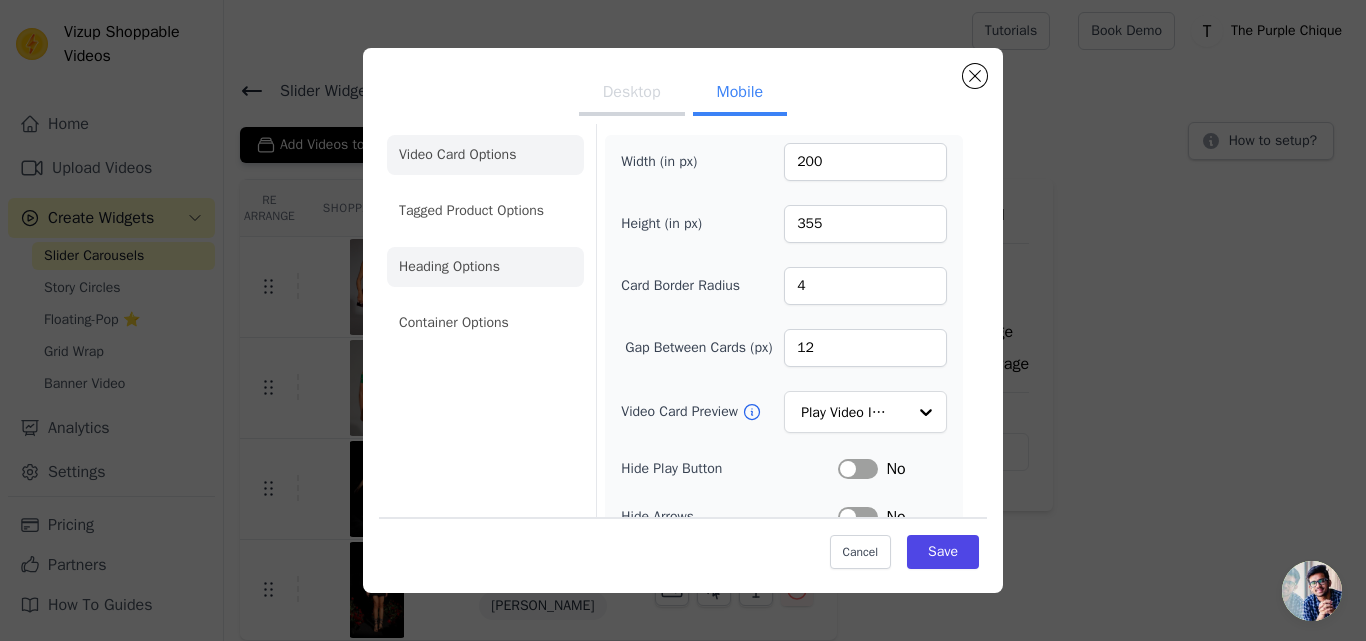 click on "Heading Options" 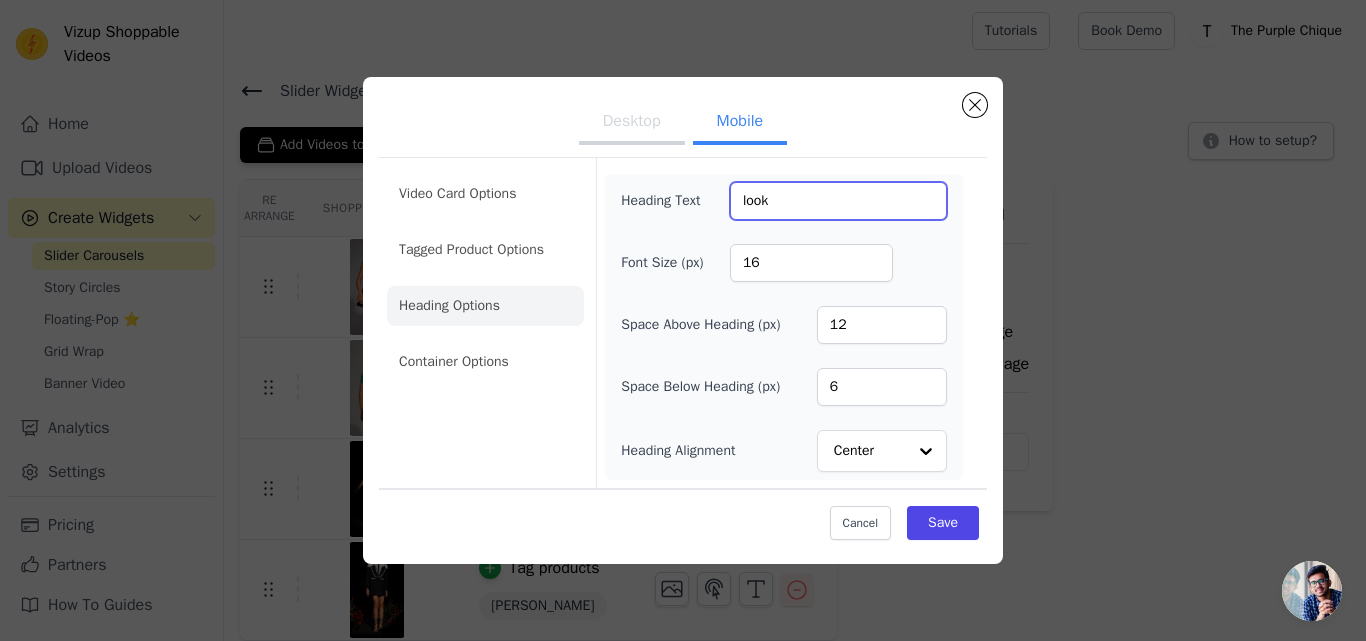 drag, startPoint x: 777, startPoint y: 195, endPoint x: 700, endPoint y: 201, distance: 77.23341 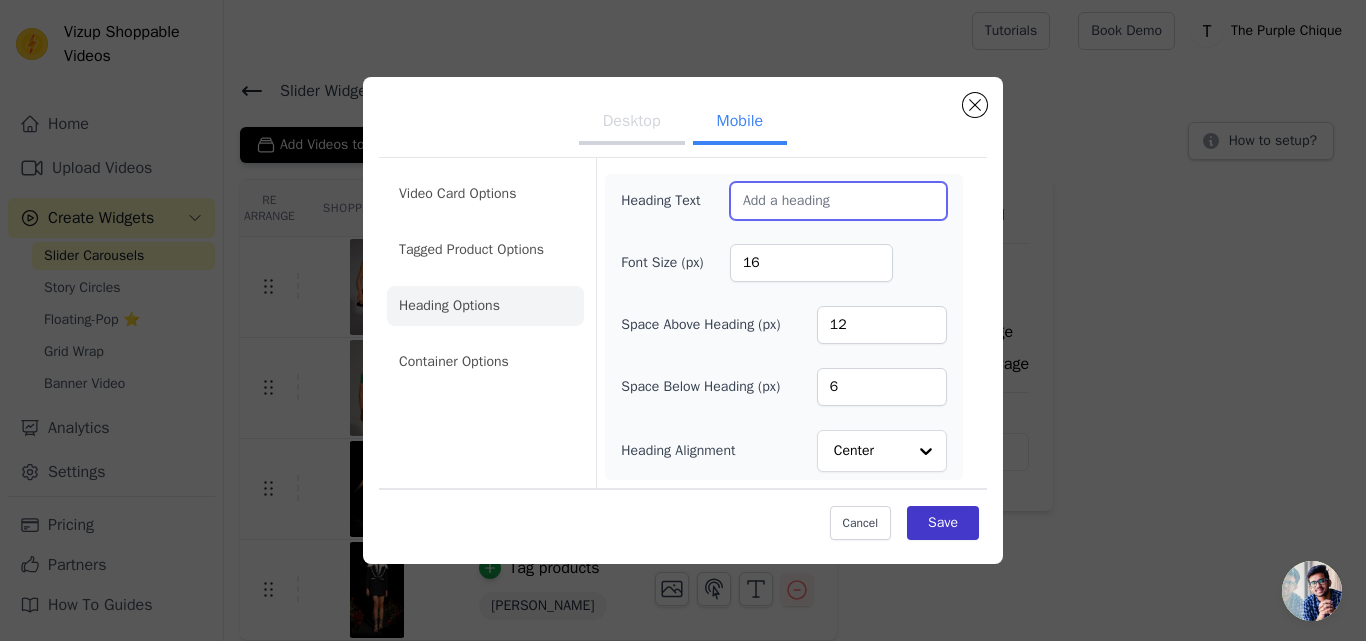 type 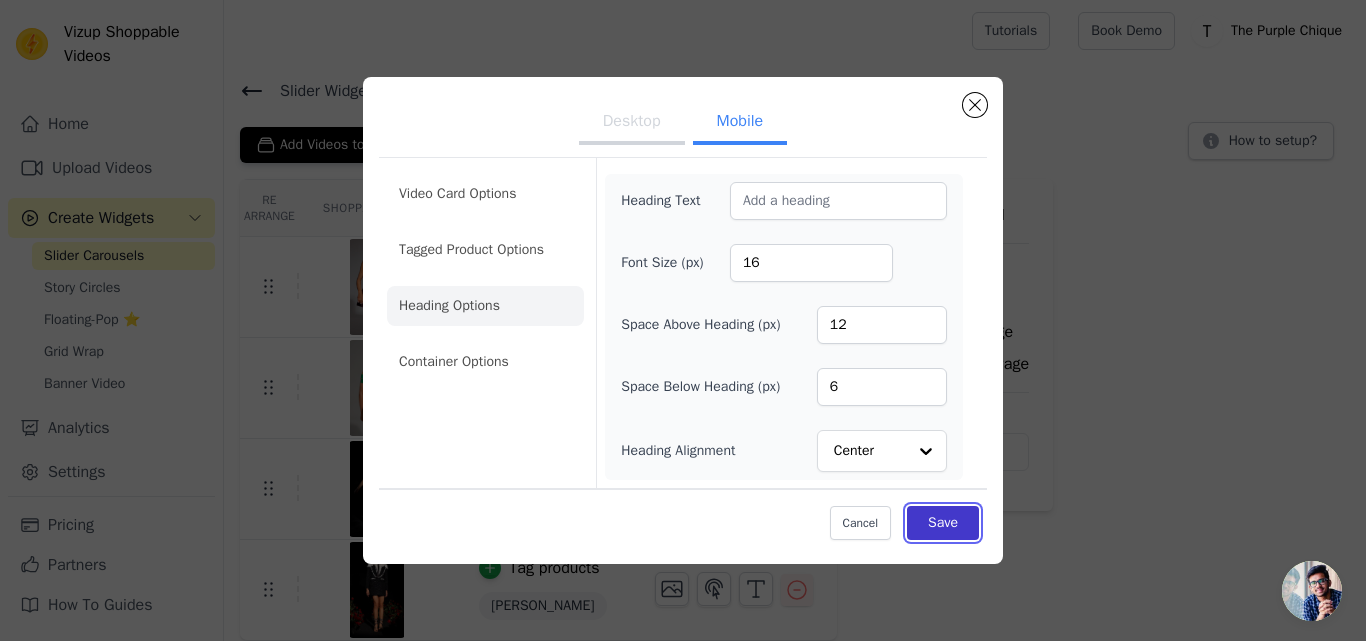 click on "Save" at bounding box center (943, 523) 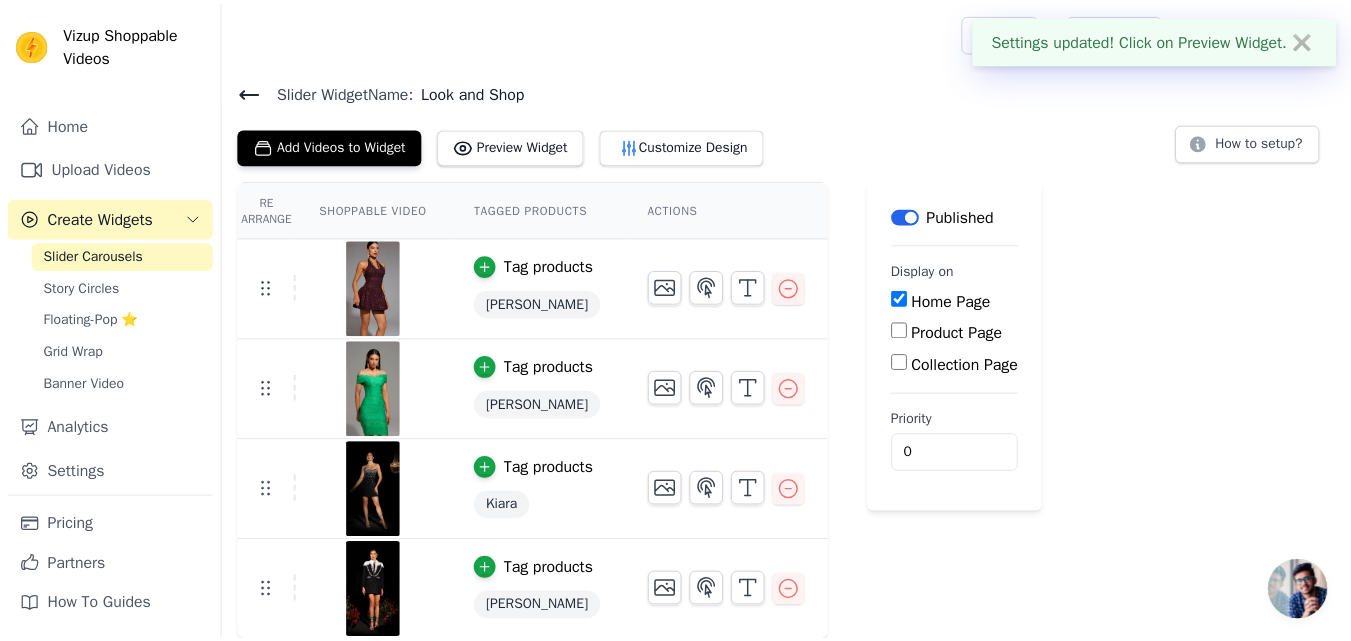scroll, scrollTop: 1, scrollLeft: 0, axis: vertical 